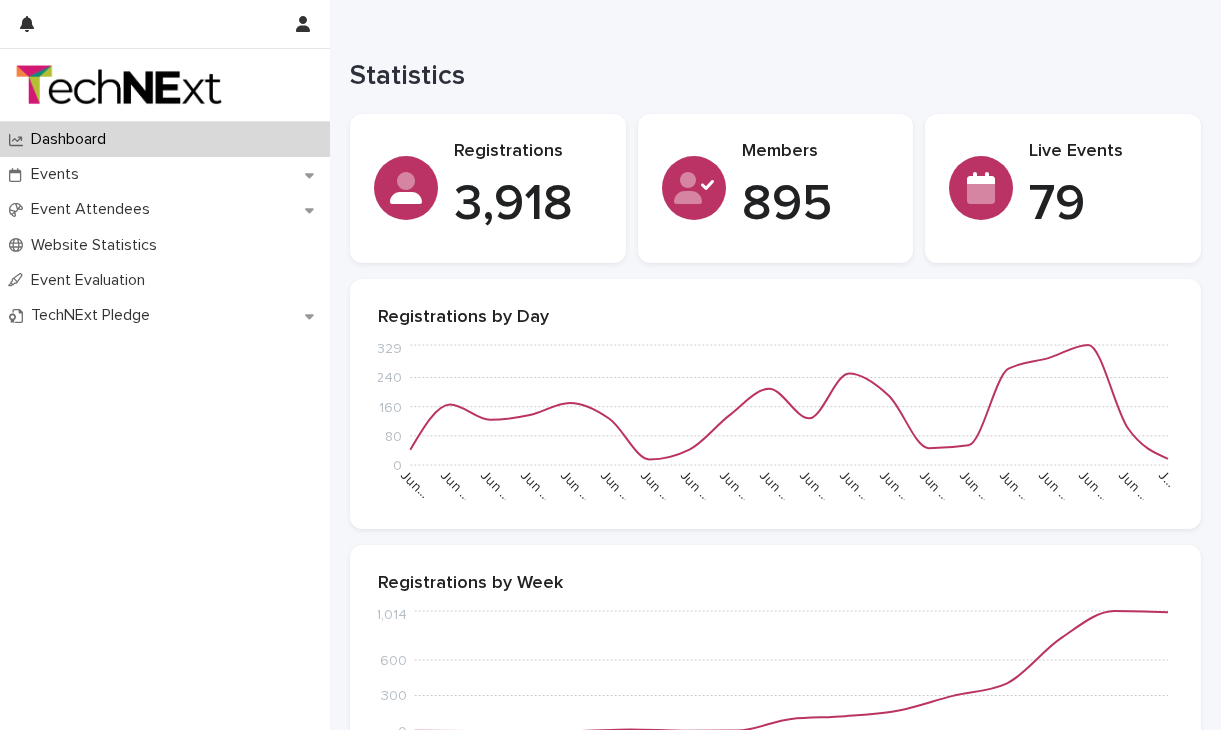 scroll, scrollTop: 0, scrollLeft: 0, axis: both 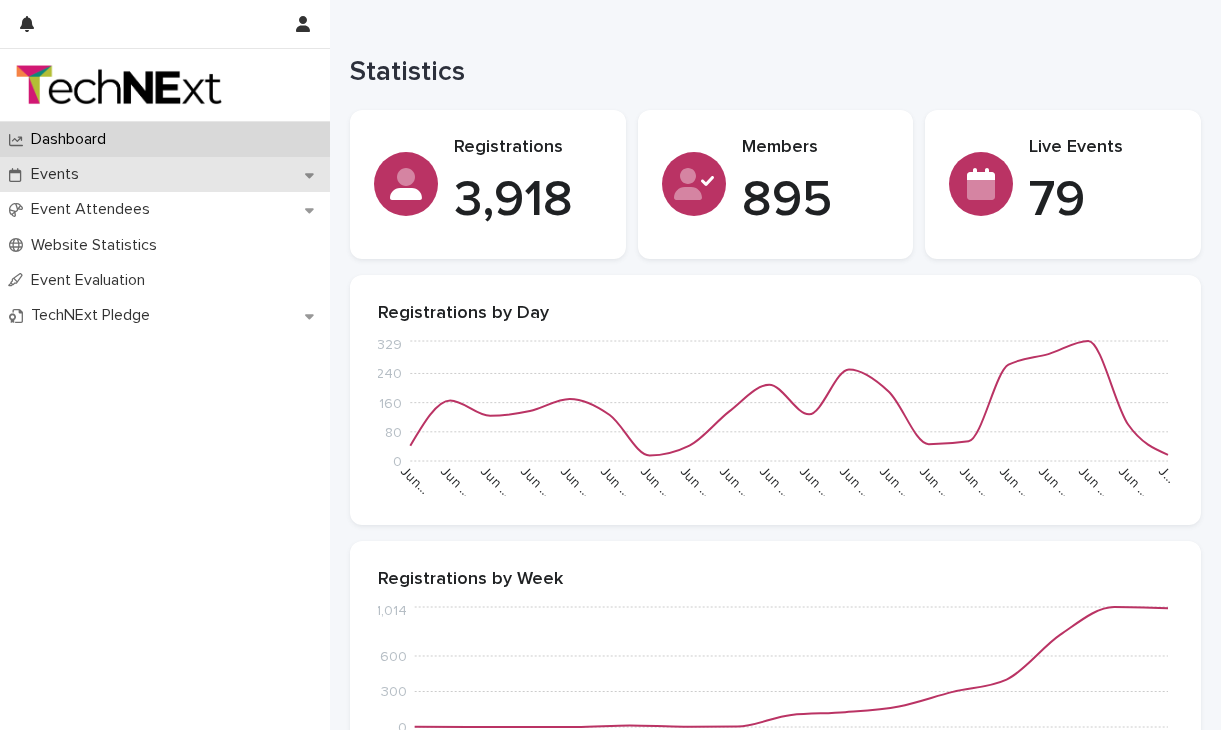 click on "Events" at bounding box center (165, 174) 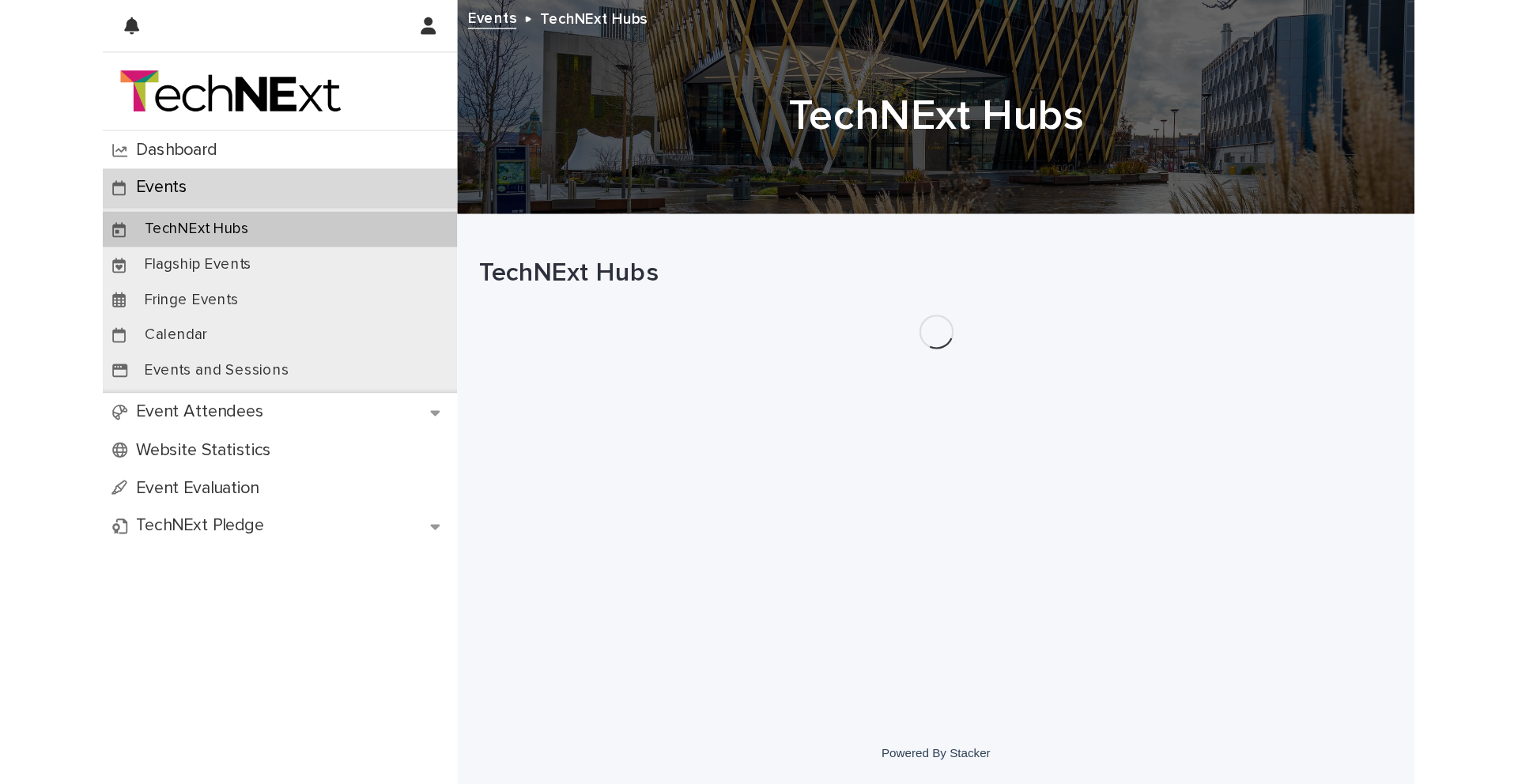 scroll, scrollTop: 0, scrollLeft: 0, axis: both 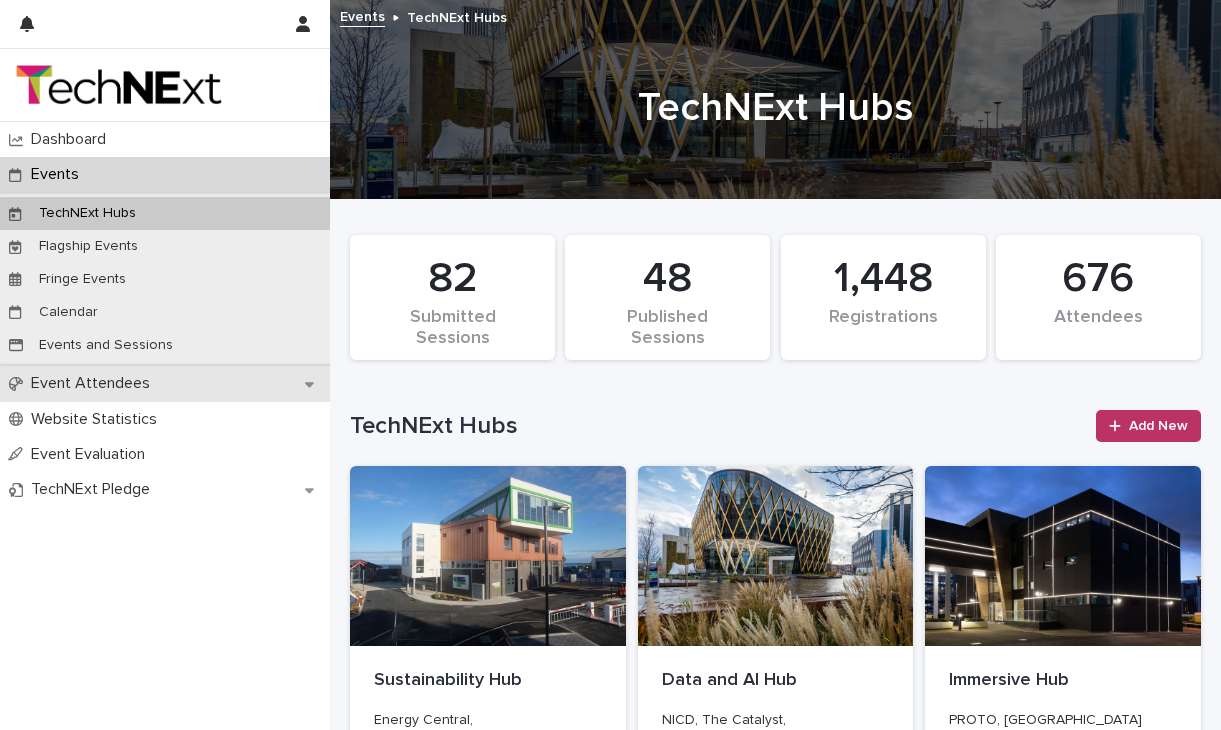 click on "Event Attendees" at bounding box center [94, 383] 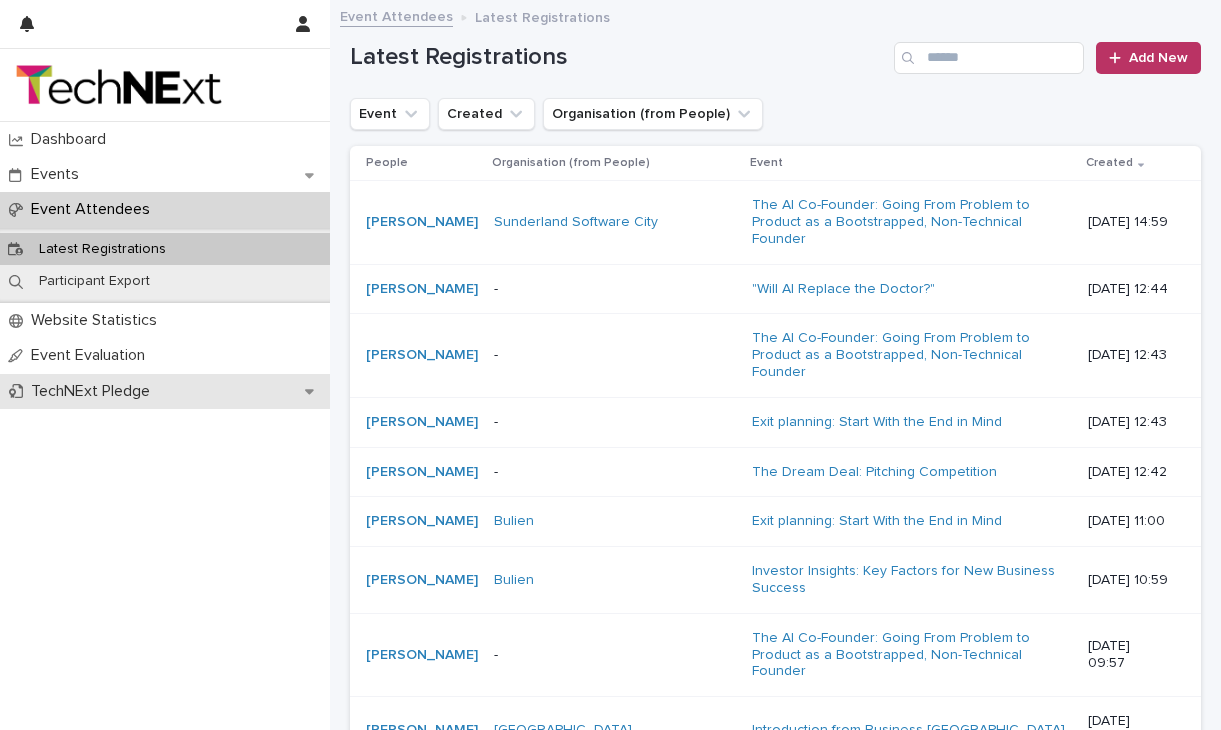 click on "TechNExt Pledge" at bounding box center [165, 391] 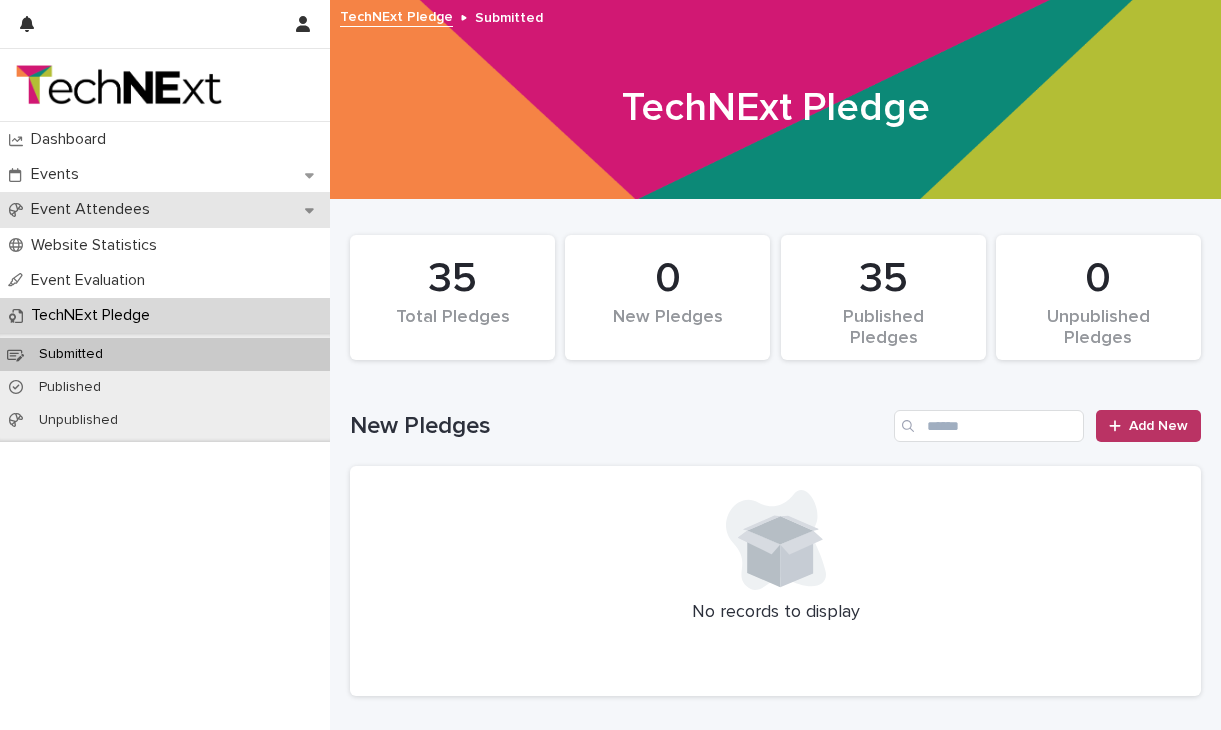click on "Event Attendees" at bounding box center (94, 209) 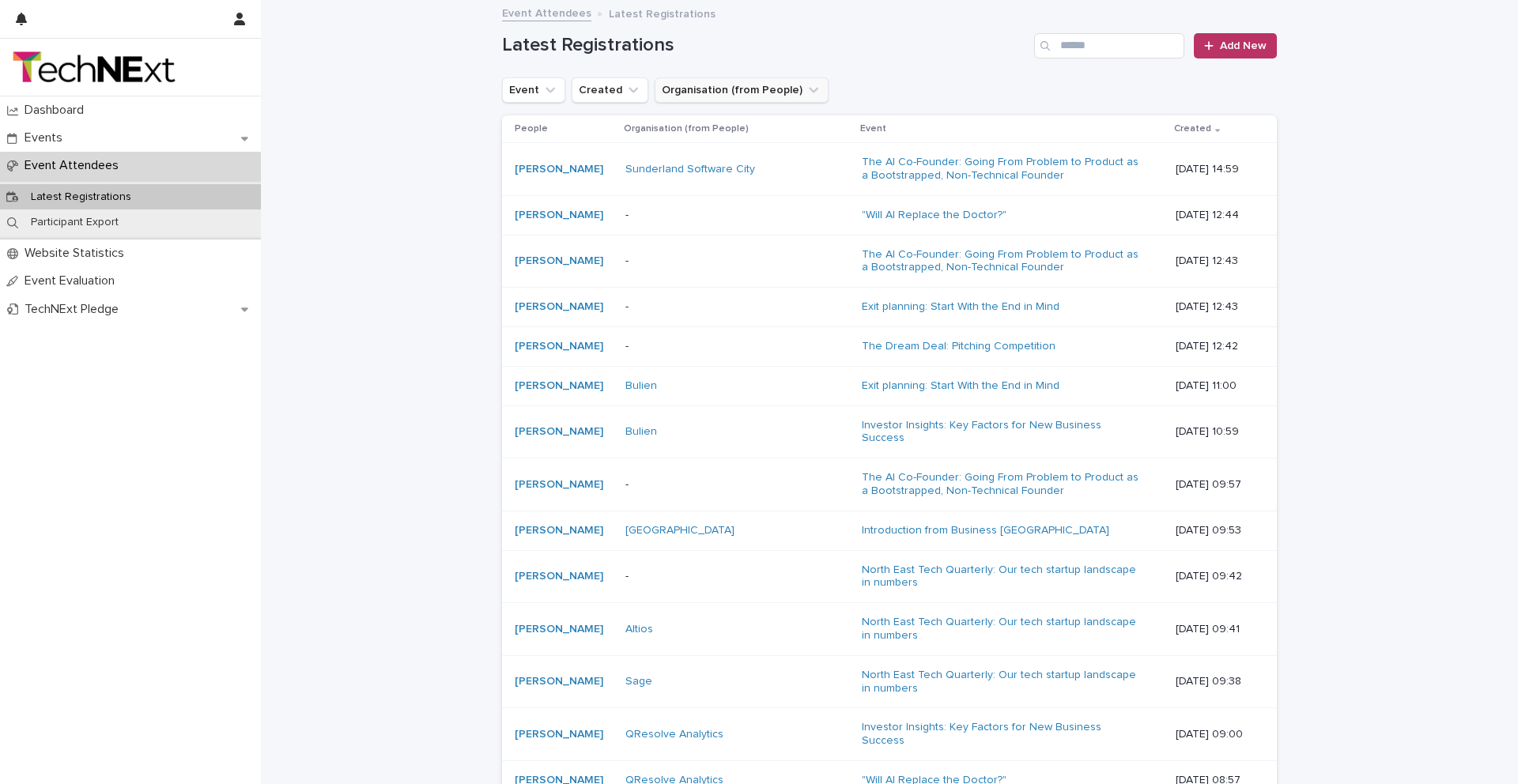 click on "Organisation (from People)" at bounding box center (742, 90) 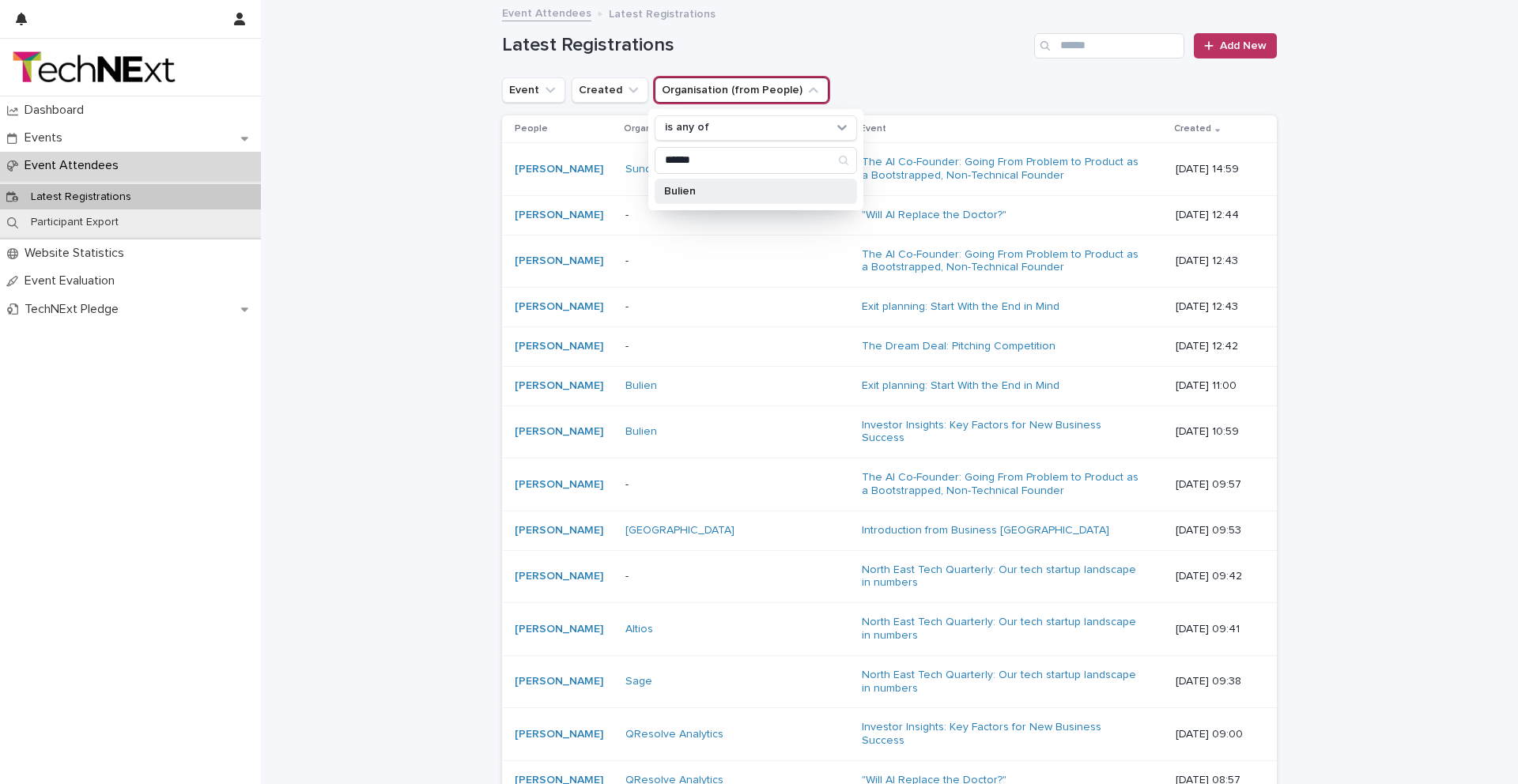 type on "******" 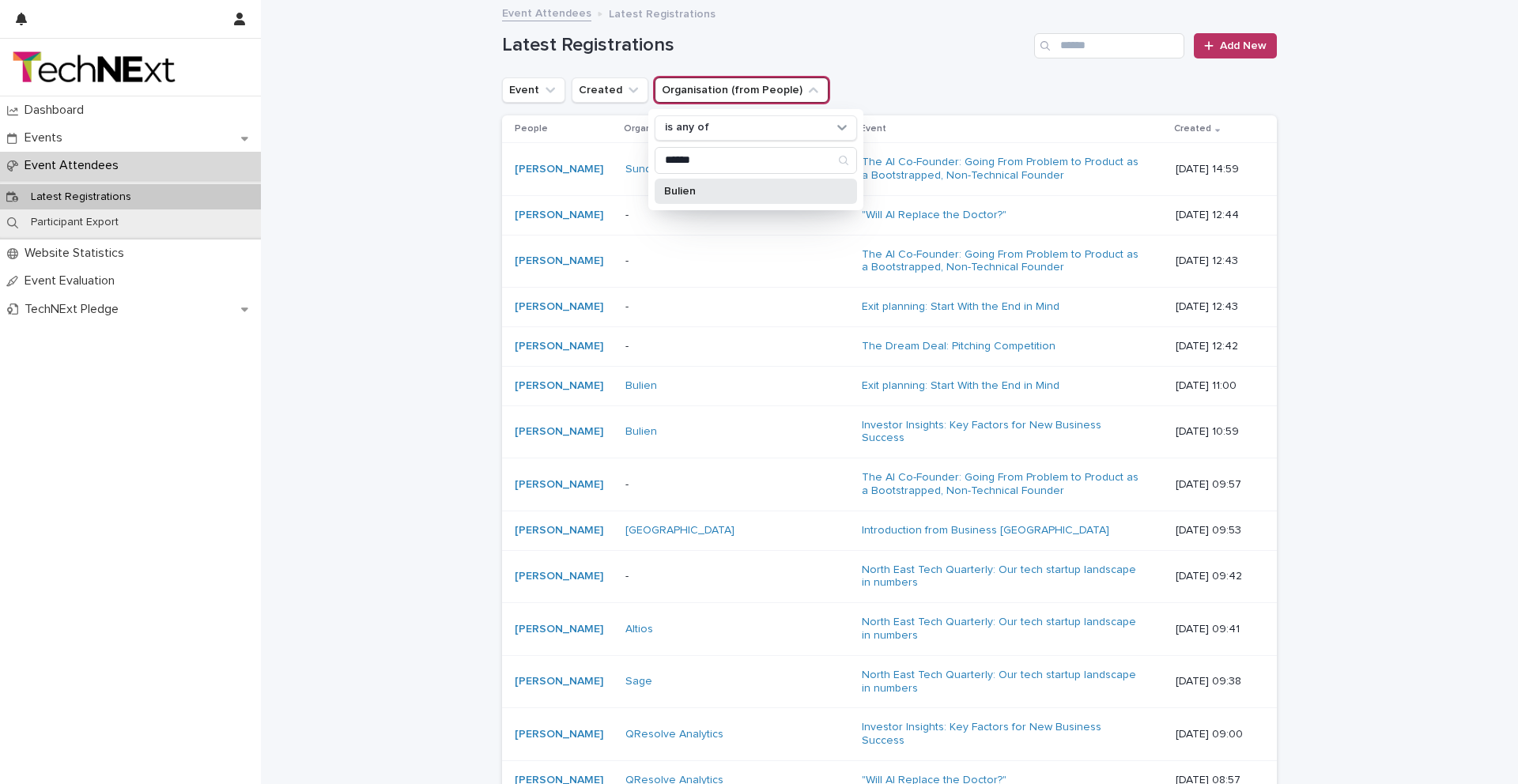click on "Bulien" at bounding box center (748, 191) 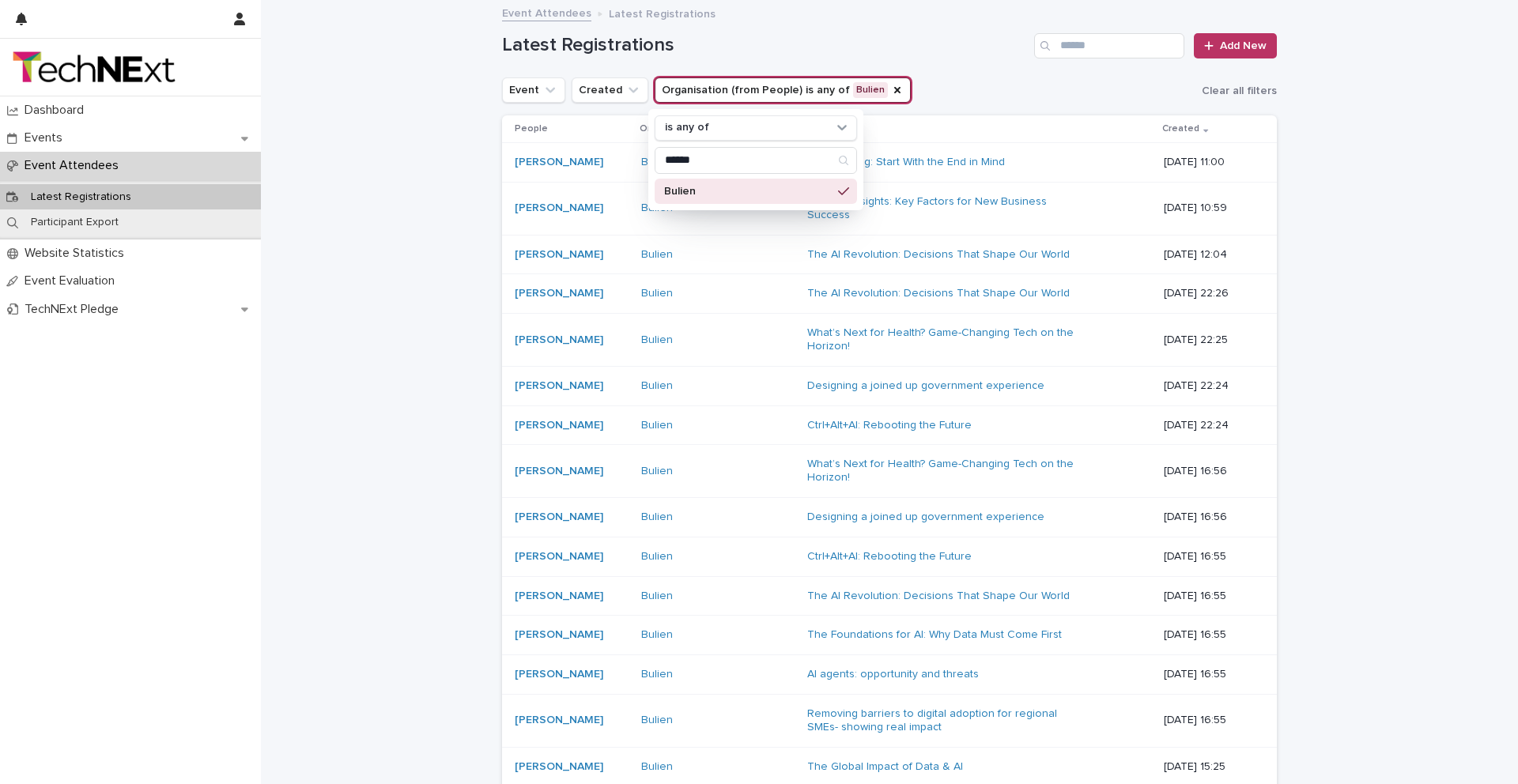 click on "Bulien" at bounding box center [748, 191] 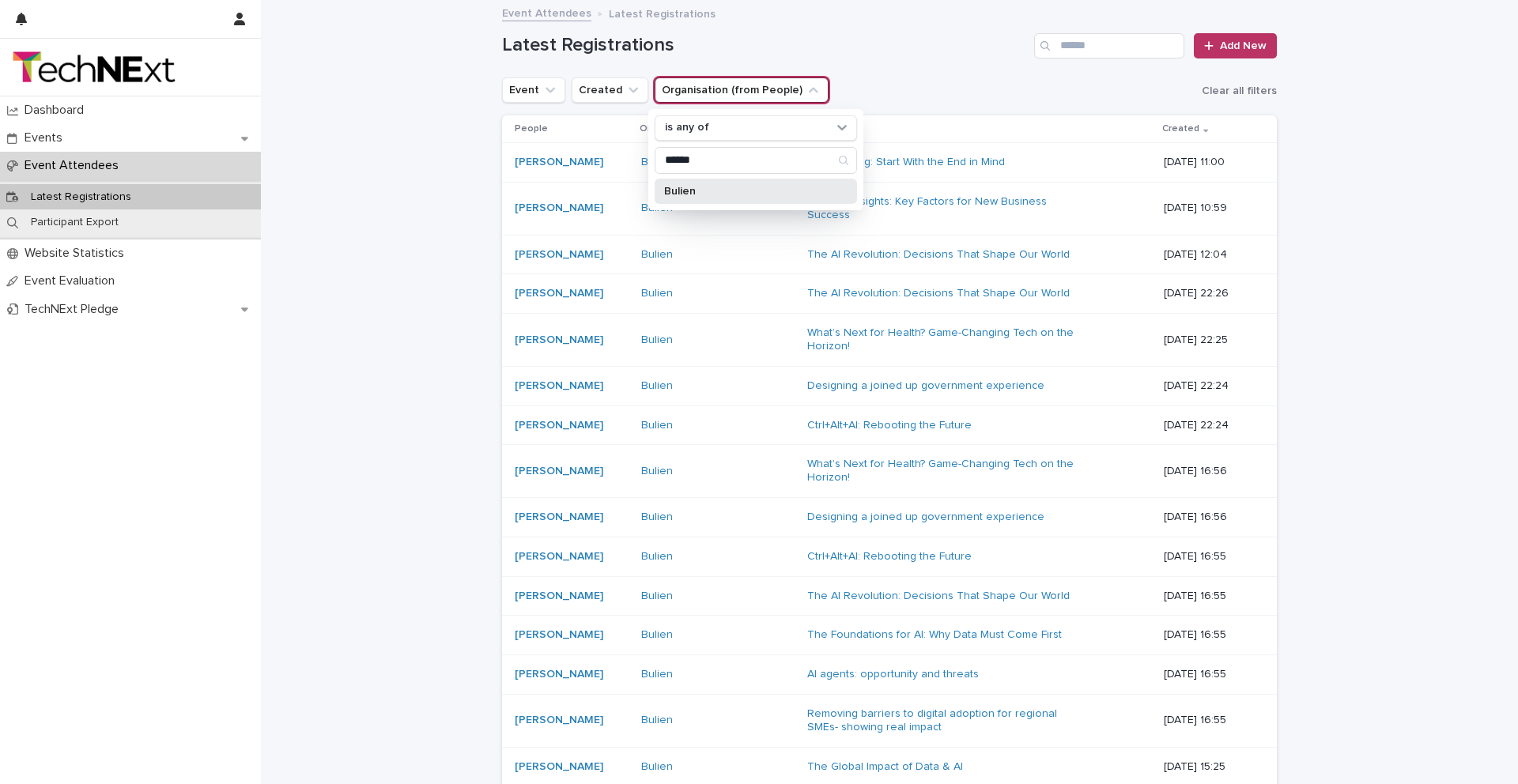 click on "Bulien" at bounding box center (748, 191) 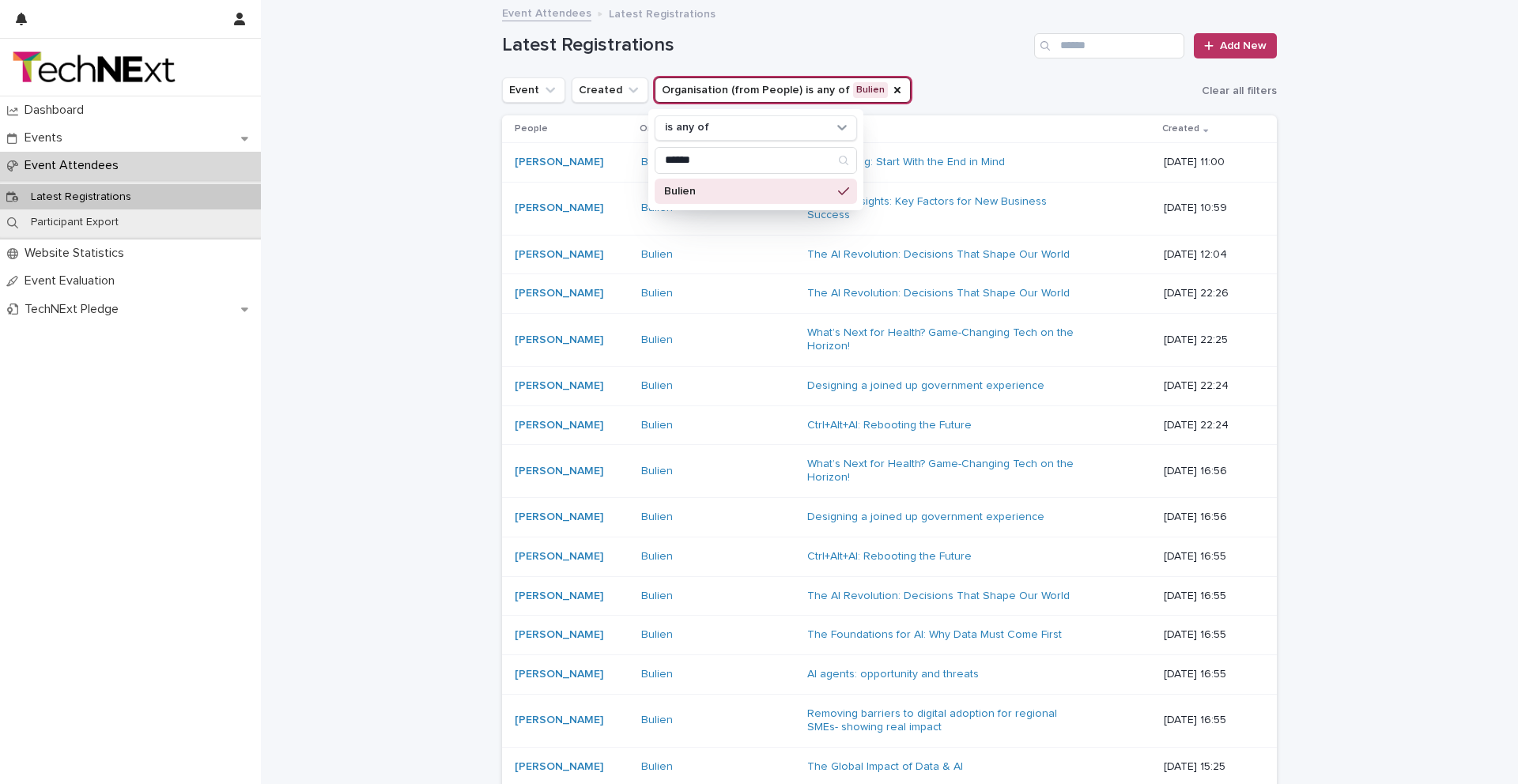 click on "Event Created Organisation (from People) is any of Bulien is any of ****** Bulien Clear all filters" at bounding box center (889, 90) 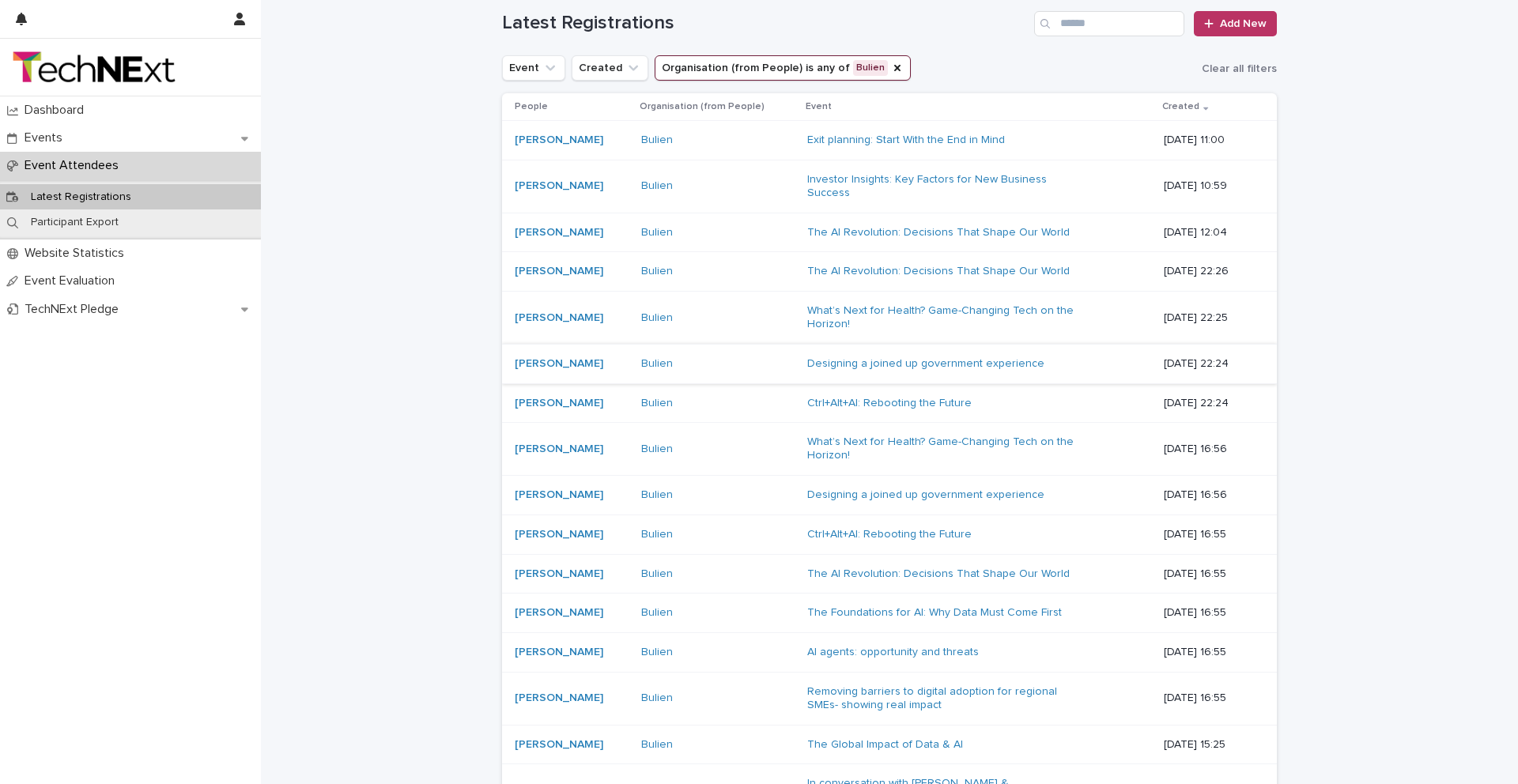 scroll, scrollTop: 0, scrollLeft: 0, axis: both 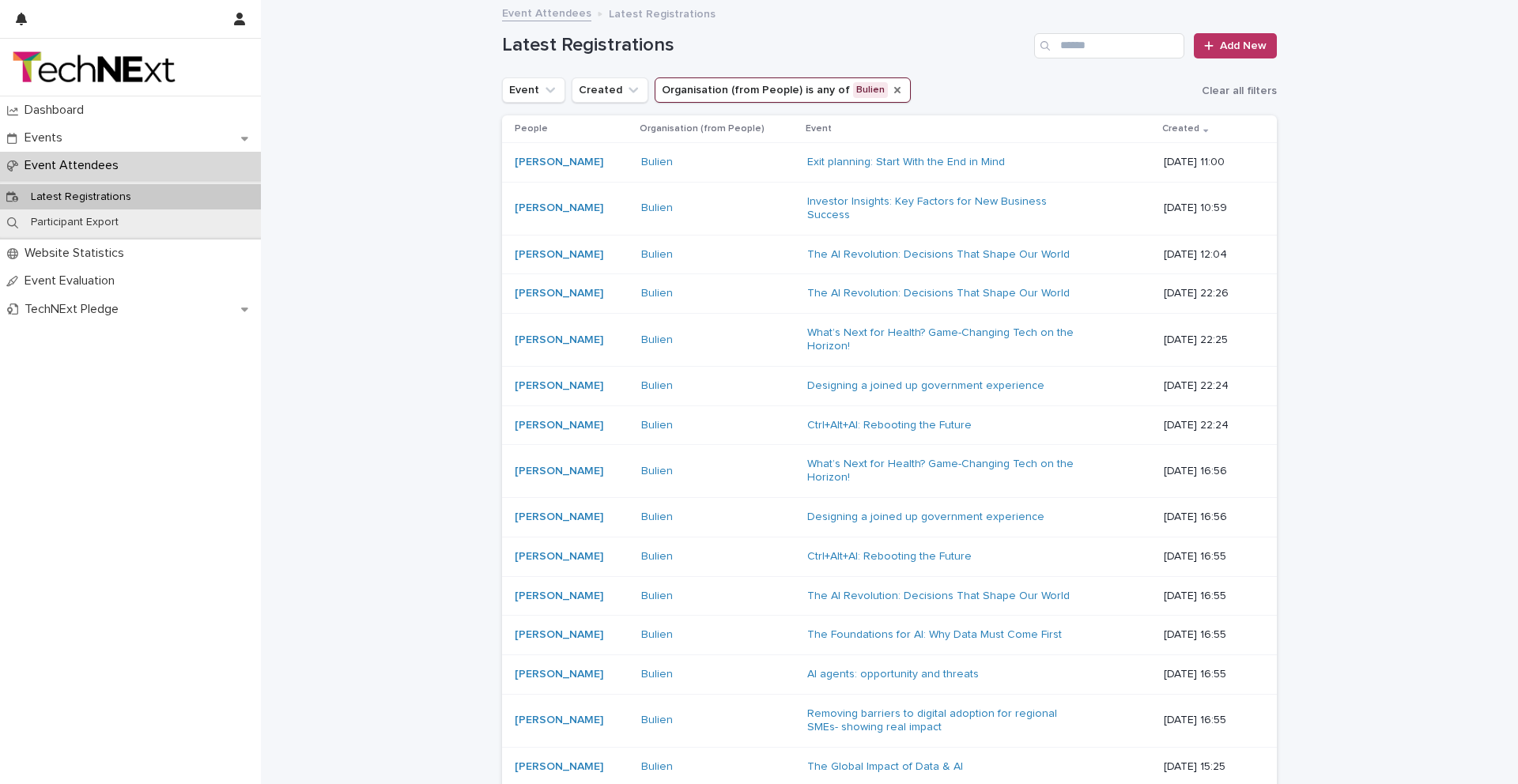 click 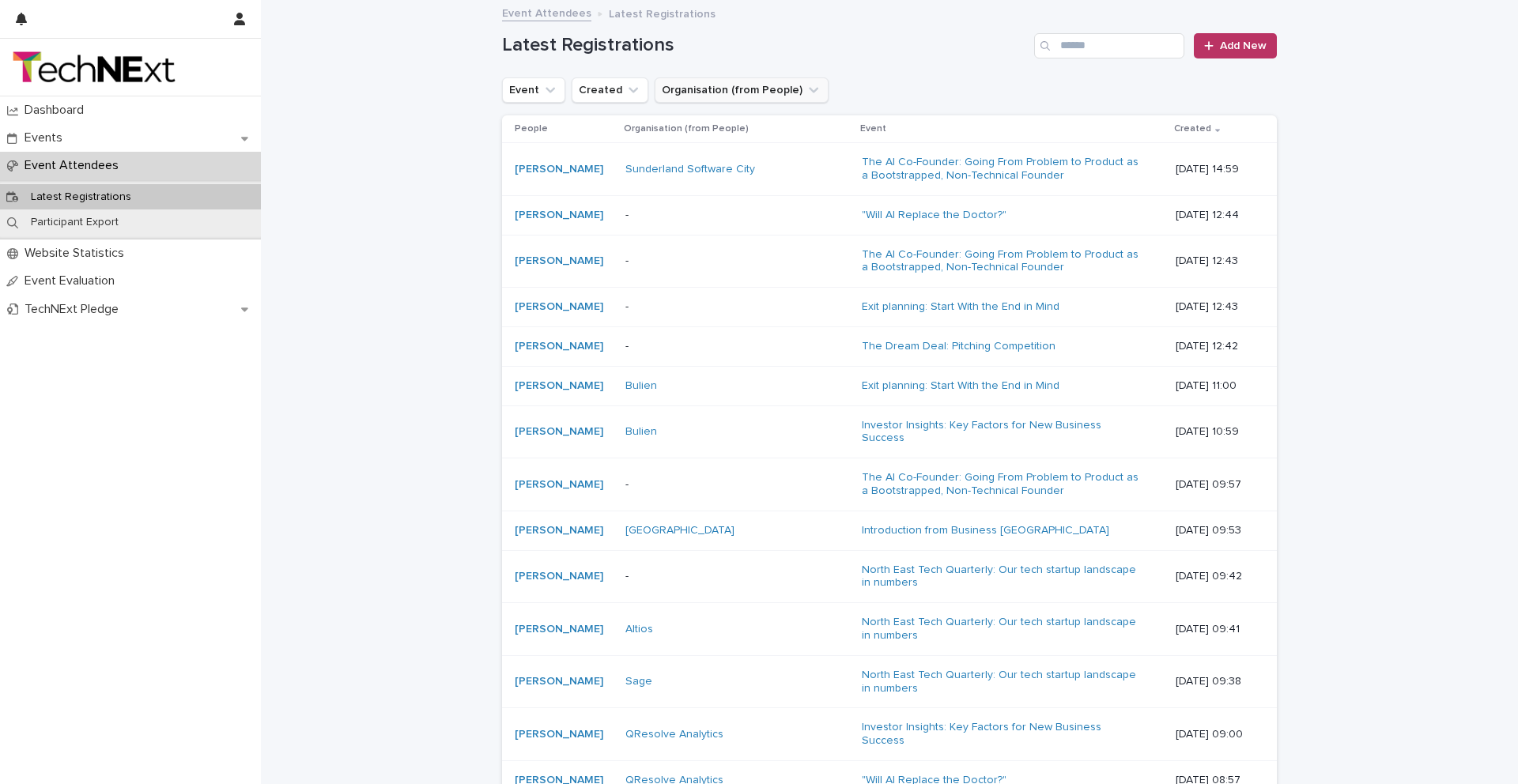 click on "Organisation (from People)" at bounding box center (742, 90) 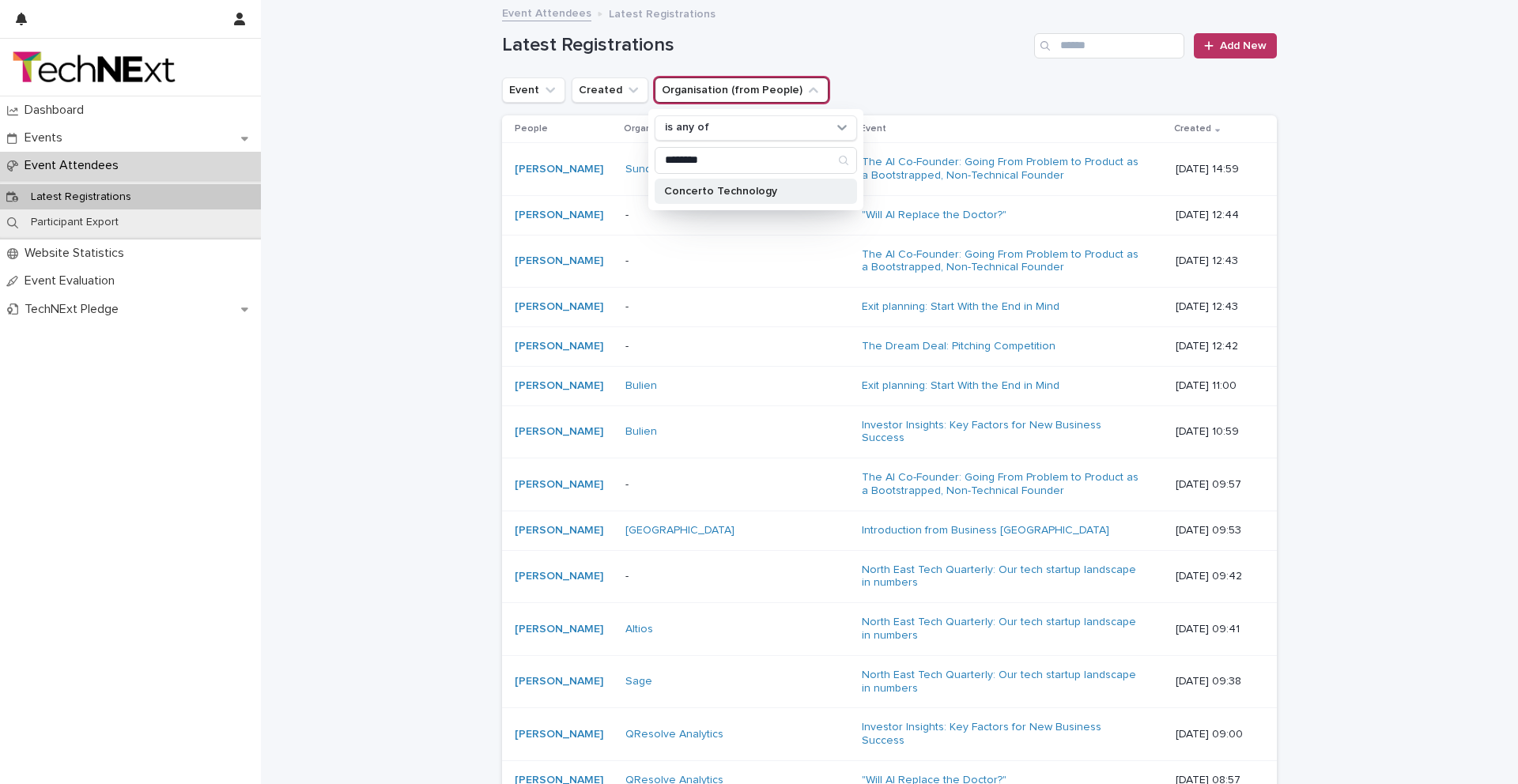 type on "********" 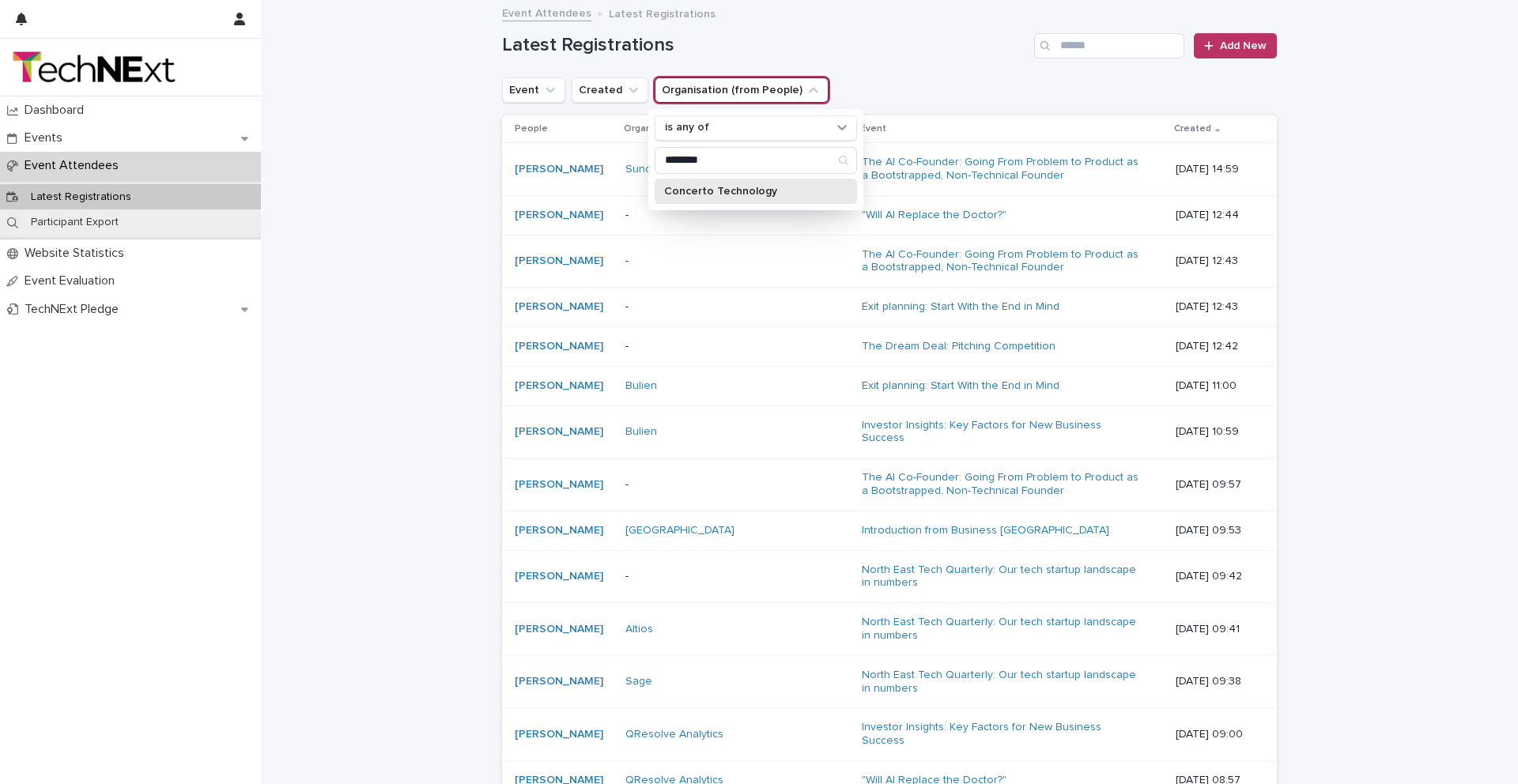 click on "Concerto Technology" at bounding box center [748, 191] 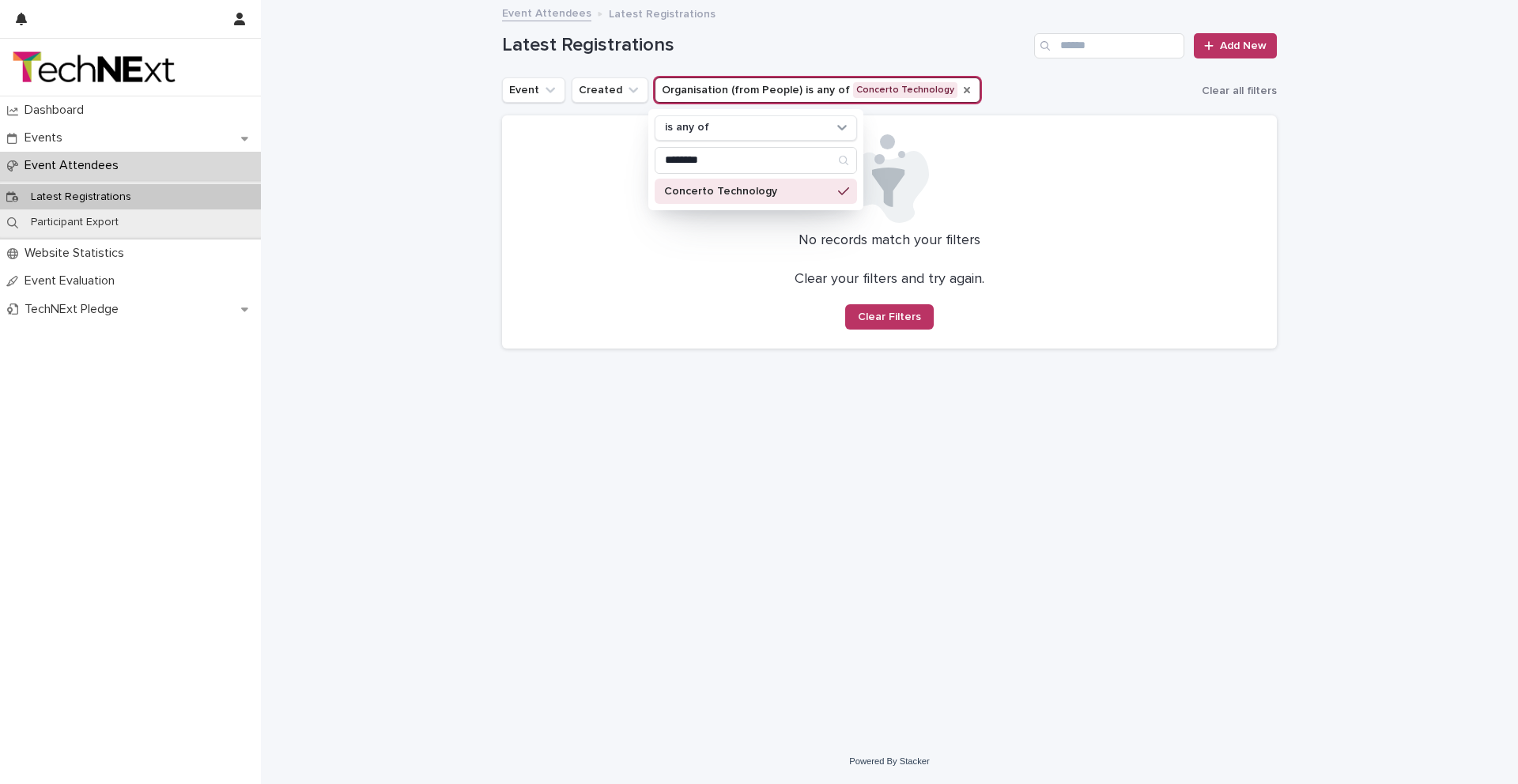 click on "No records match your filters Clear your filters and try again. Clear Filters" at bounding box center [889, 232] 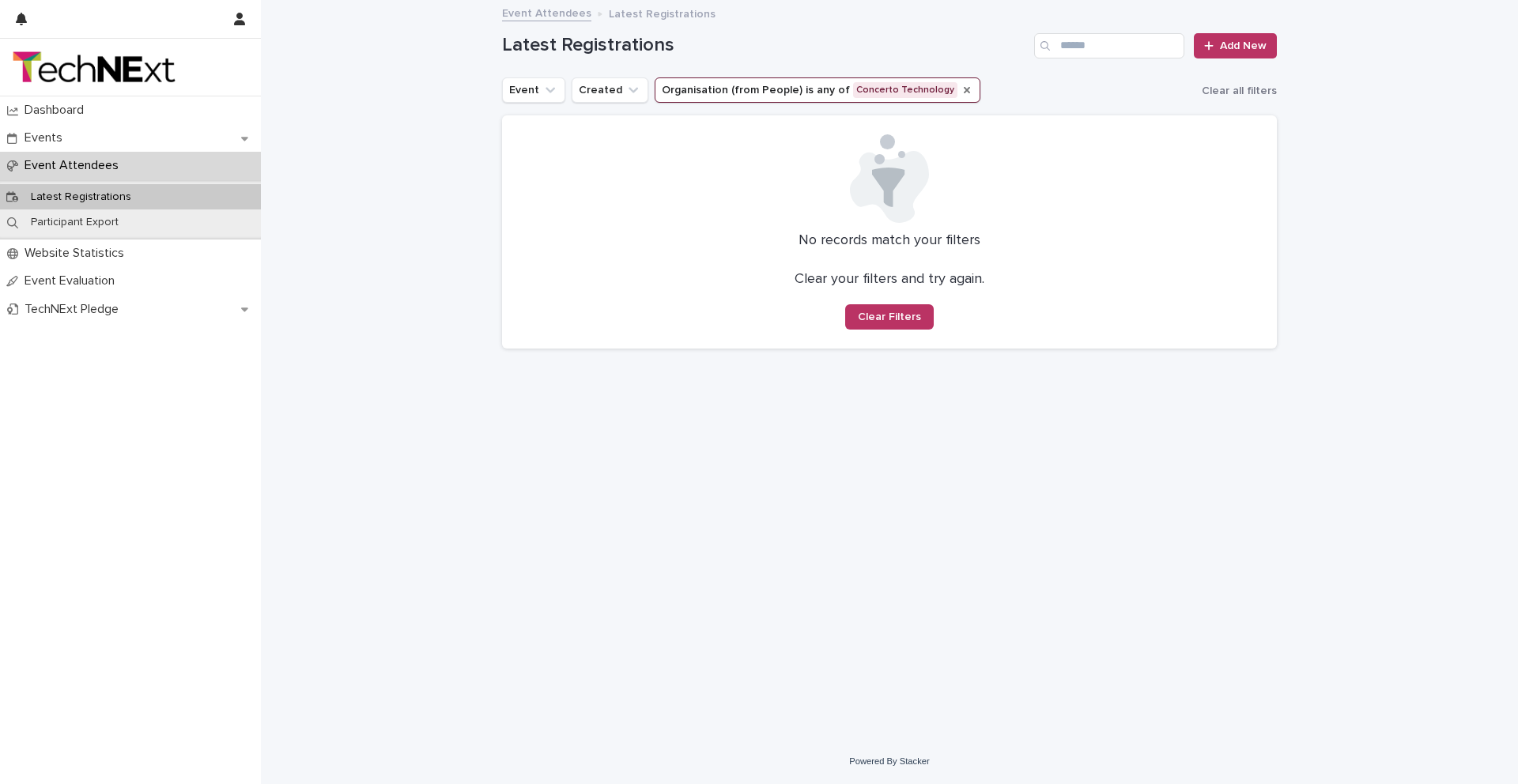 click 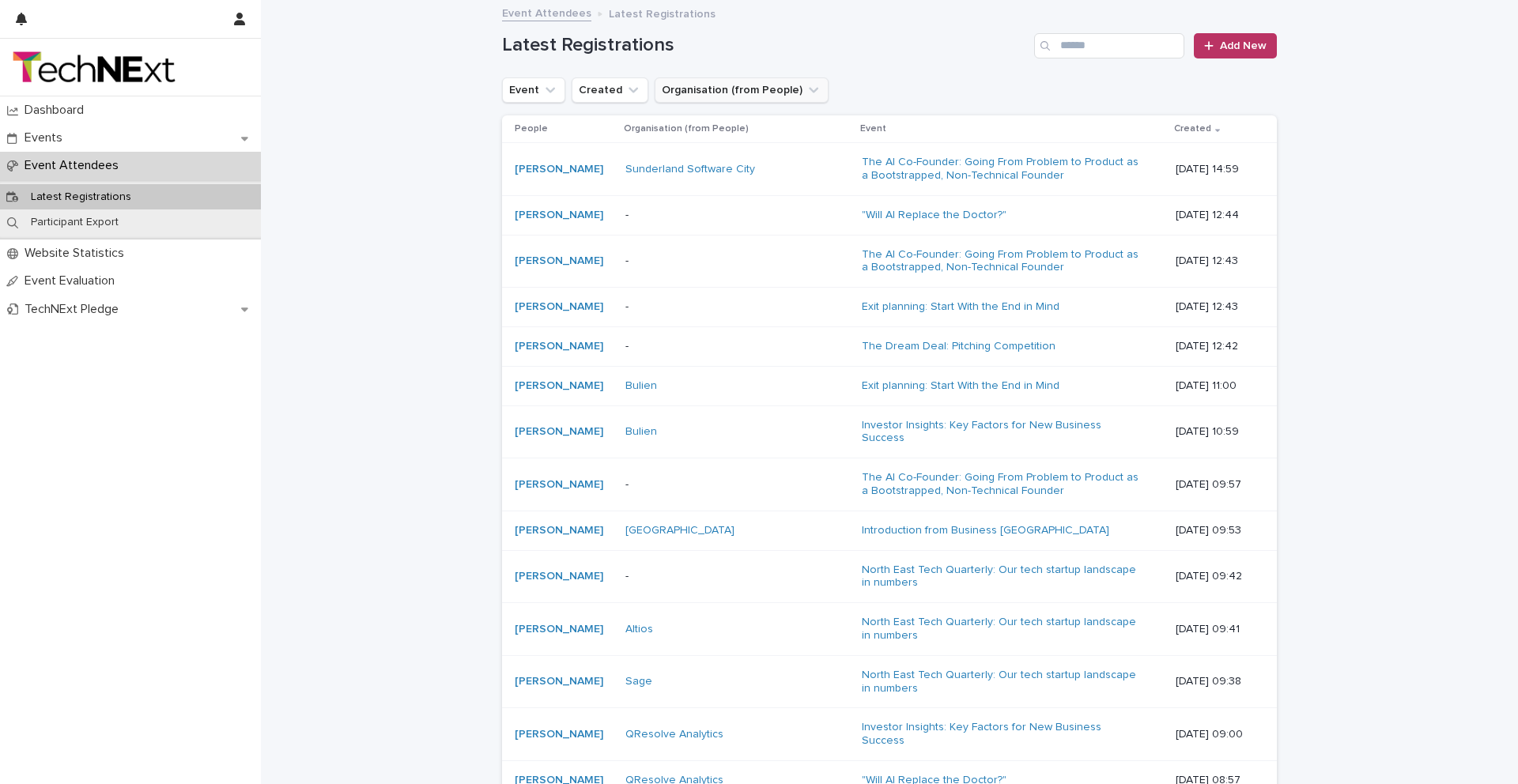 click on "Organisation (from People)" at bounding box center [742, 90] 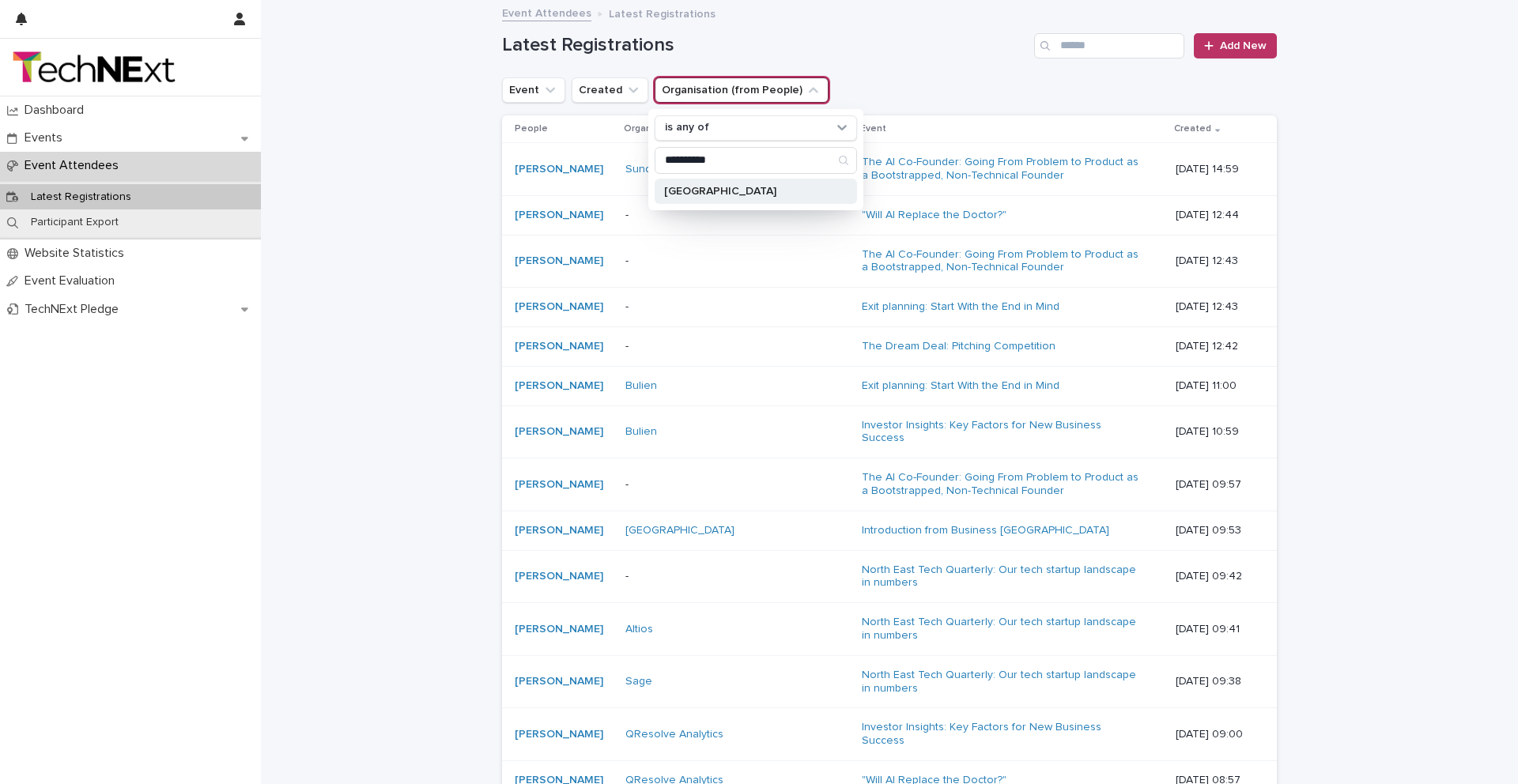 type on "**********" 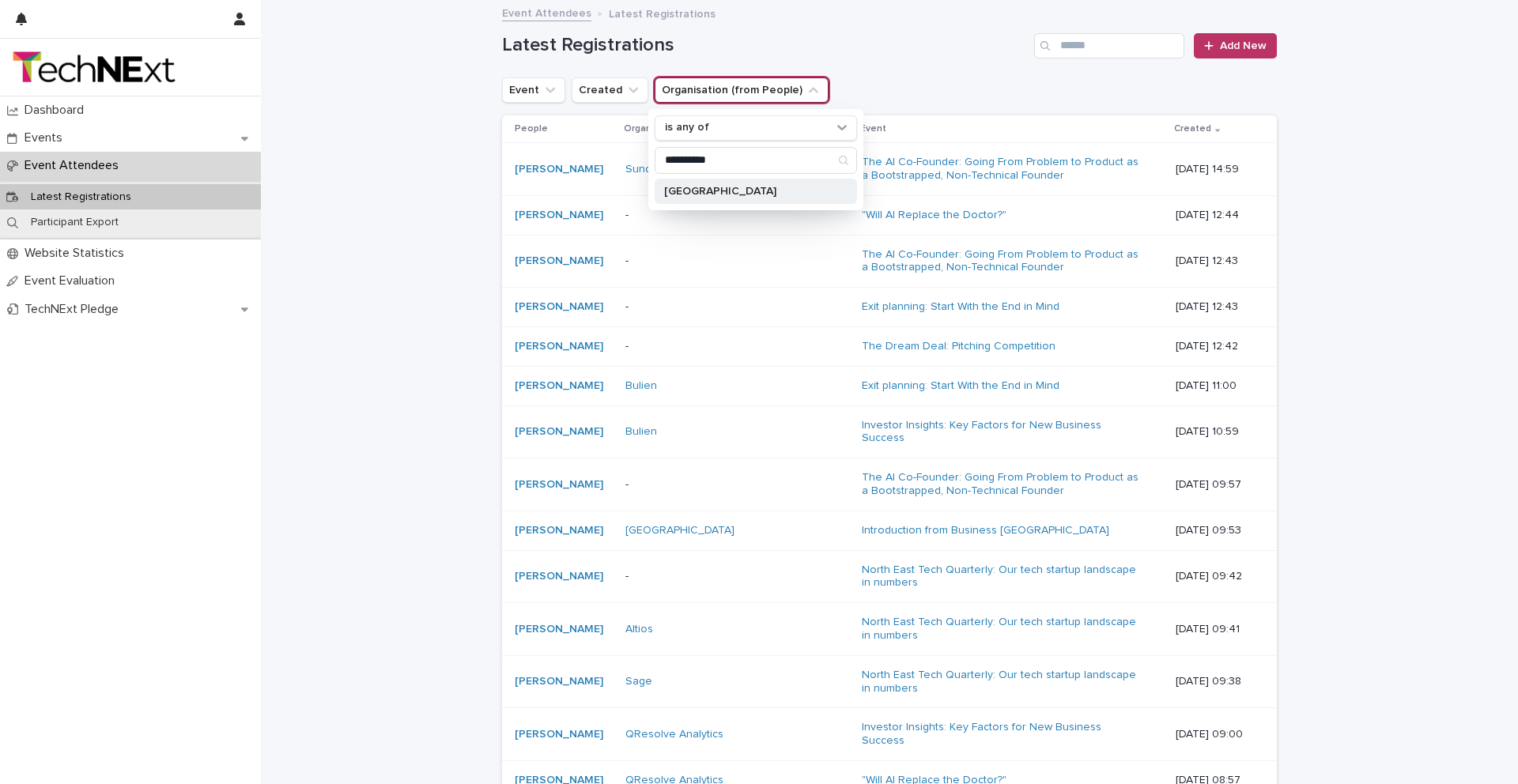 click on "[GEOGRAPHIC_DATA]" at bounding box center [756, 191] 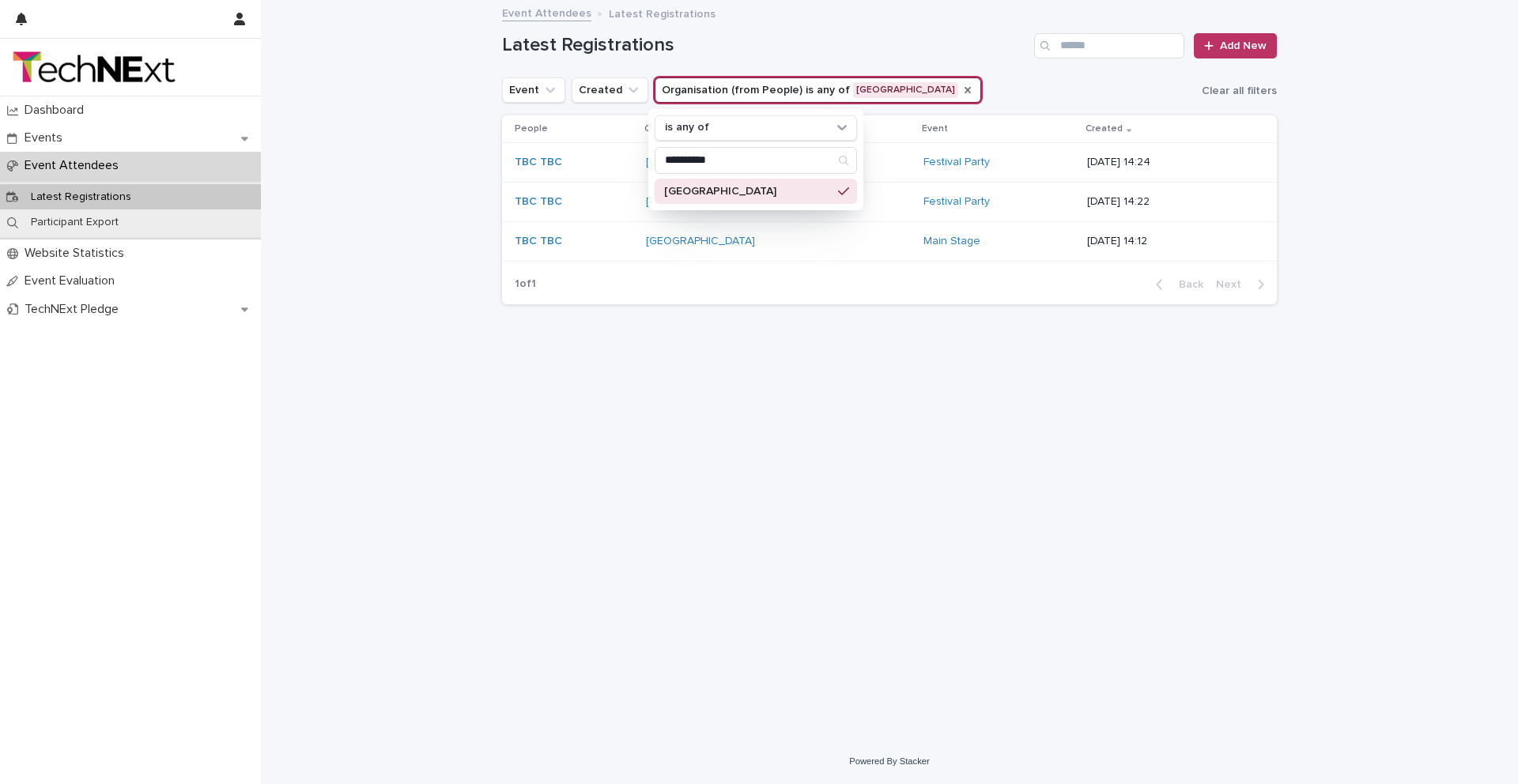 click on "**********" at bounding box center (889, 350) 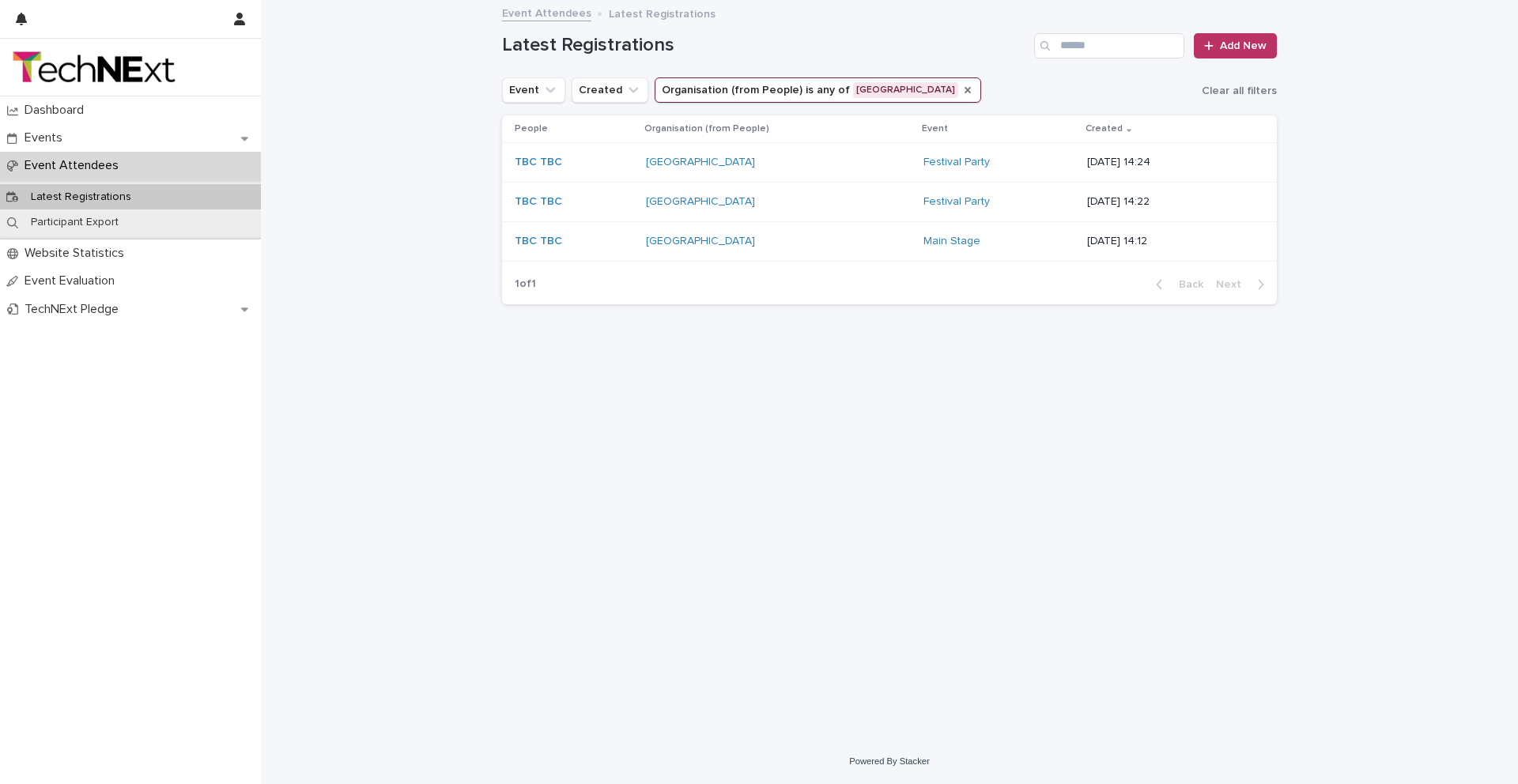 click on "Organisation (from People) is any of [GEOGRAPHIC_DATA]" at bounding box center [818, 90] 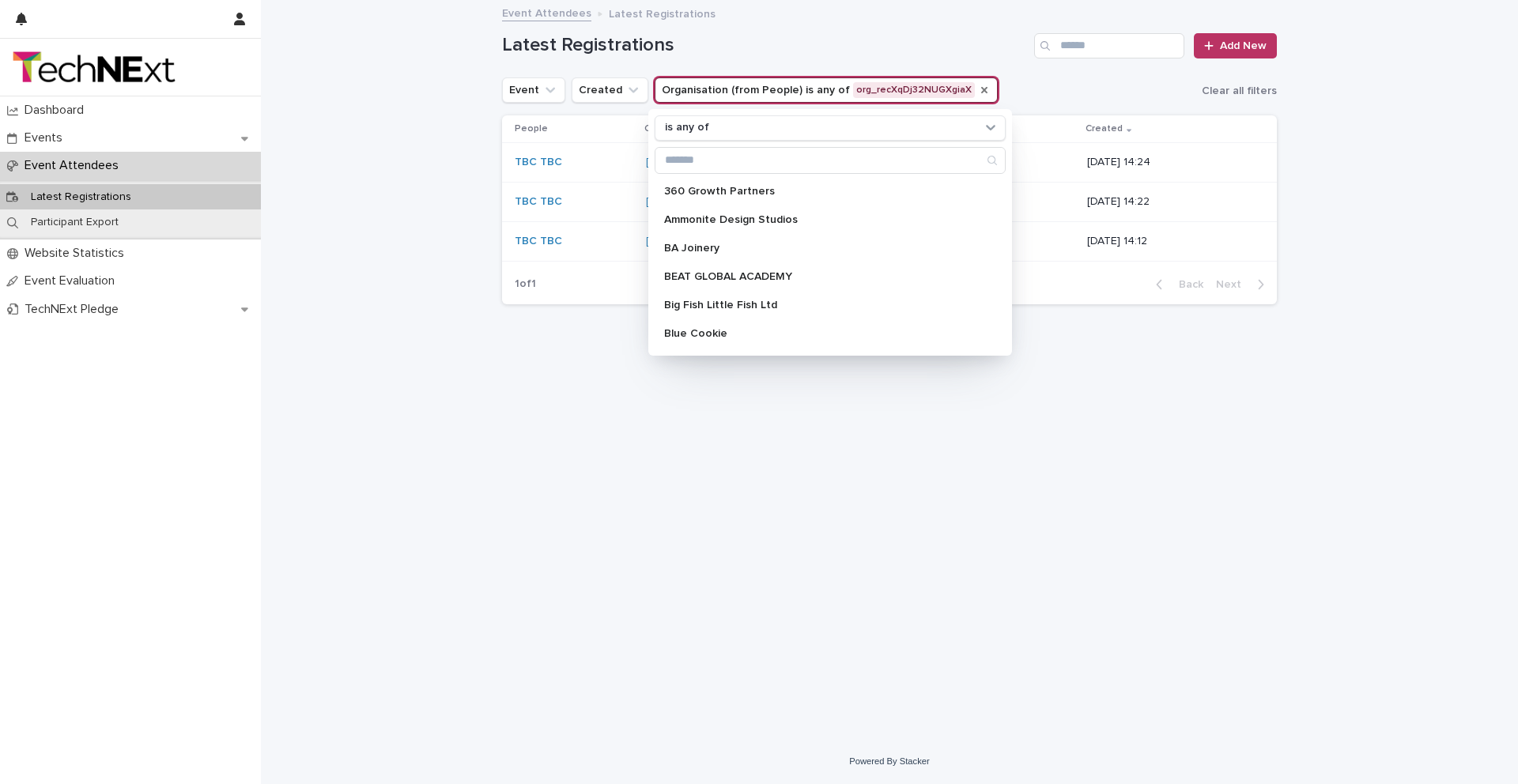 click on "Event Created Organisation (from People) is any of org_recXqDj32NUGXgiaX is any of 360 Growth Partners Ammonite Design Studios BA Joinery BEAT GLOBAL ACADEMY Big Fish Little Fish Ltd Blue Cookie By The Sea Brew Co Caterpillar [GEOGRAPHIC_DATA] company Complement Geonomics Creative UK DeskBurgerGames Dropa Arts Ltd DS Performance  Evolve Business Centre Hedgehog Lab Inflo International Newcastle CIC  Liquid Joy Ltd marketing & co Media Savvy MobileSkys ltd N/A Nafanar Ltd. Newcastle Carers Newcastle Dog & Cat Shelter [GEOGRAPHIC_DATA]/[PERSON_NAME] studios [PERSON_NAME] Menswear Planet Careers Pockit Limited Precursor Security Reclaim [PERSON_NAME] Shout Digital Structic Sunderland Community Action Group [PERSON_NAME][GEOGRAPHIC_DATA] Swotch The Dog [PERSON_NAME] The North East Fund The Pineapple Room Tiny Tiny Tyne and Wear Archives and Museums UK Shared Business Services (UKSBS) Wildcard Networks WISE Group Women Only Wellness Ltd Wubbleyou Ltd Zinchi International Zumo Technologies Clear all filters" at bounding box center [889, 90] 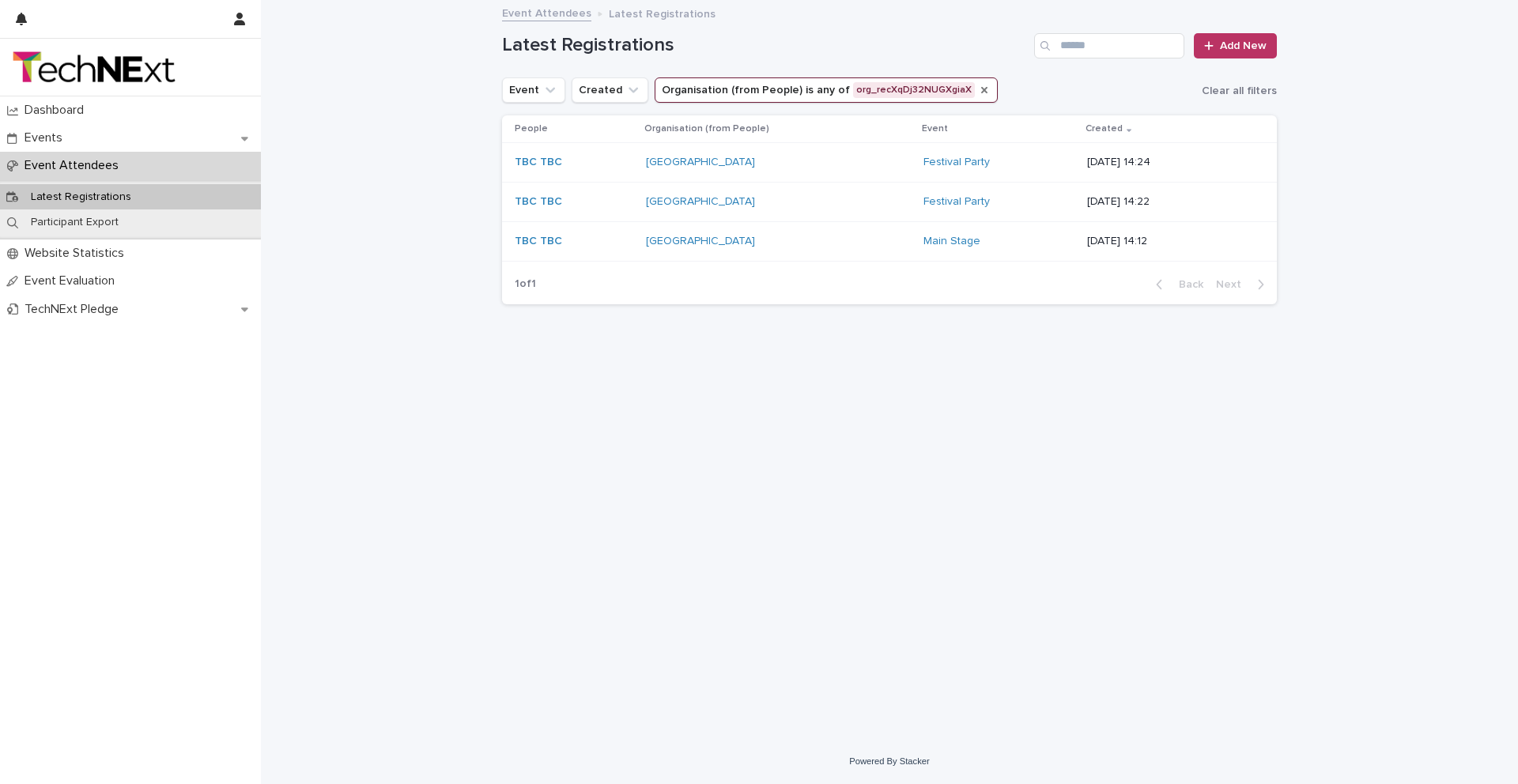 click 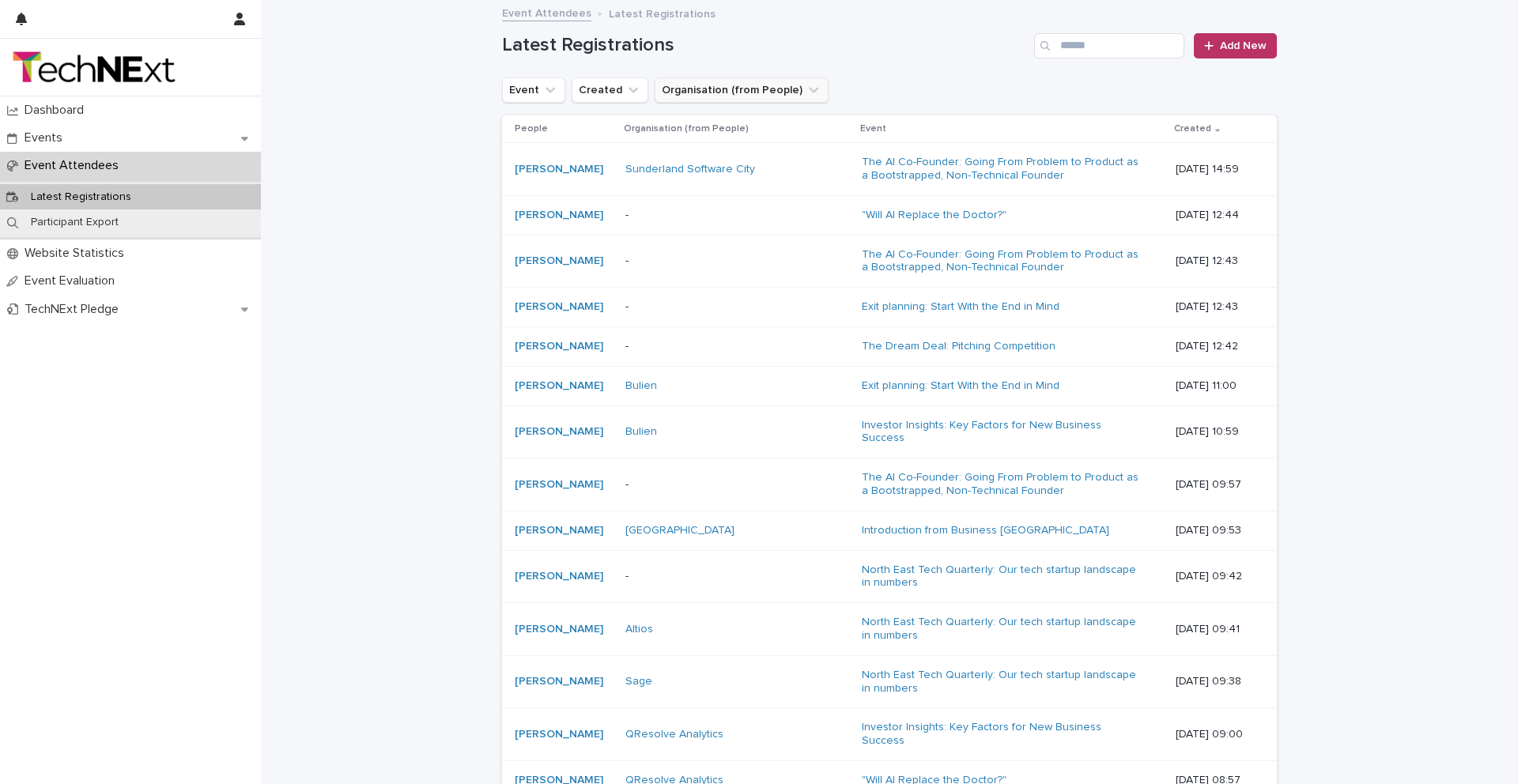 click on "Organisation (from People)" at bounding box center [742, 90] 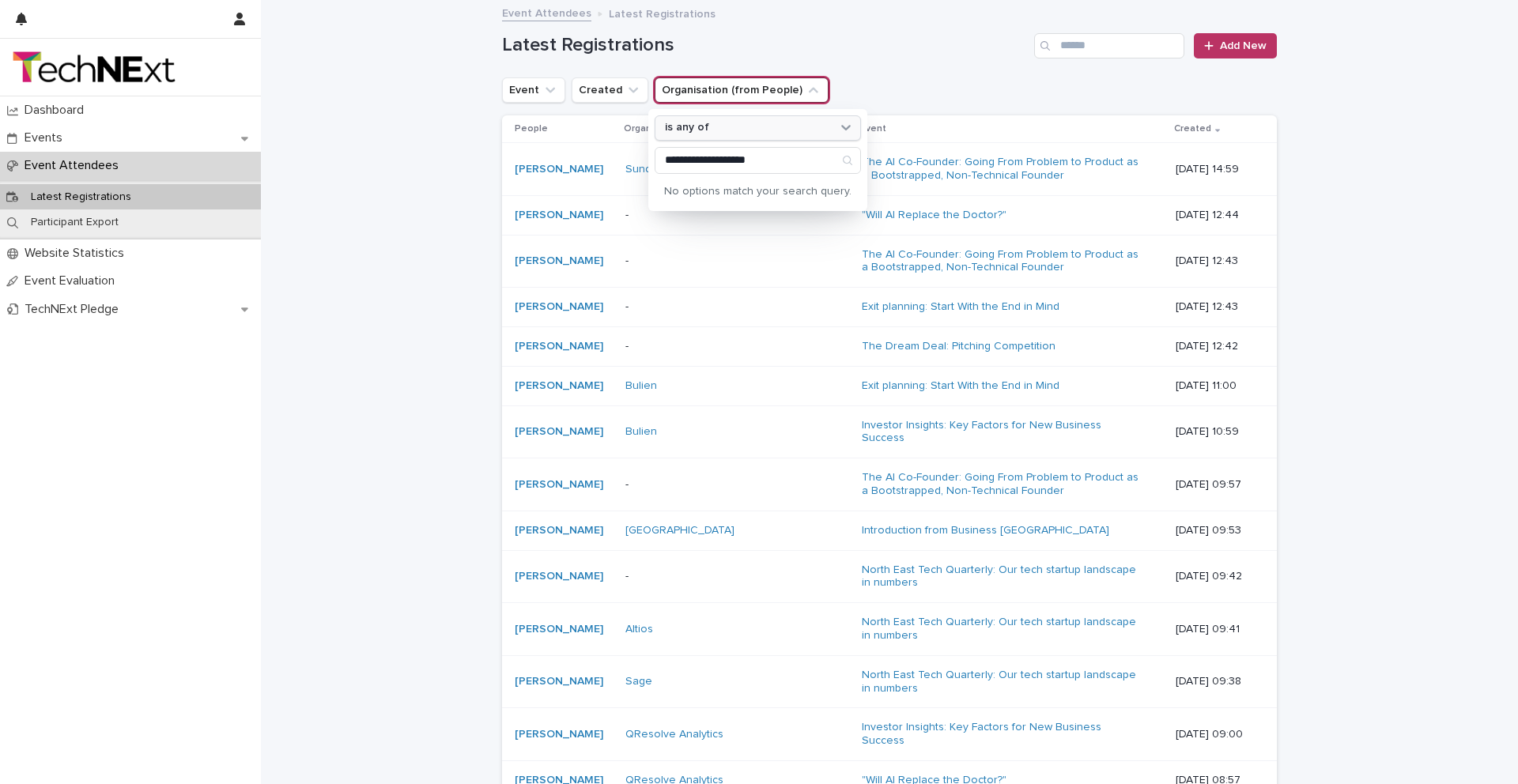 type on "**********" 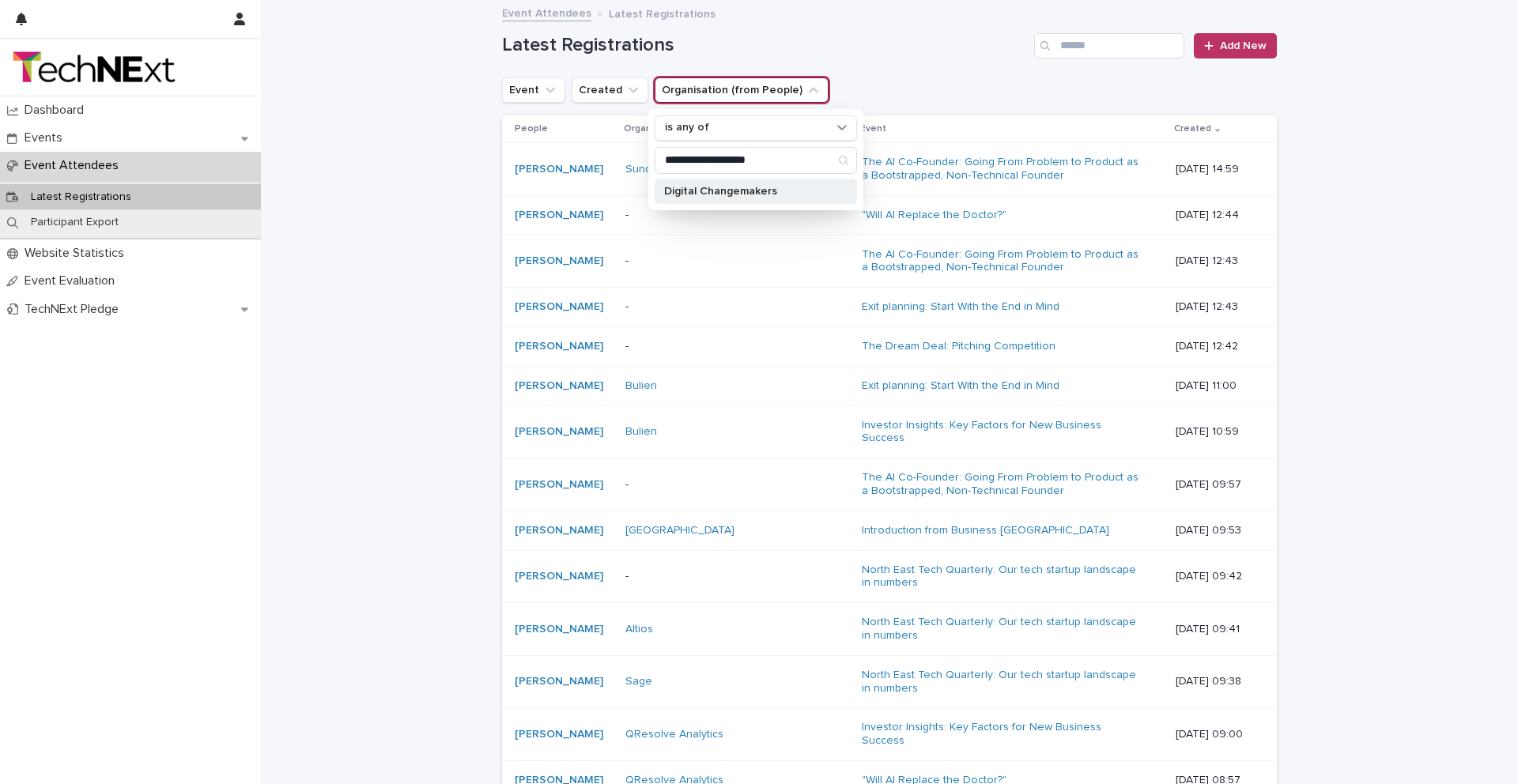 click on "Digital Changemakers" at bounding box center [748, 191] 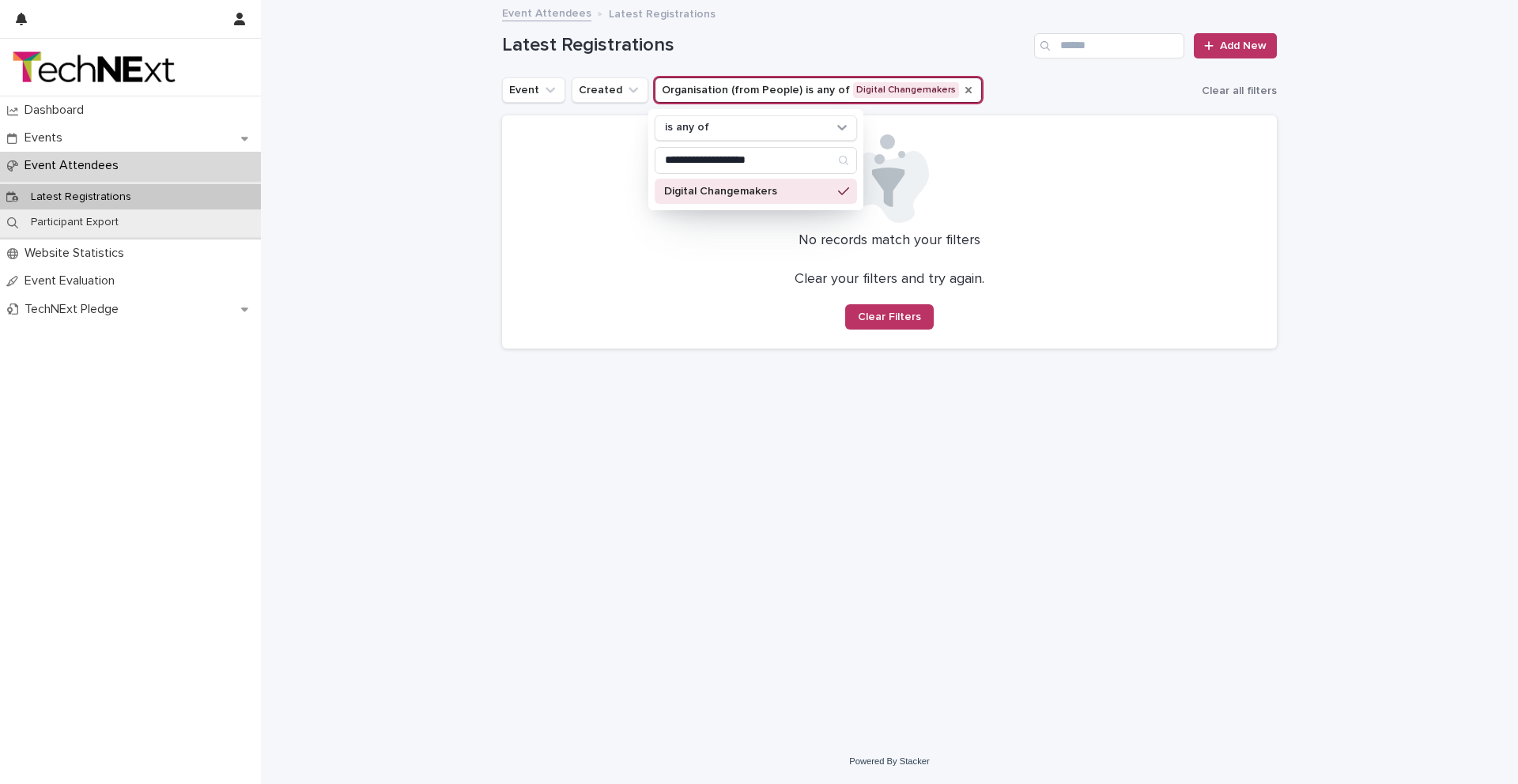click on "No records match your filters Clear your filters and try again. Clear Filters" at bounding box center [889, 232] 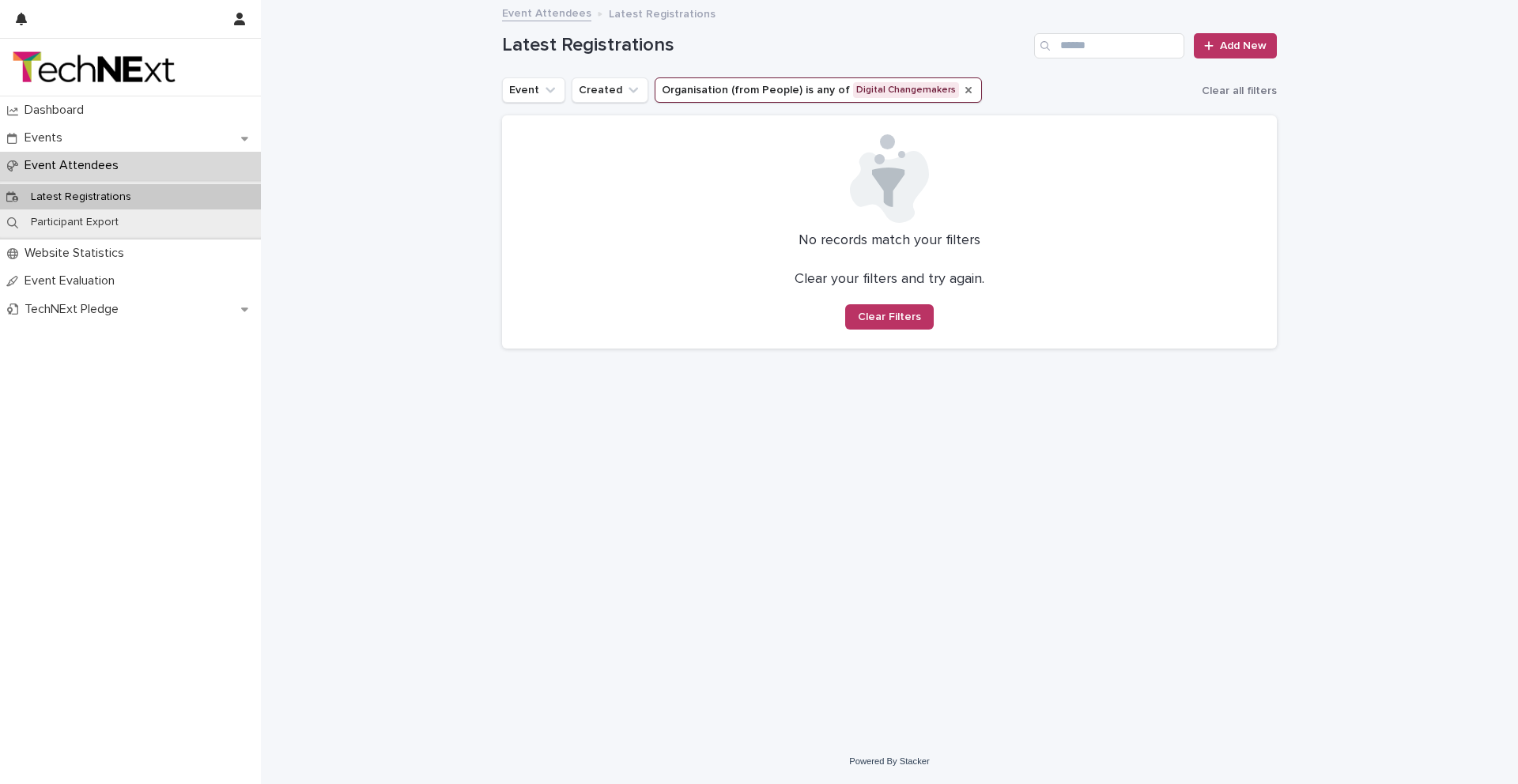 click 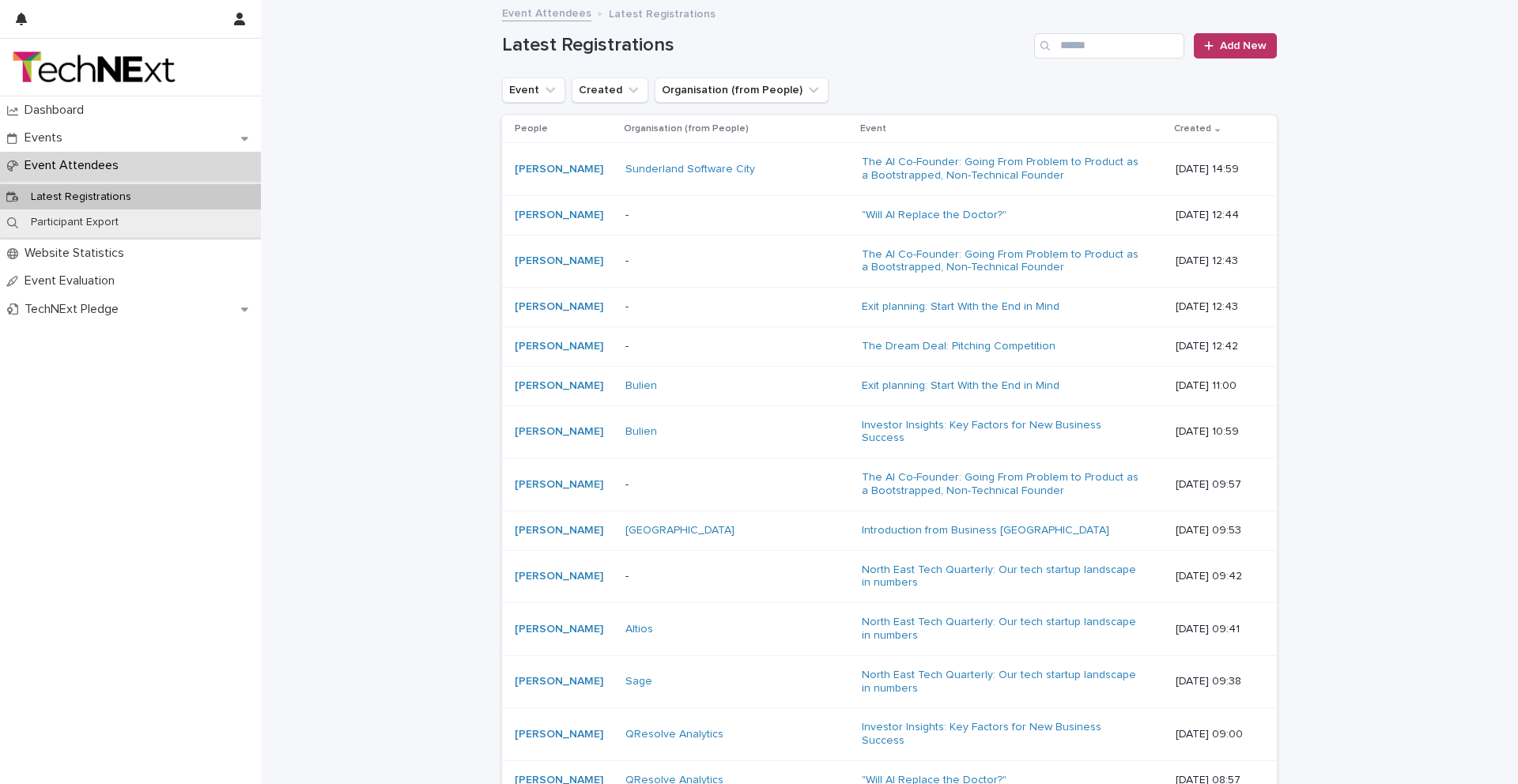 click 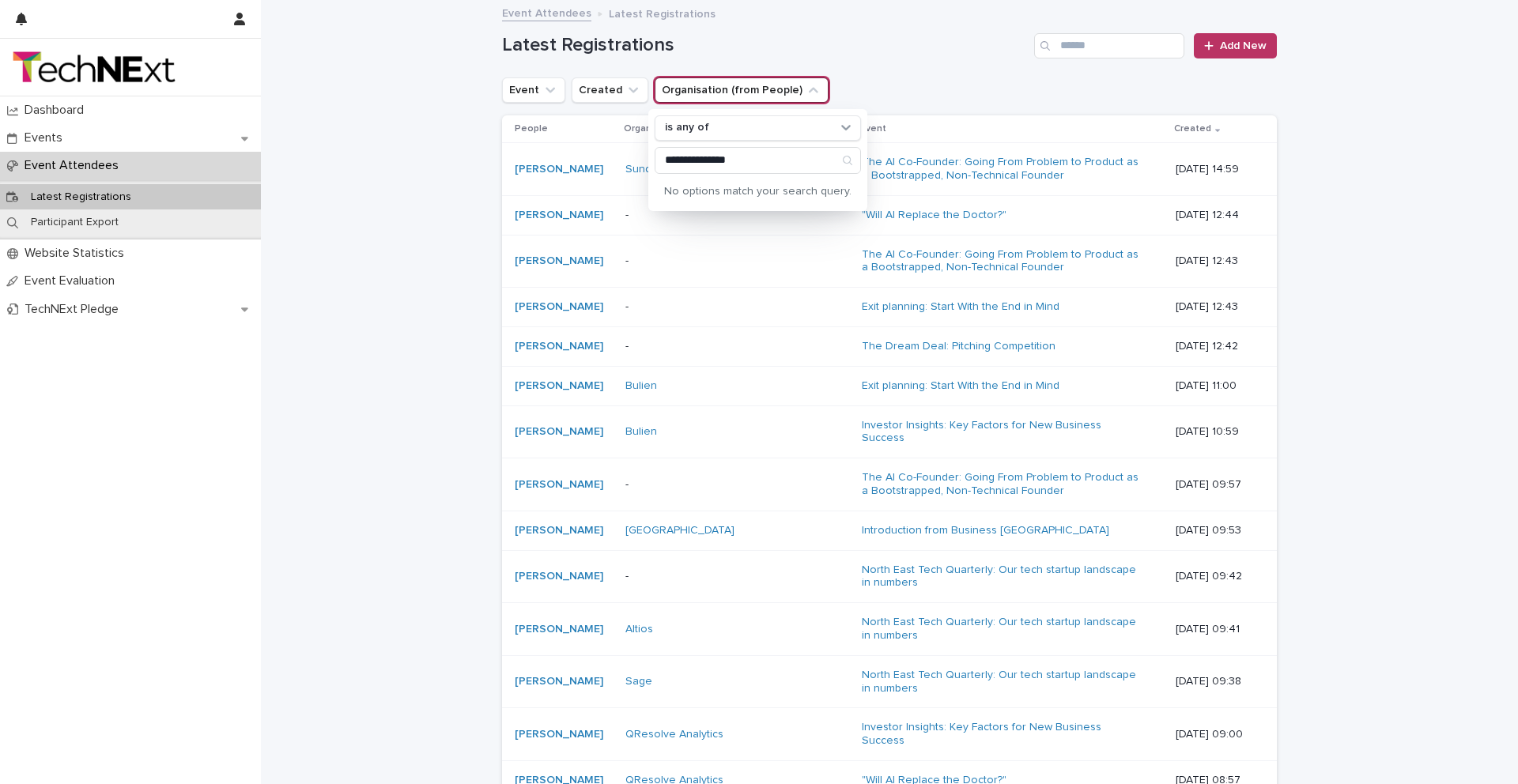 type on "**********" 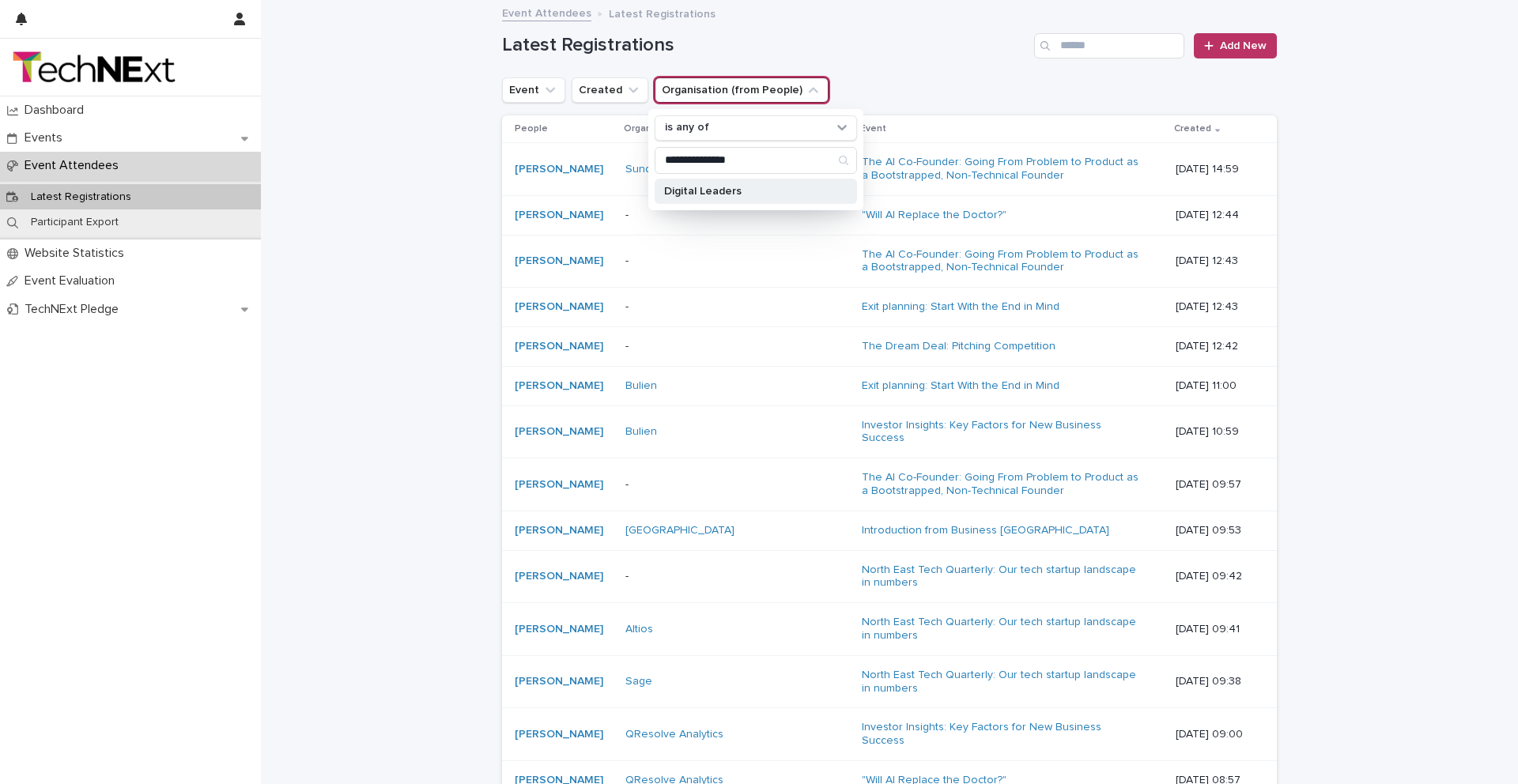 click on "Digital Leaders" at bounding box center [748, 191] 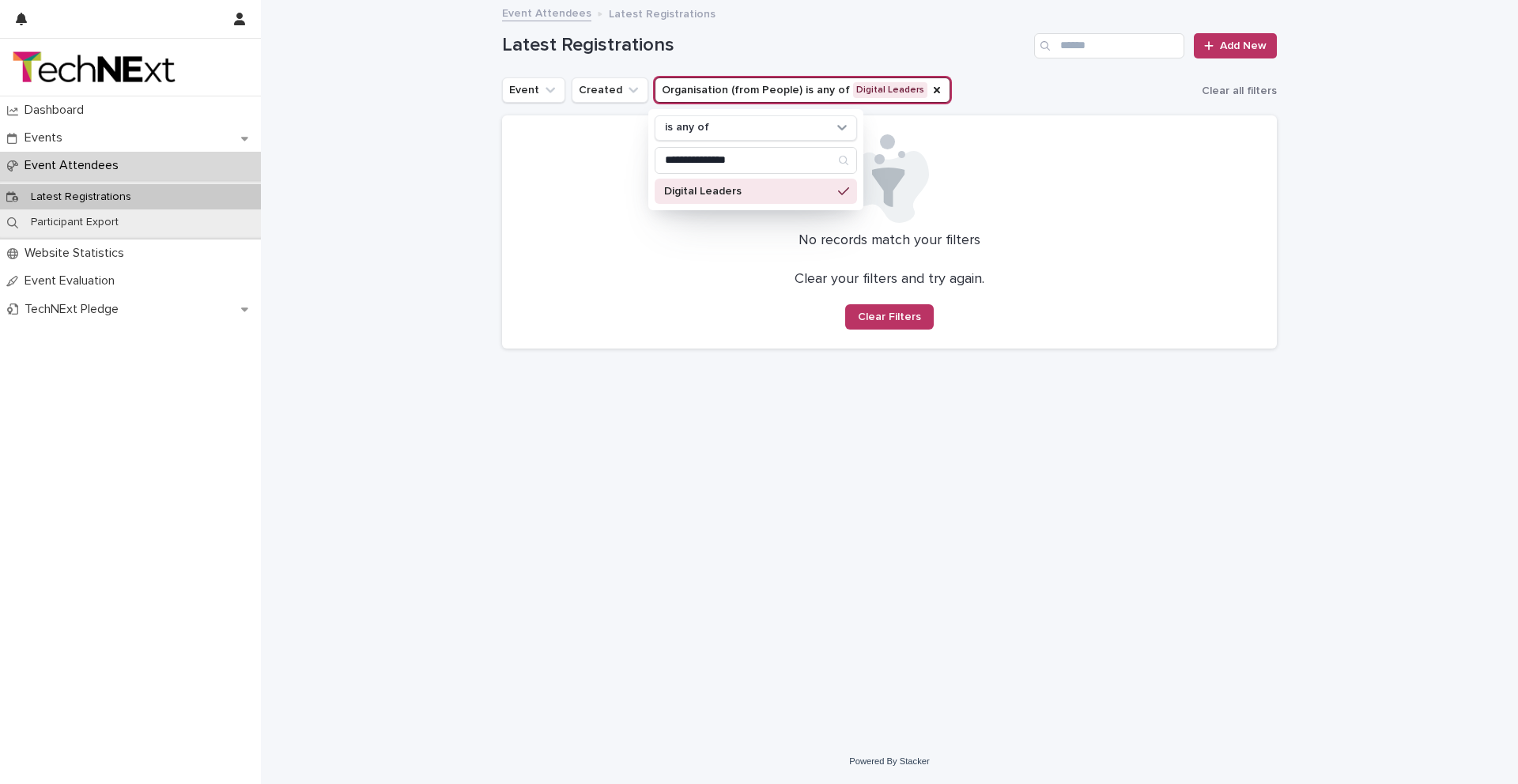 click on "Digital Leaders" at bounding box center (748, 191) 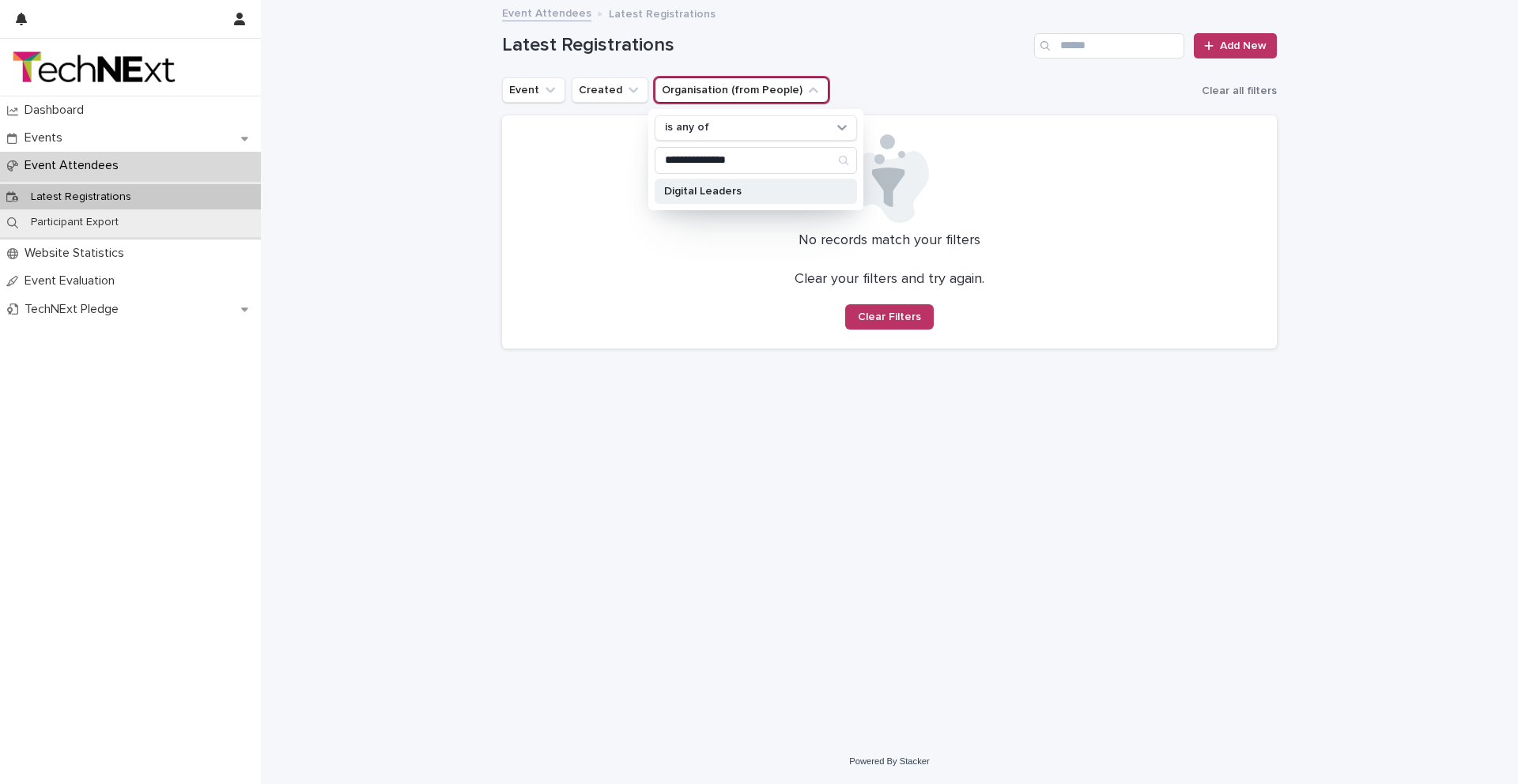 click on "Digital Leaders" at bounding box center (748, 191) 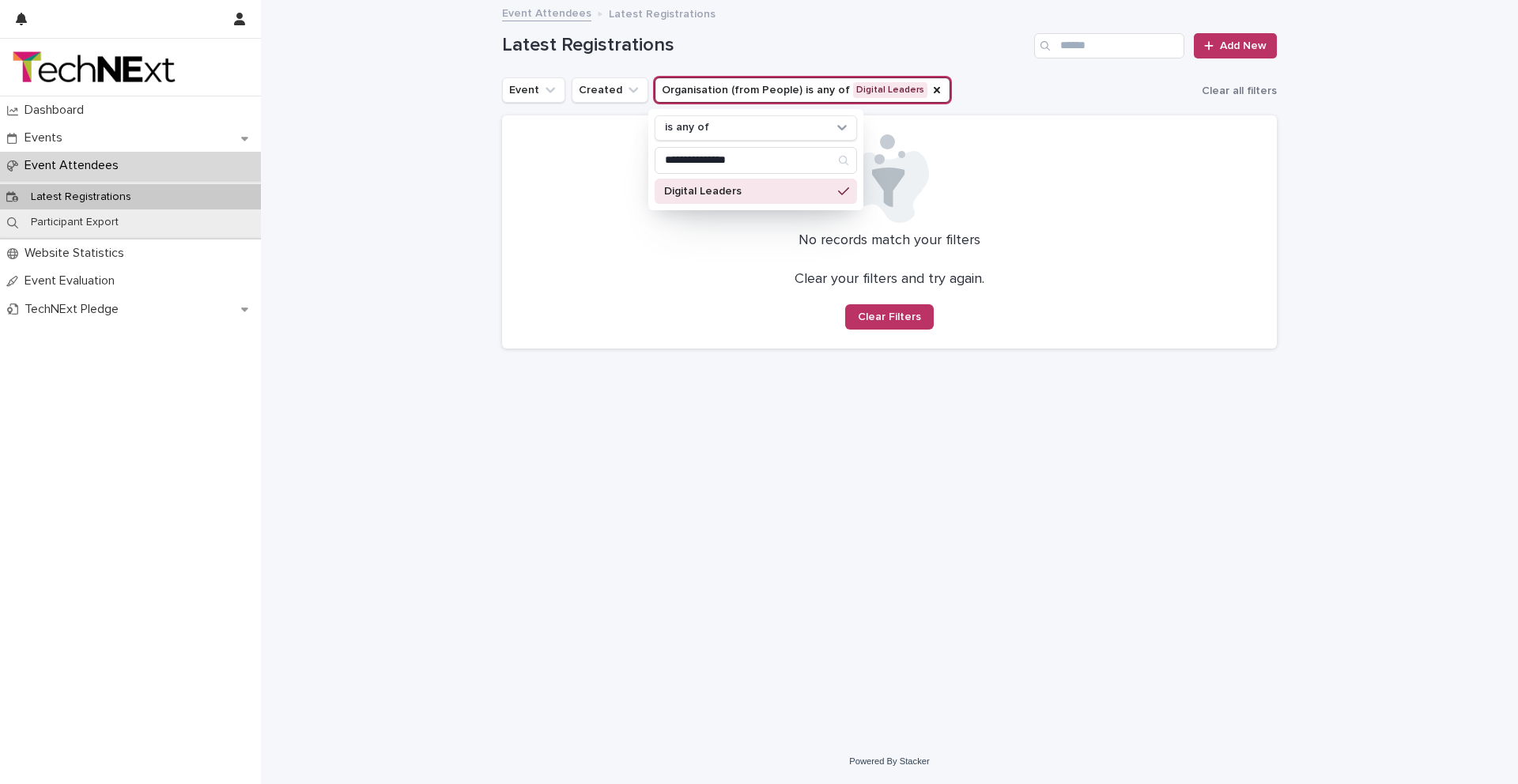click at bounding box center (889, 179) 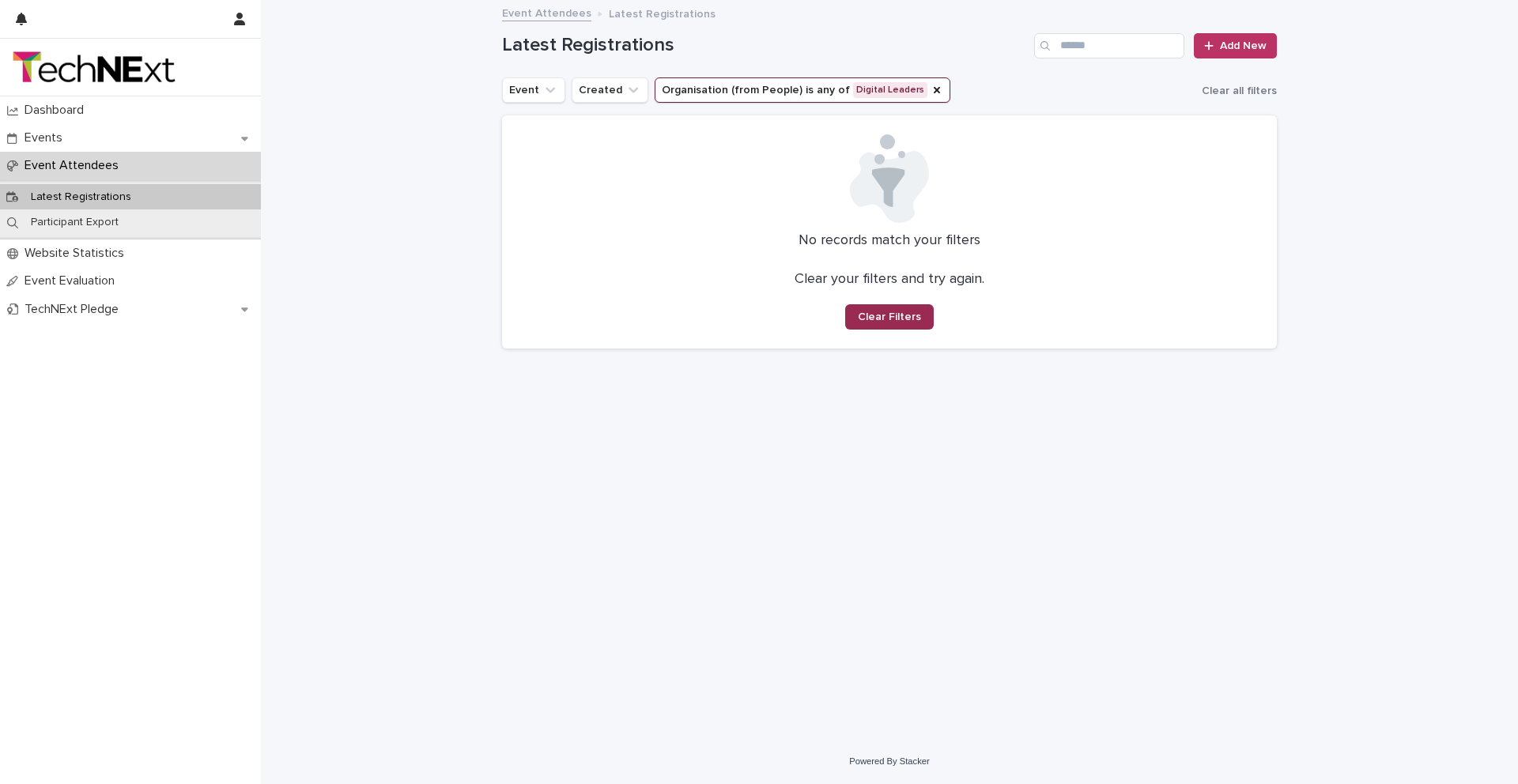 click on "Clear Filters" at bounding box center [889, 317] 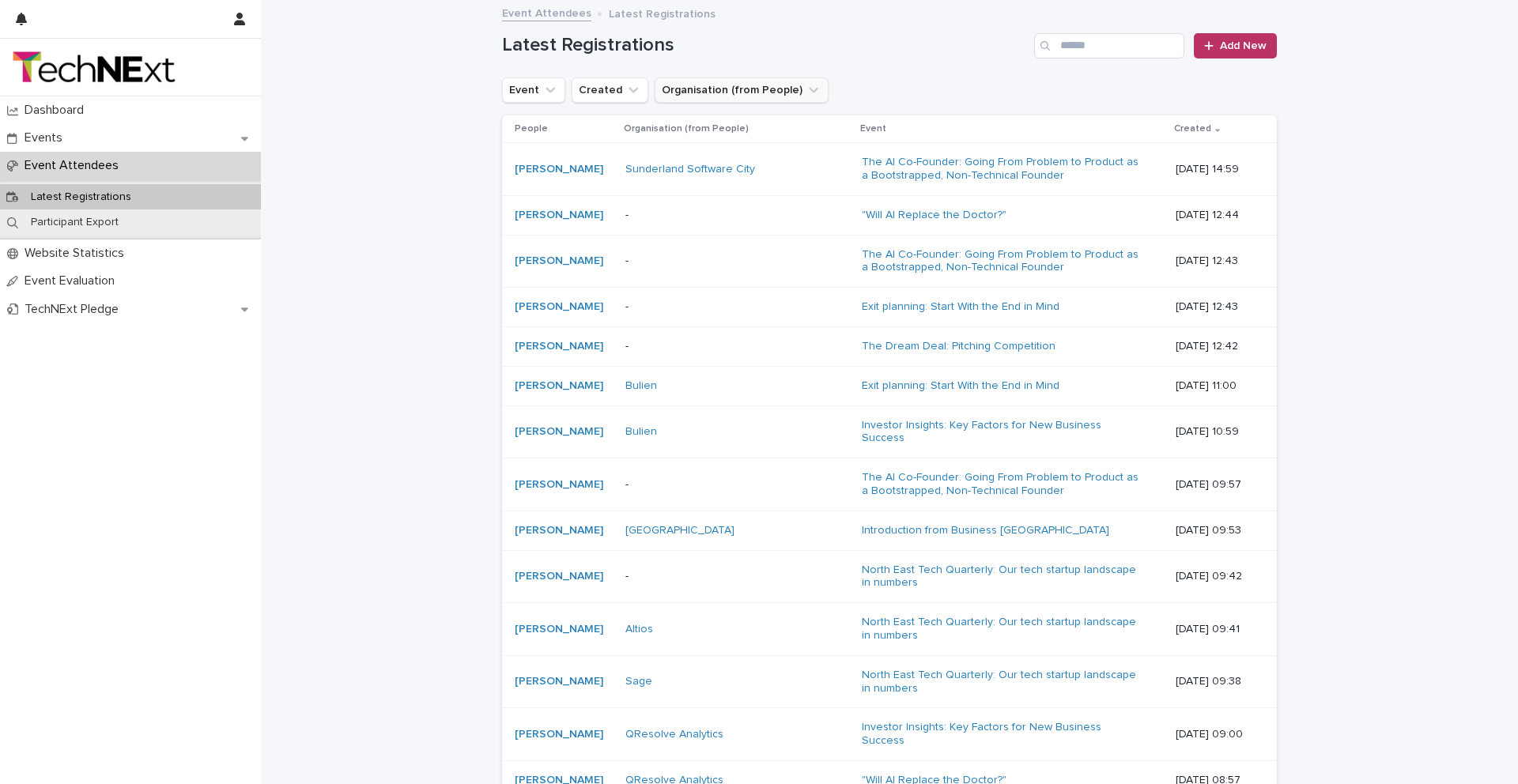click 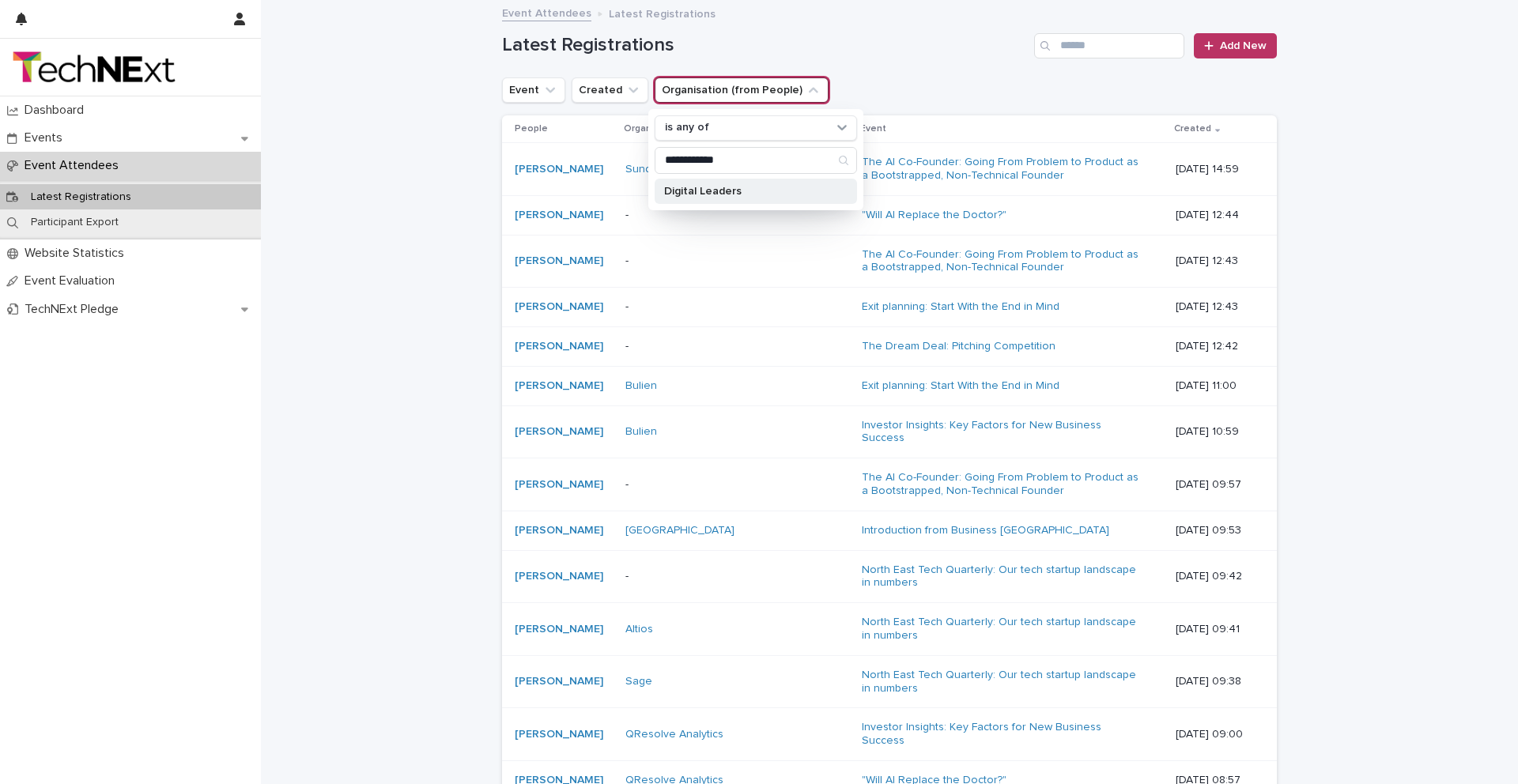 type on "**********" 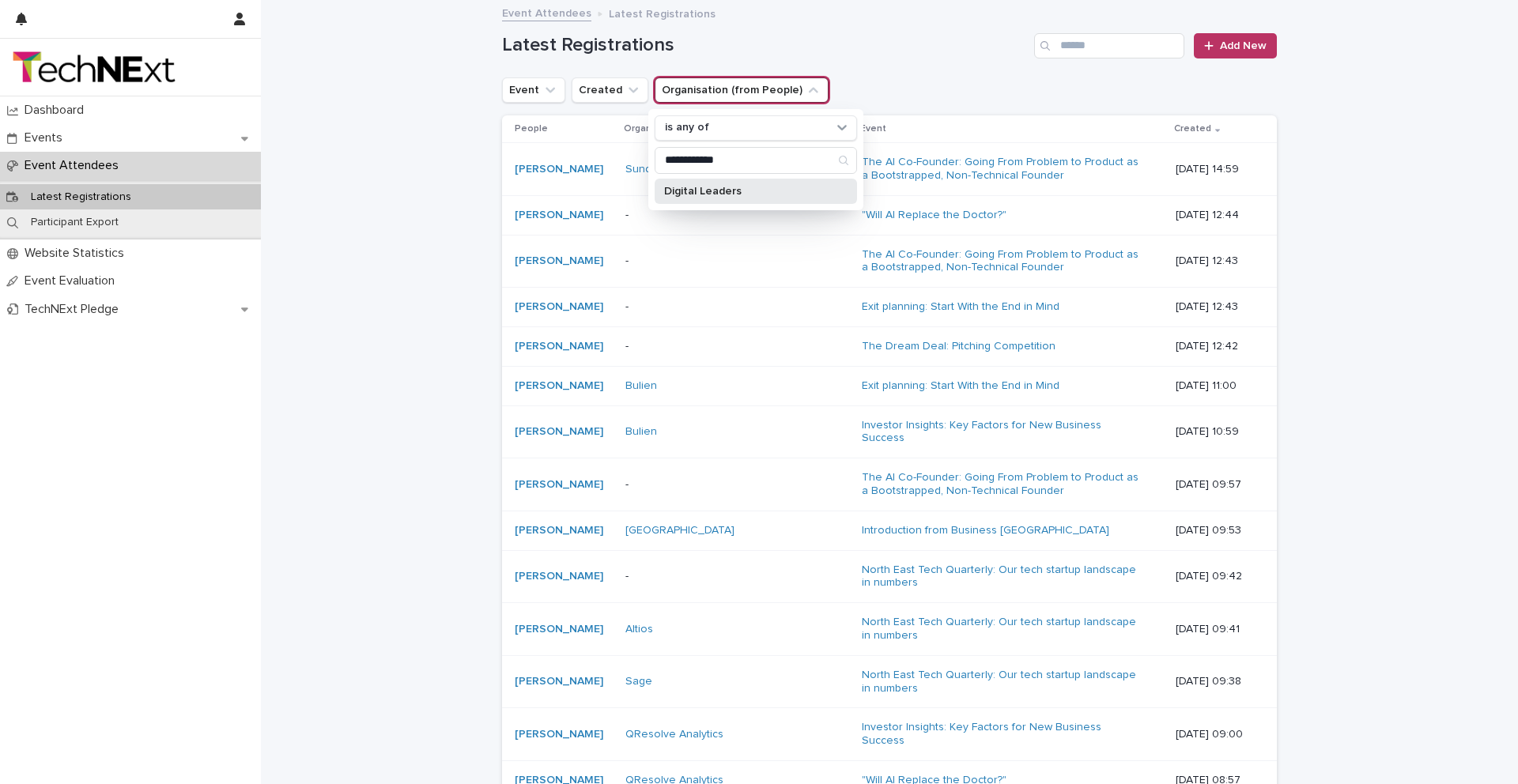 click on "Digital Leaders" at bounding box center [748, 191] 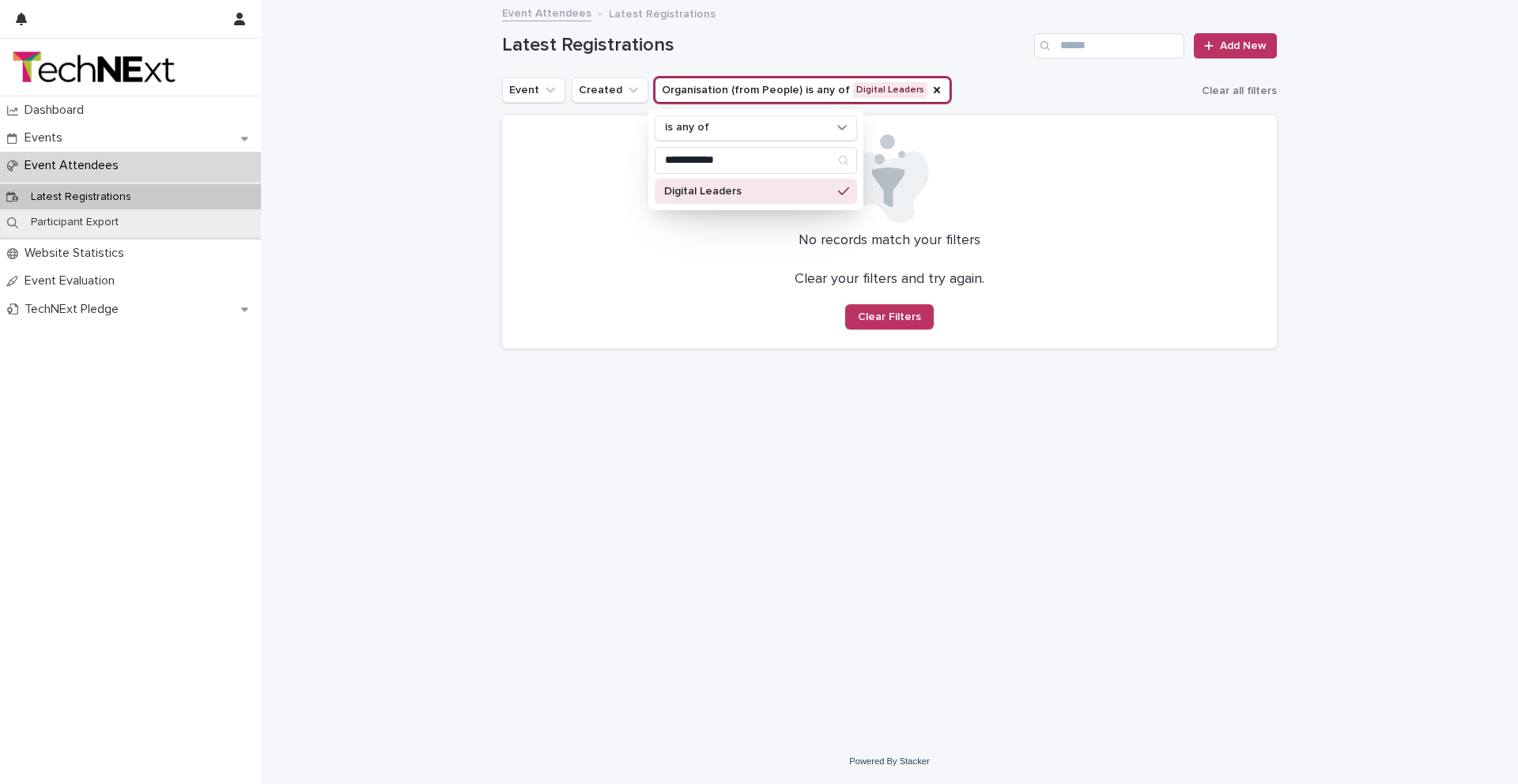 click on "Latest Registrations Add New" at bounding box center [889, 40] 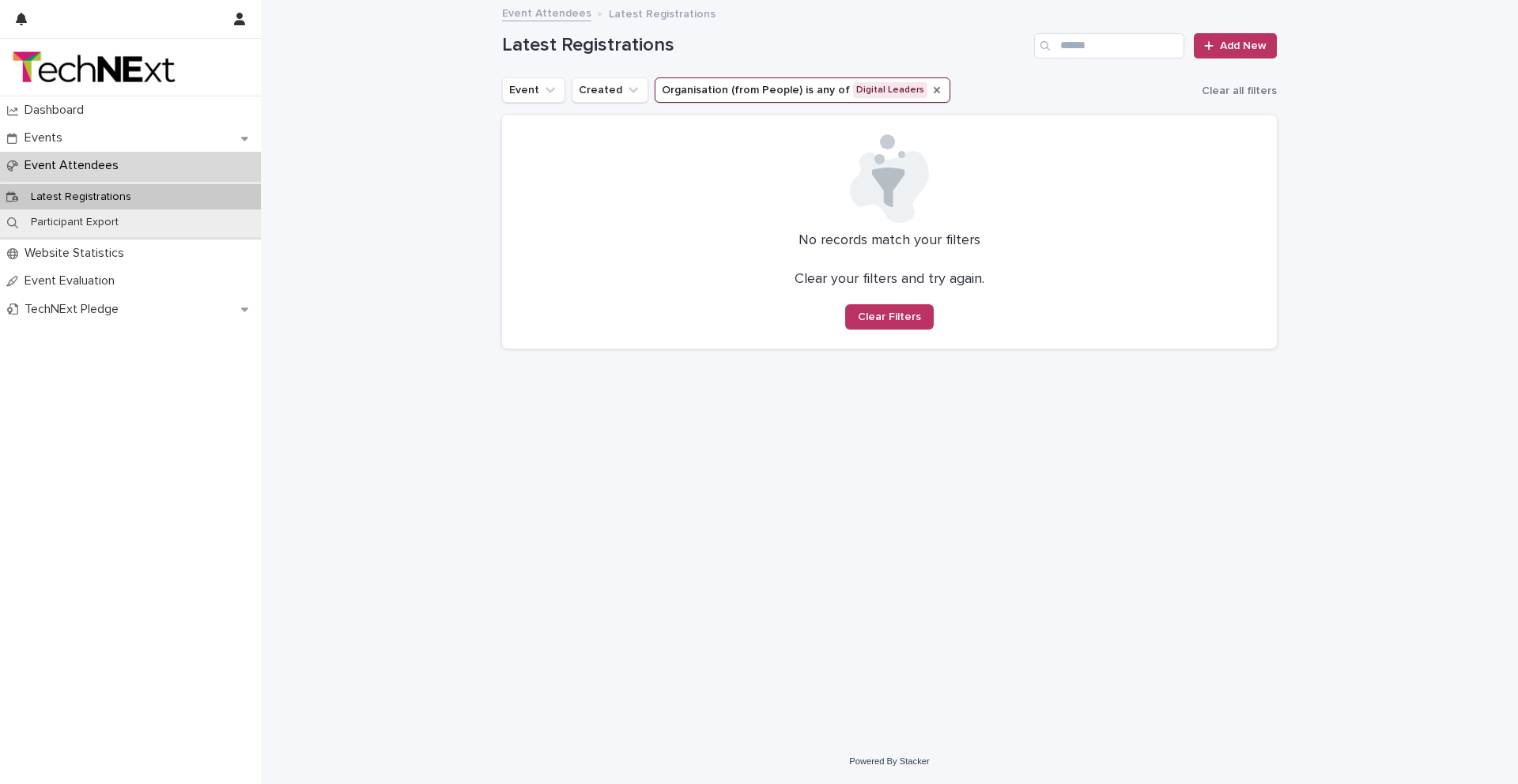 click 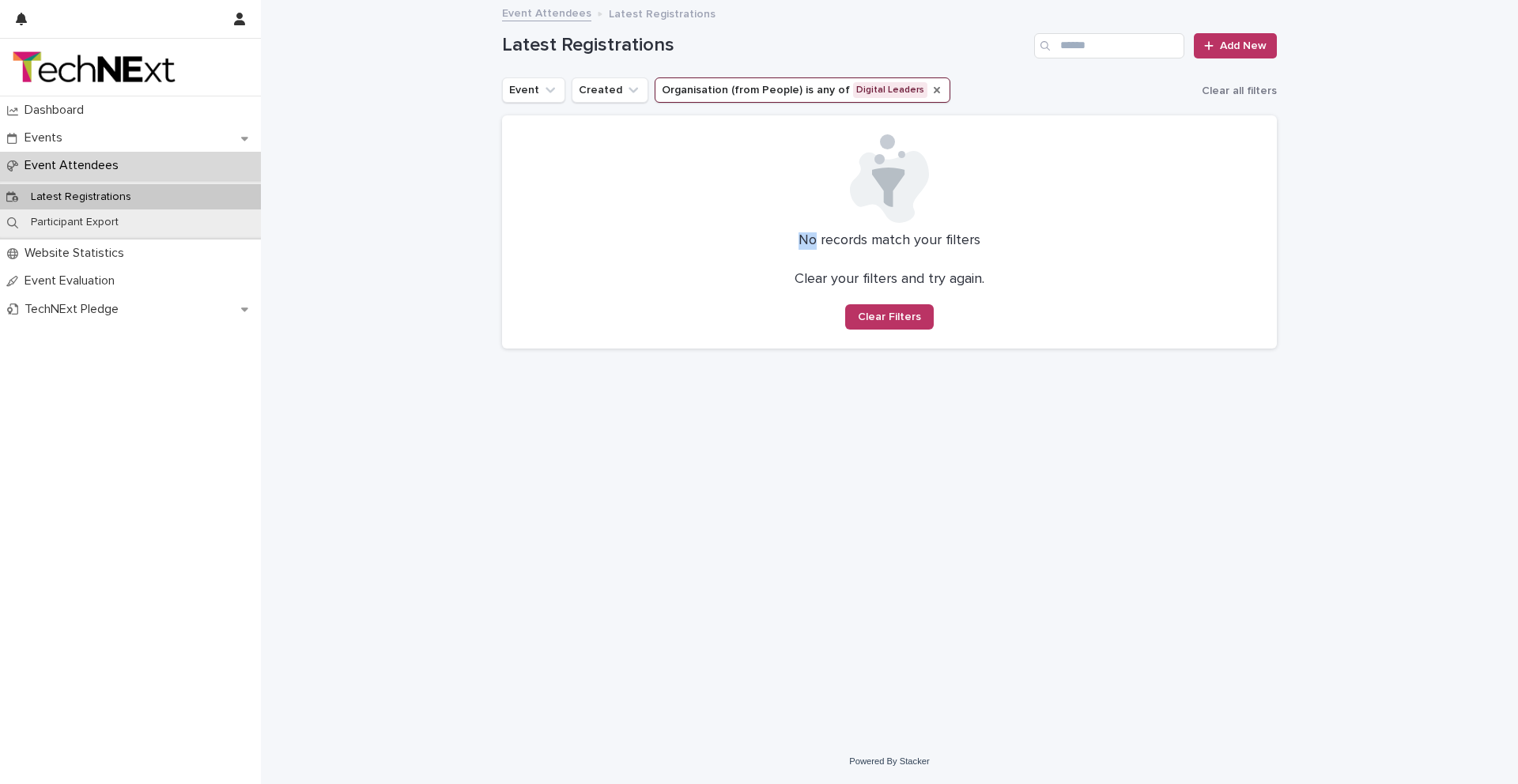 click on "Event Created Organisation (from People) is any of Digital Leaders Clear all filters" at bounding box center (889, 90) 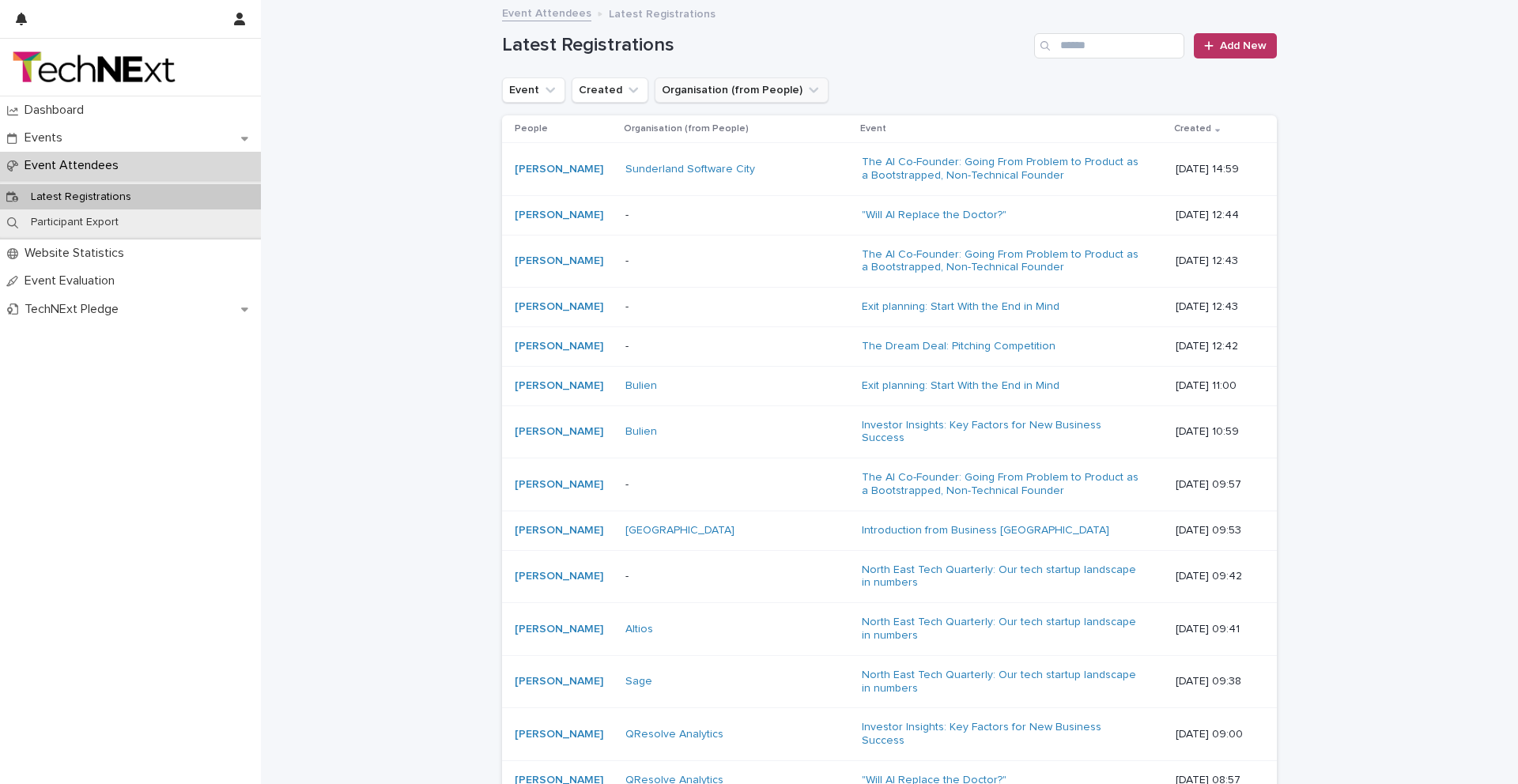 click 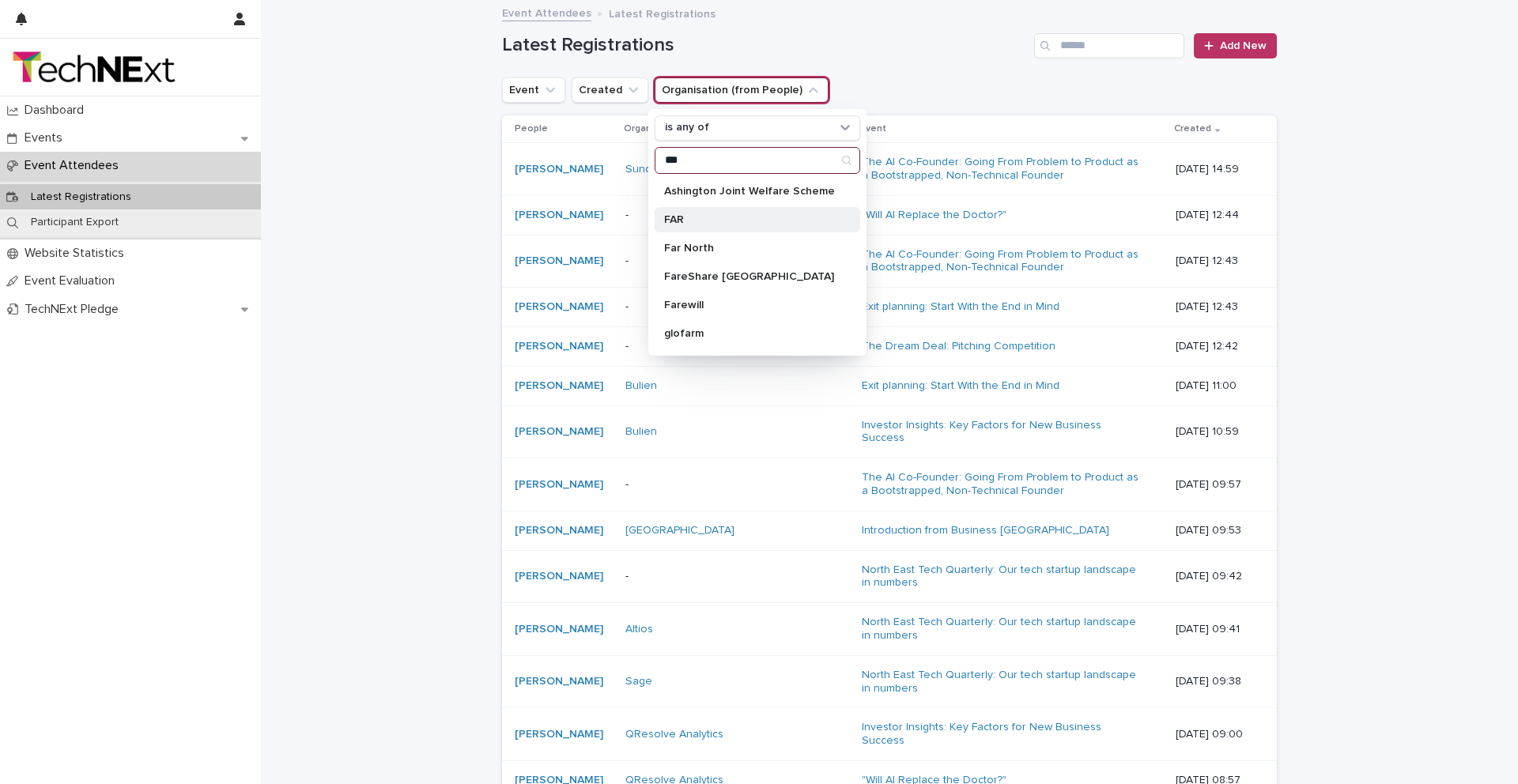type on "***" 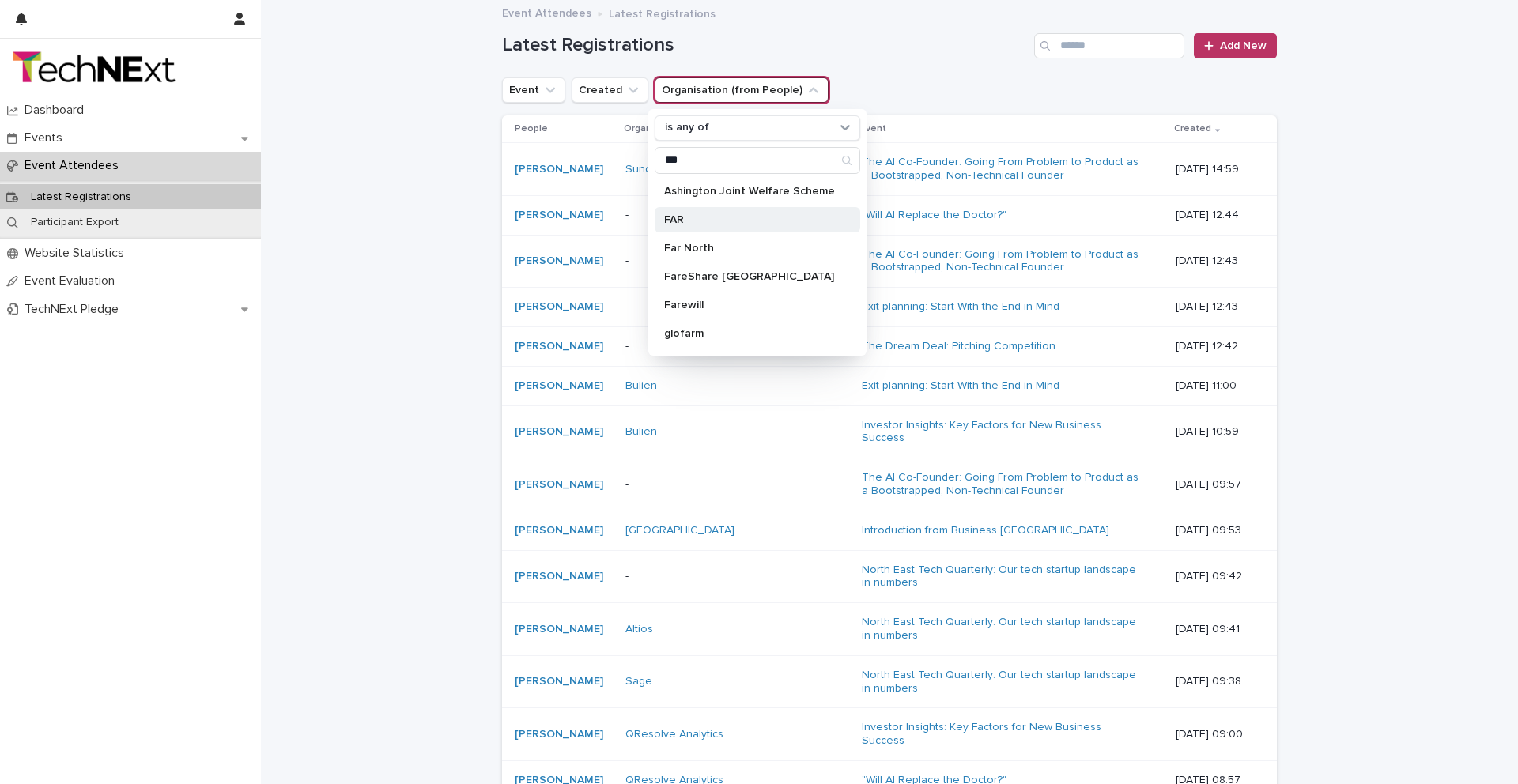 click on "FAR" at bounding box center [750, 220] 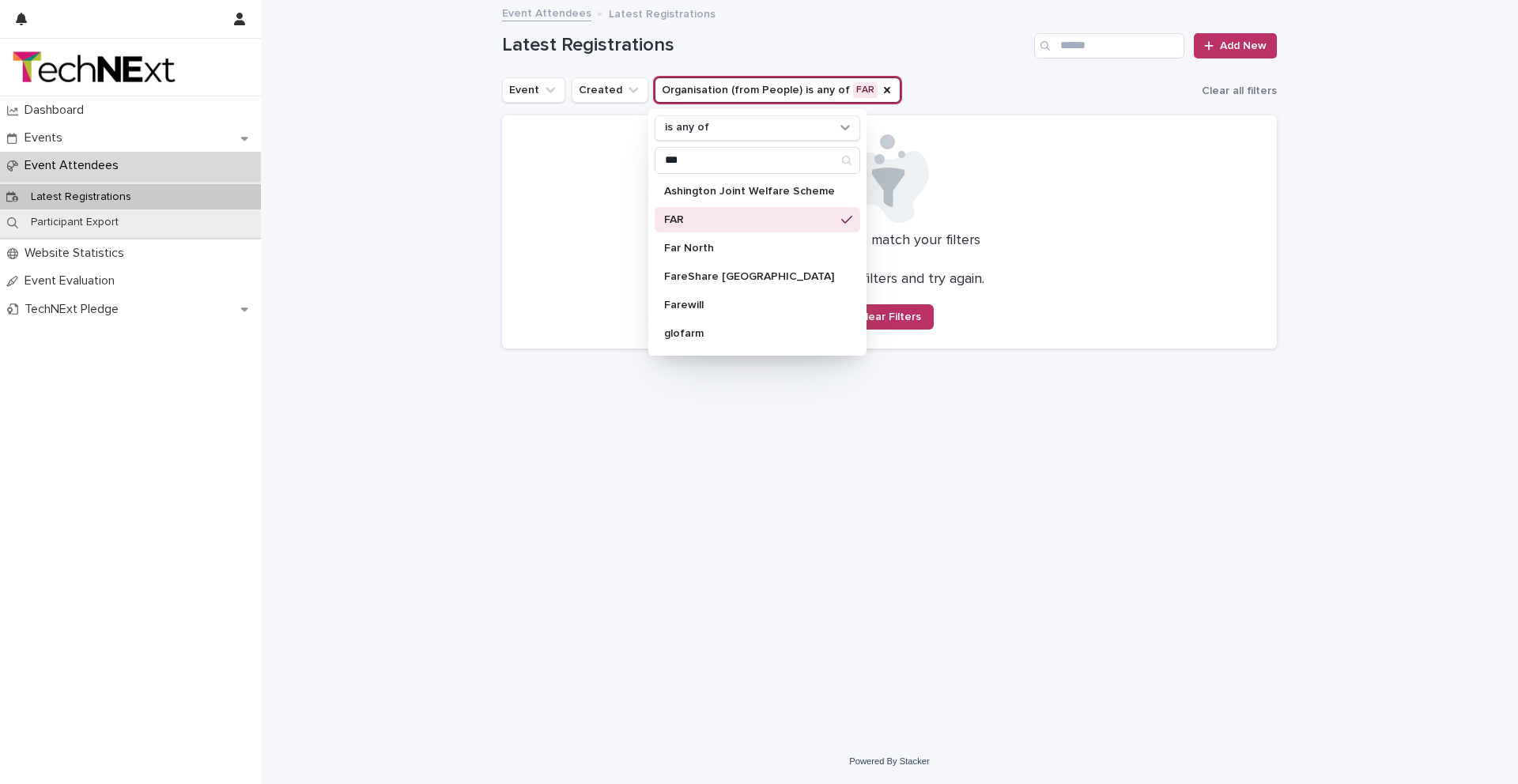 click on "Loading... Saving… Loading... Saving… Latest Registrations Add New Event Created Organisation (from People) is any of FAR is any of *** Ashington Joint Welfare Scheme FAR [GEOGRAPHIC_DATA] glofarm [GEOGRAPHIC_DATA] [GEOGRAPHIC_DATA] Charity ltd Pegswood Welfare Prece farms Scottish Sea Farms Solidarity Farm CIC Clear all filters No records match your filters Clear your filters and try again. Clear Filters" at bounding box center [889, 370] 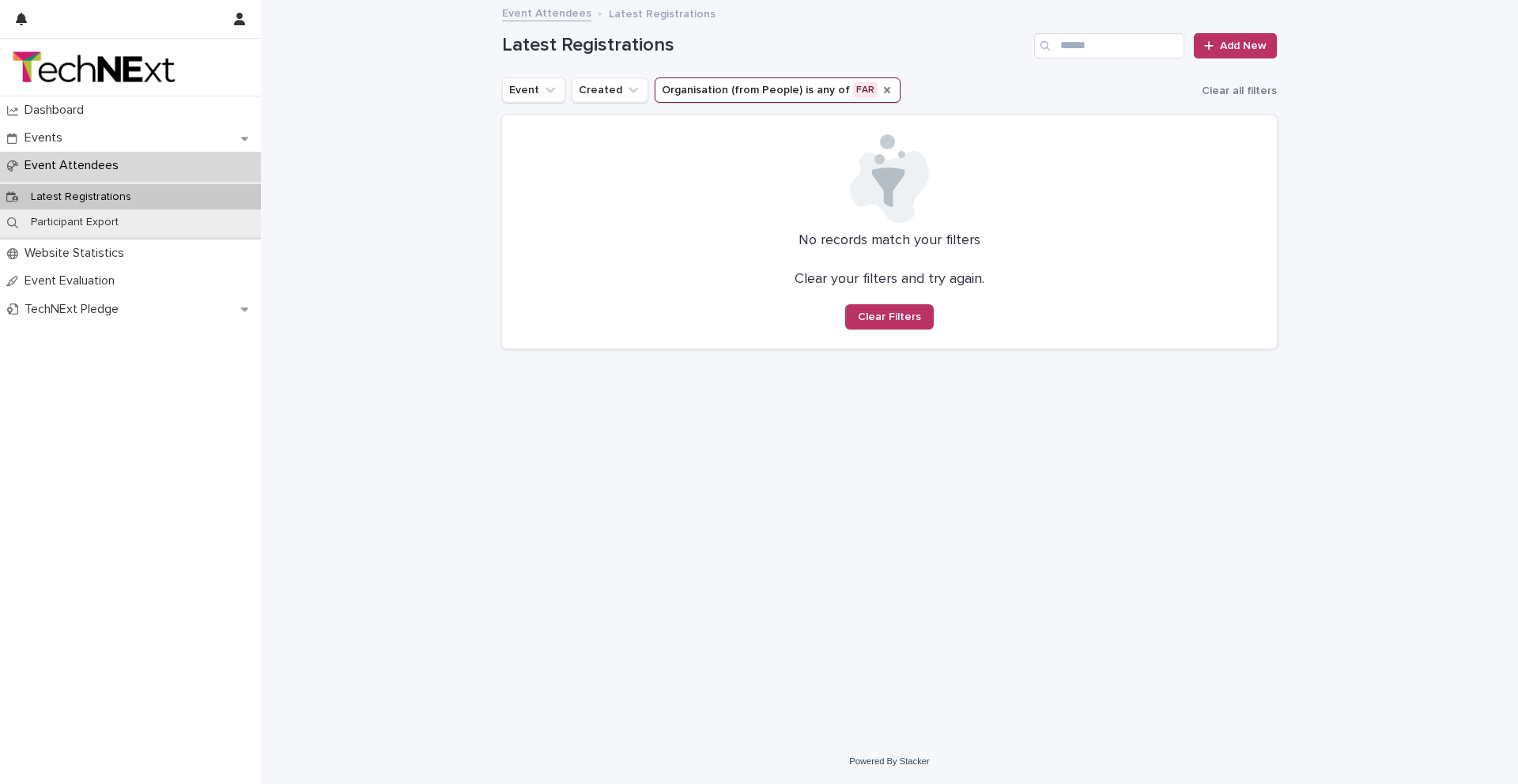 click 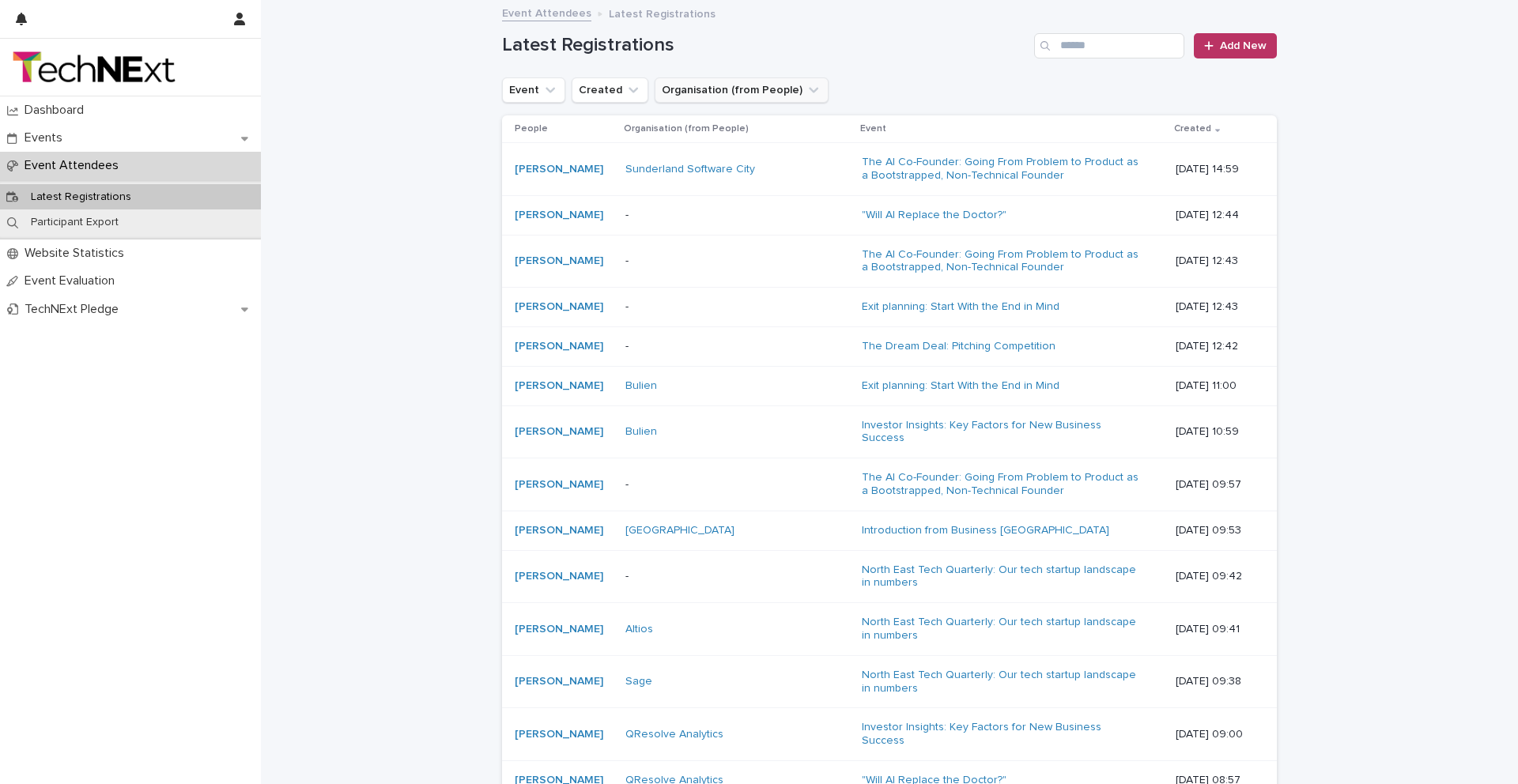 click on "Organisation (from People)" at bounding box center (742, 90) 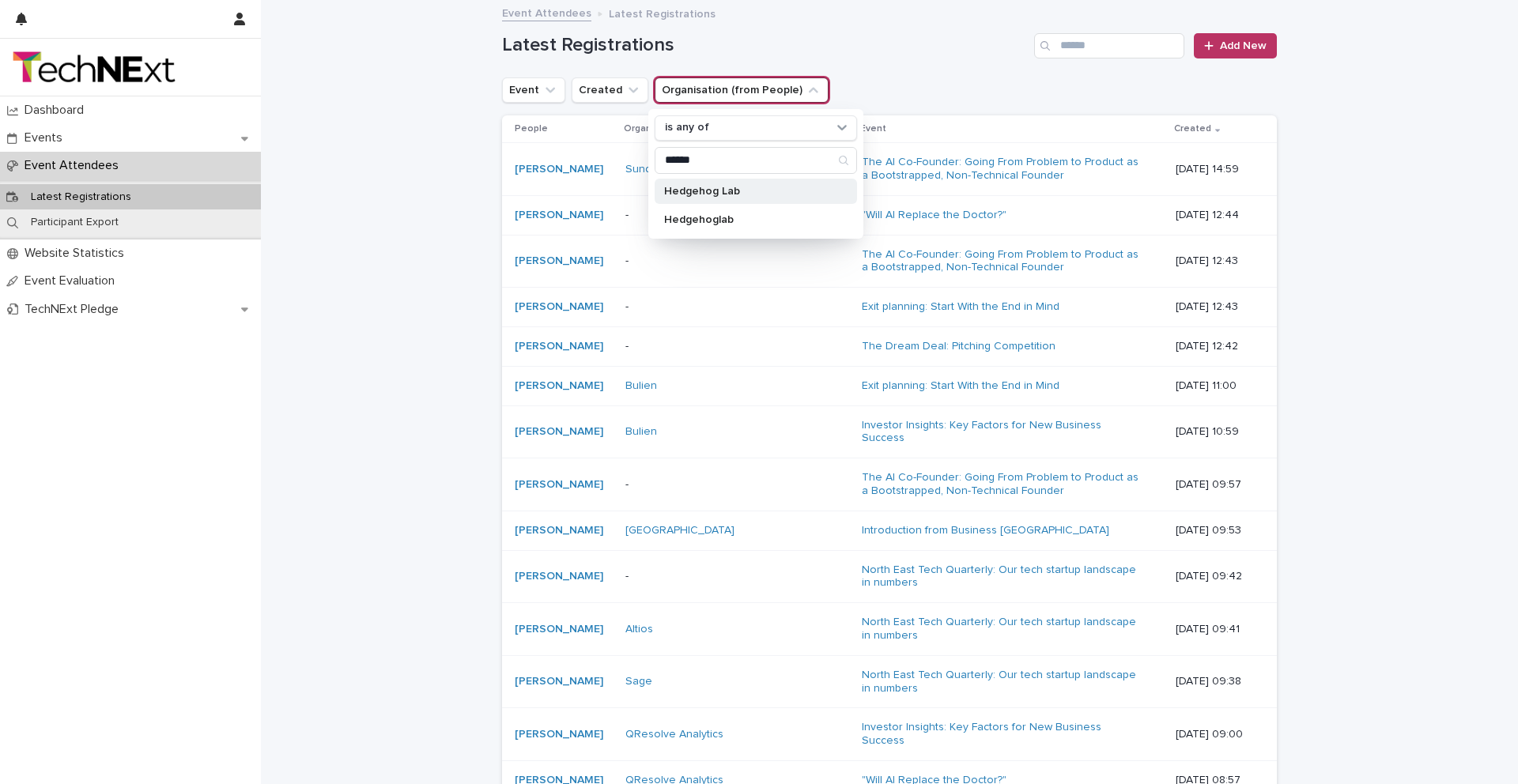 type on "******" 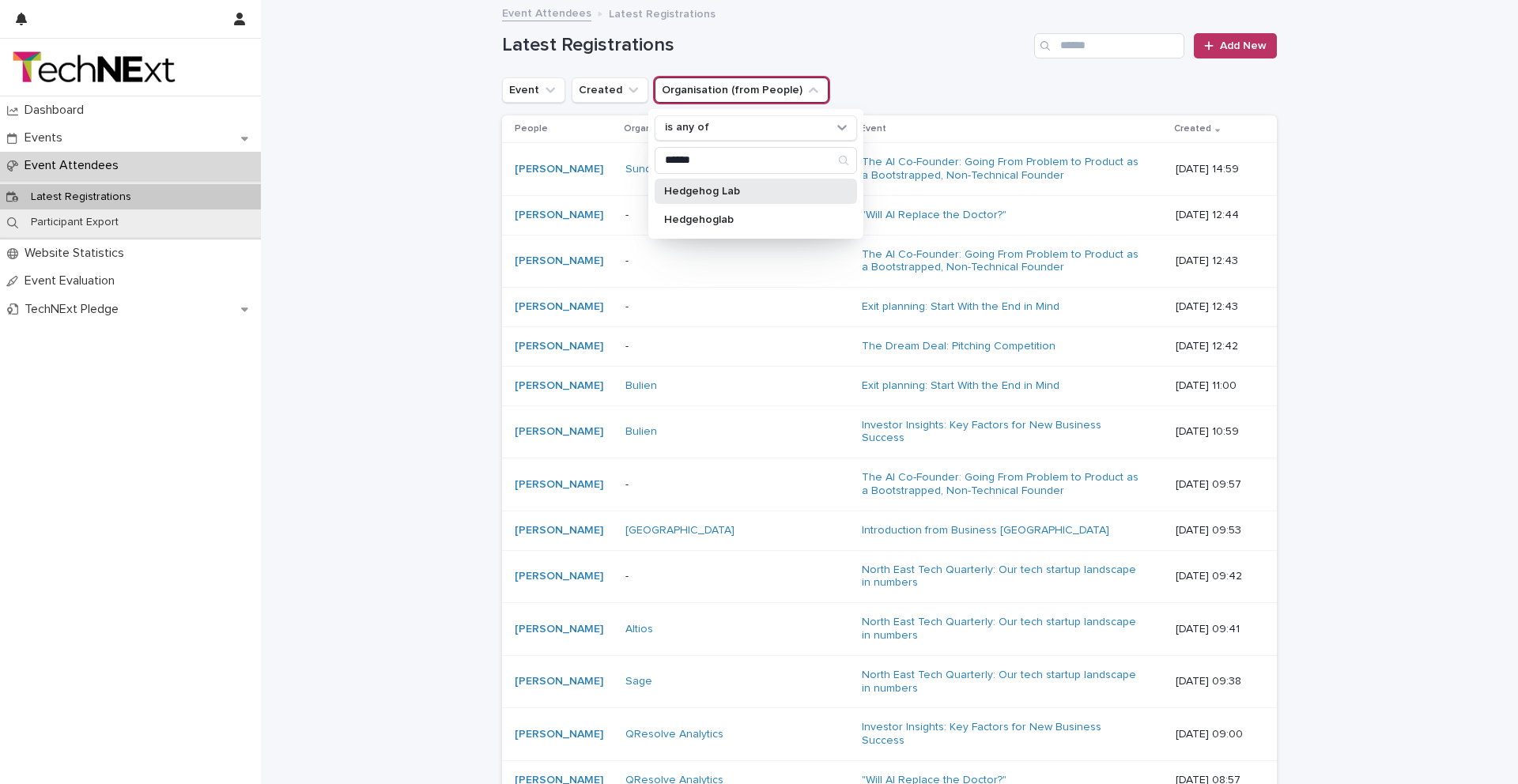 click on "Hedgehog Lab" at bounding box center (756, 191) 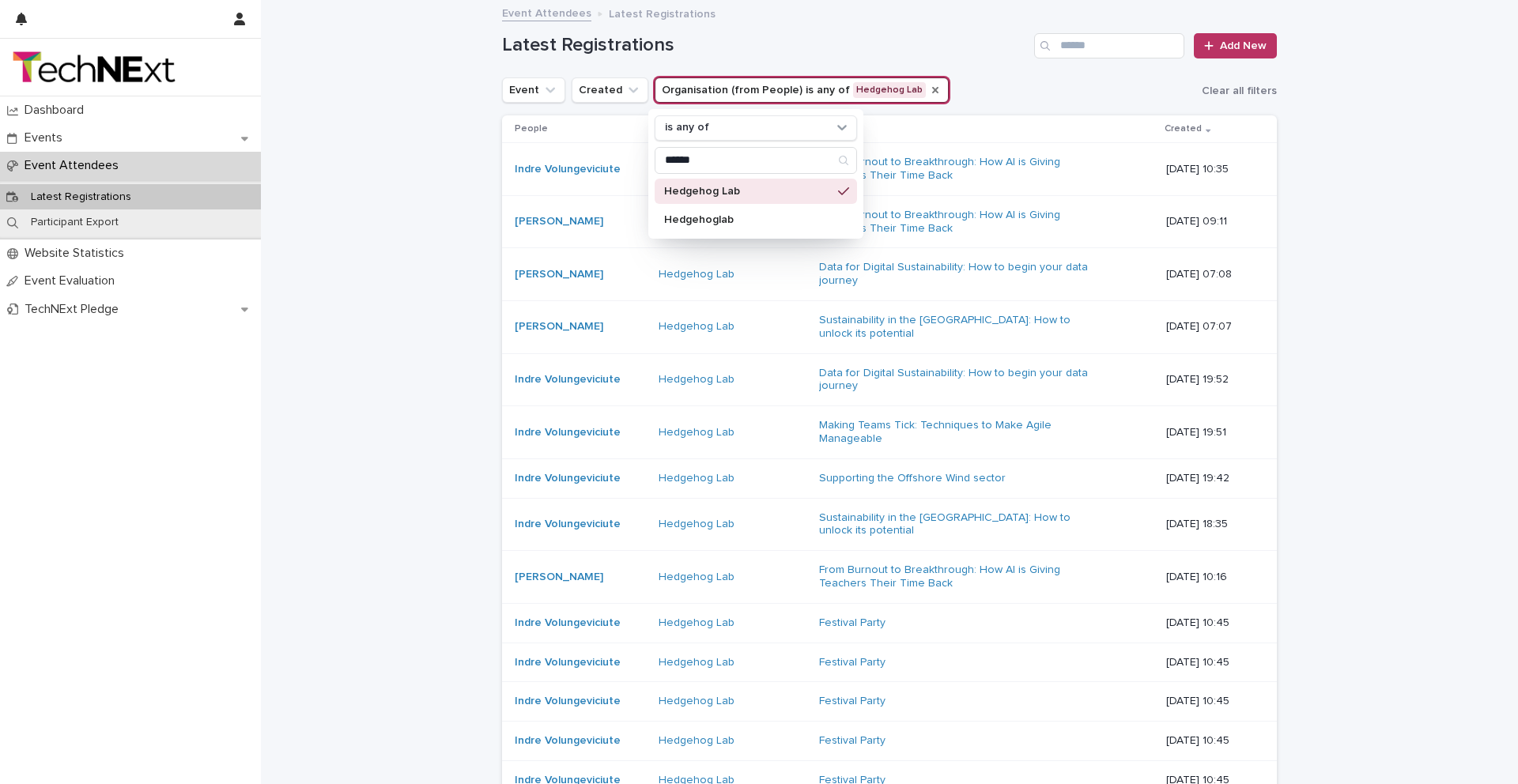 click on "Event Created Organisation (from People) is any of Hedgehog Lab is any of ****** Hedgehog Lab Hedgehoglab Clear all filters" at bounding box center [889, 90] 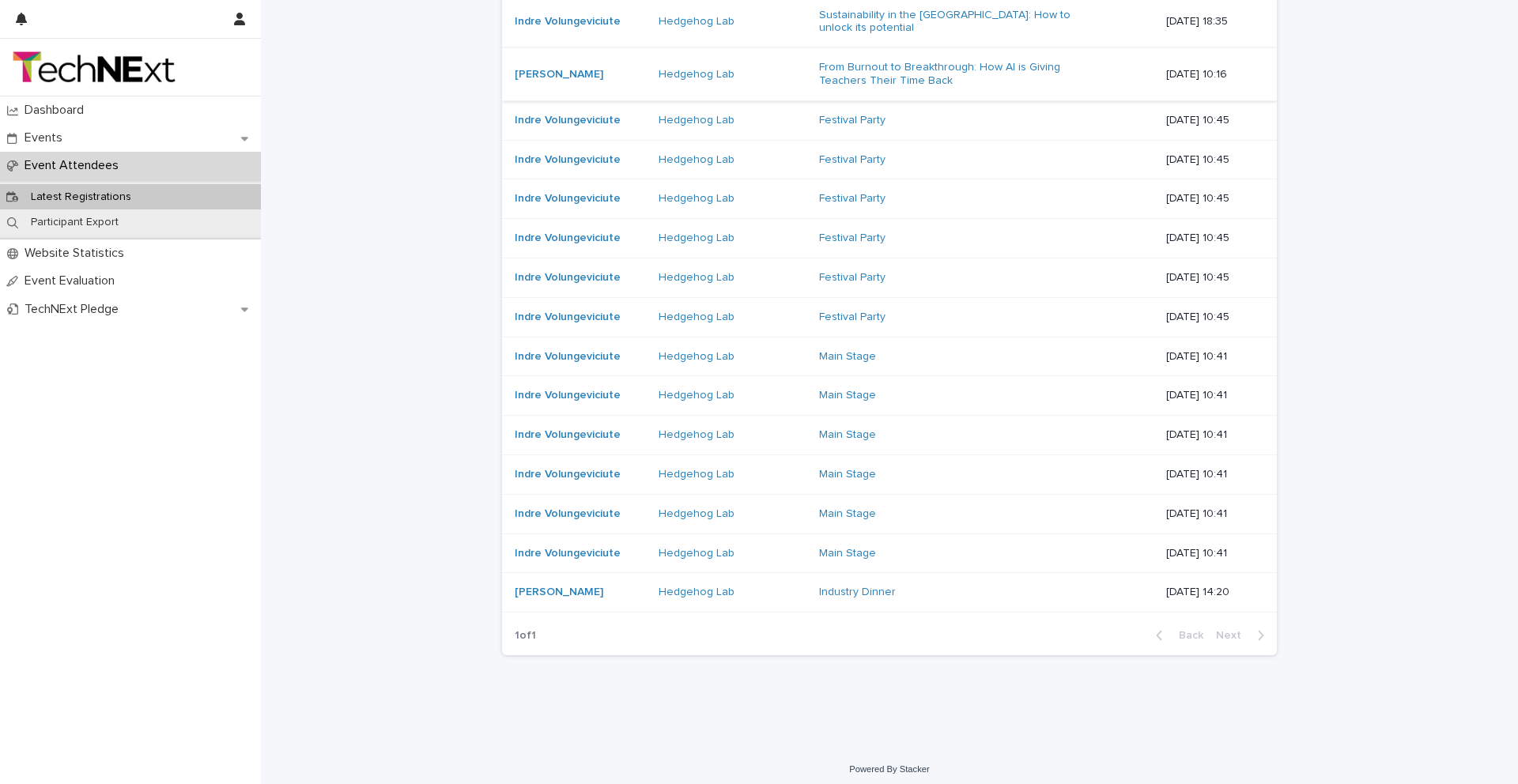 scroll, scrollTop: 511, scrollLeft: 0, axis: vertical 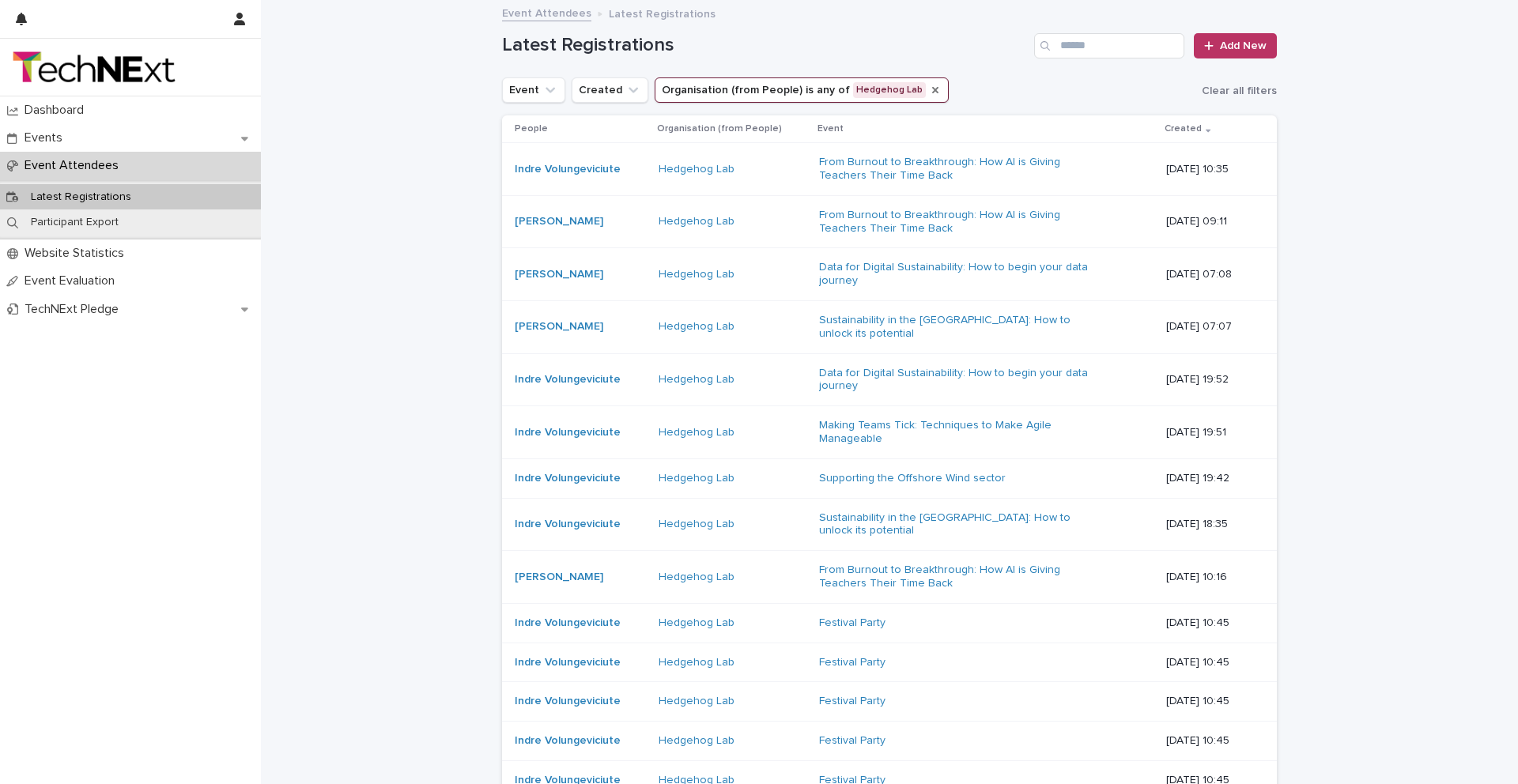 click 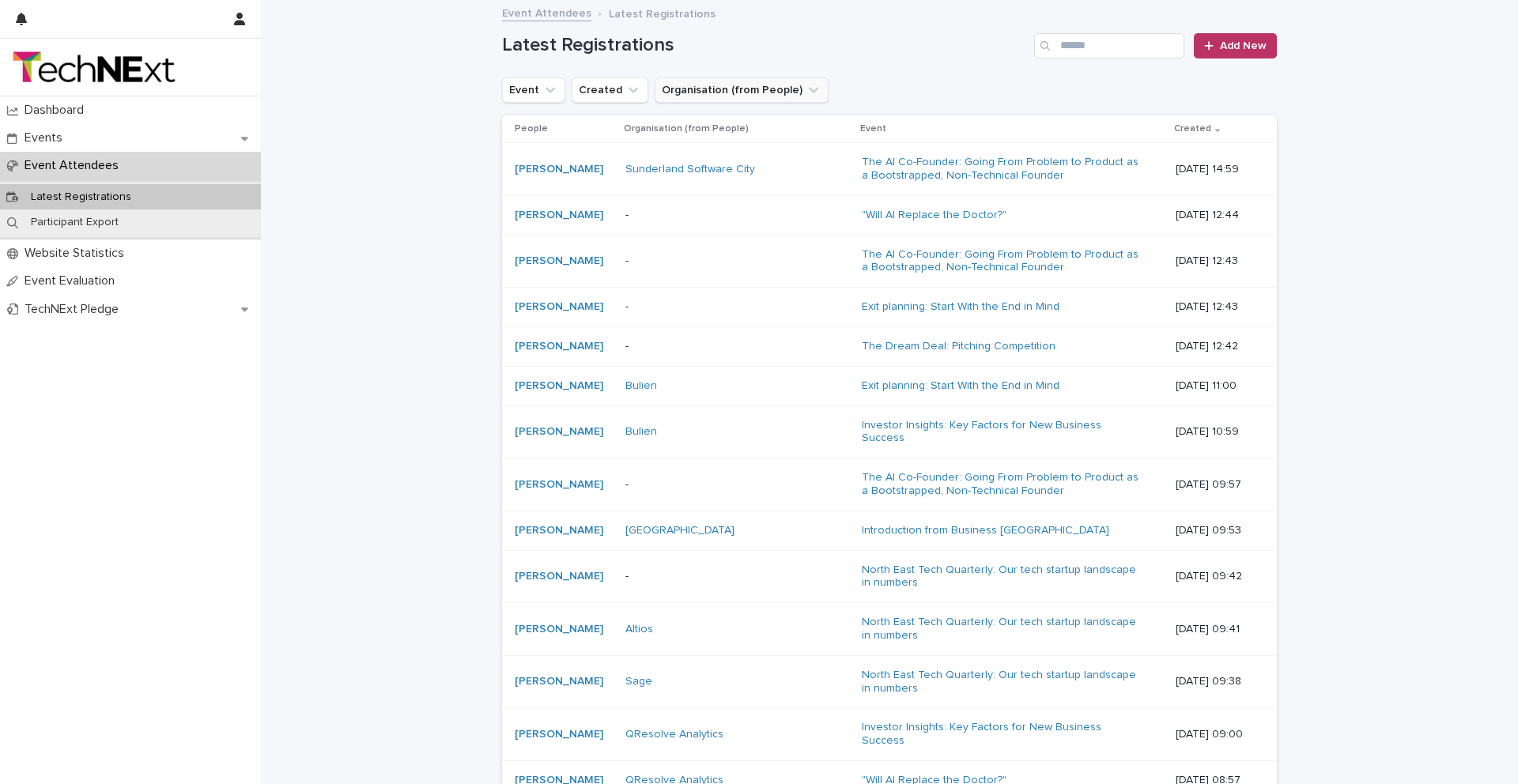 click on "Organisation (from People)" at bounding box center (742, 90) 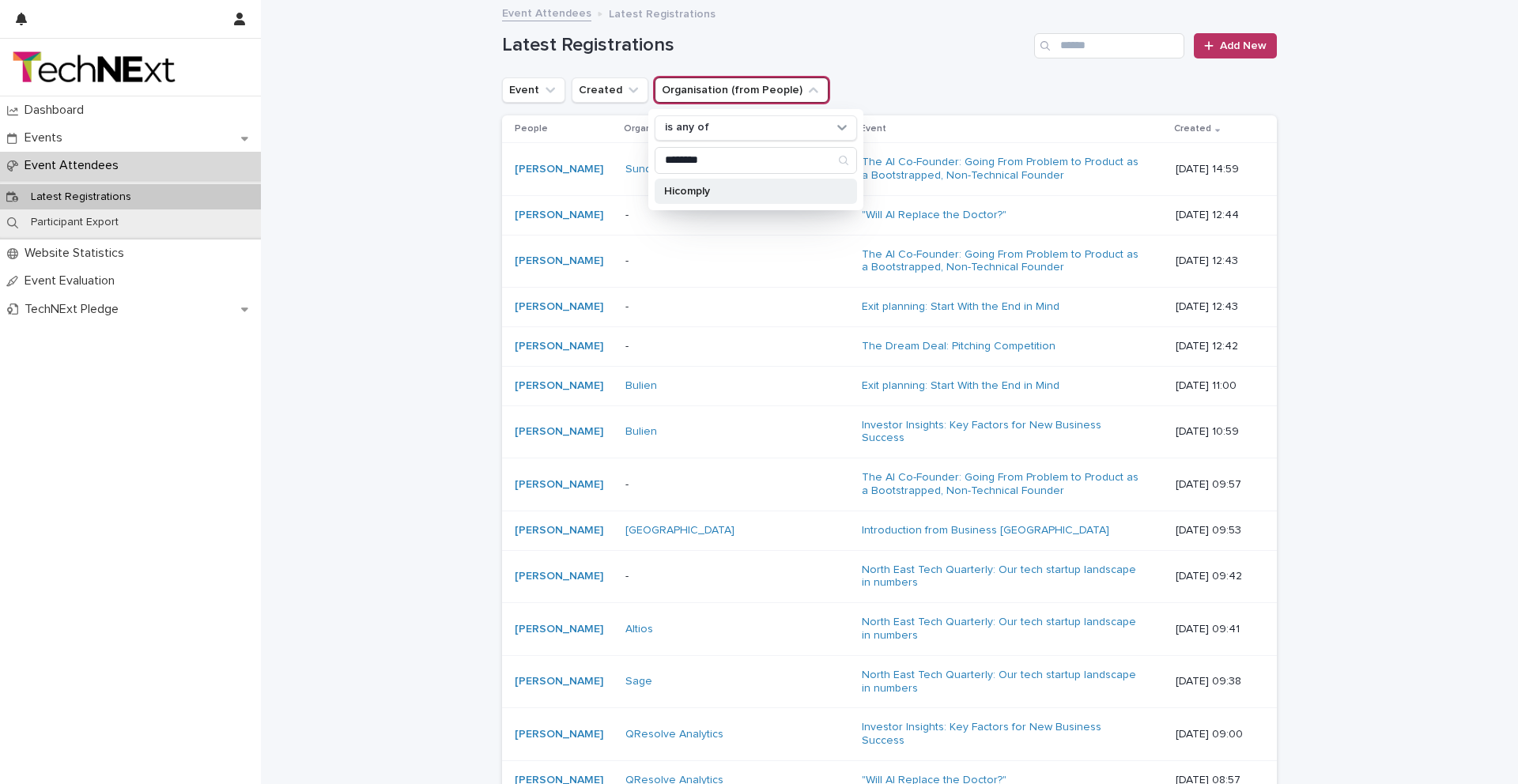 type on "********" 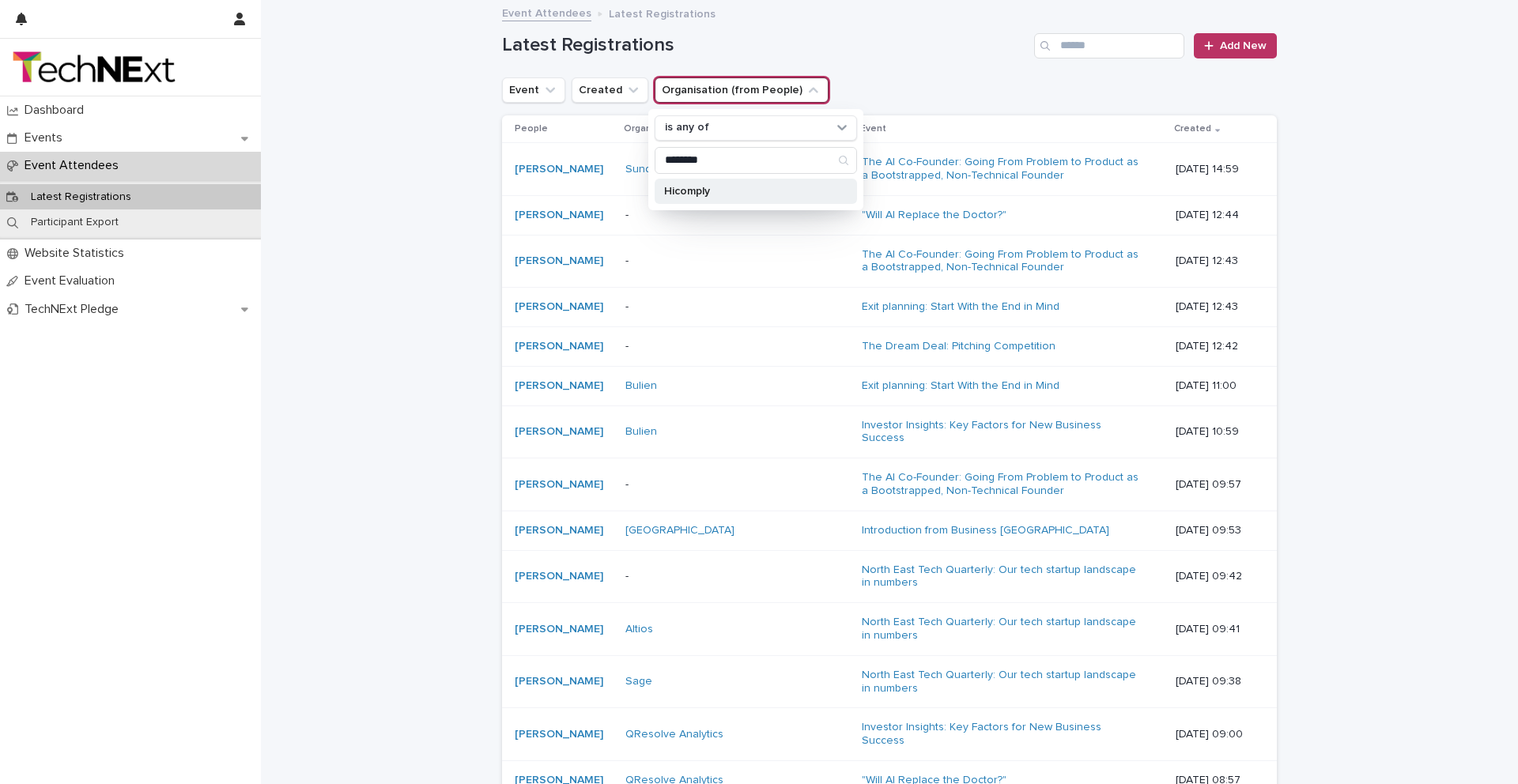 click on "Hicomply" at bounding box center [748, 191] 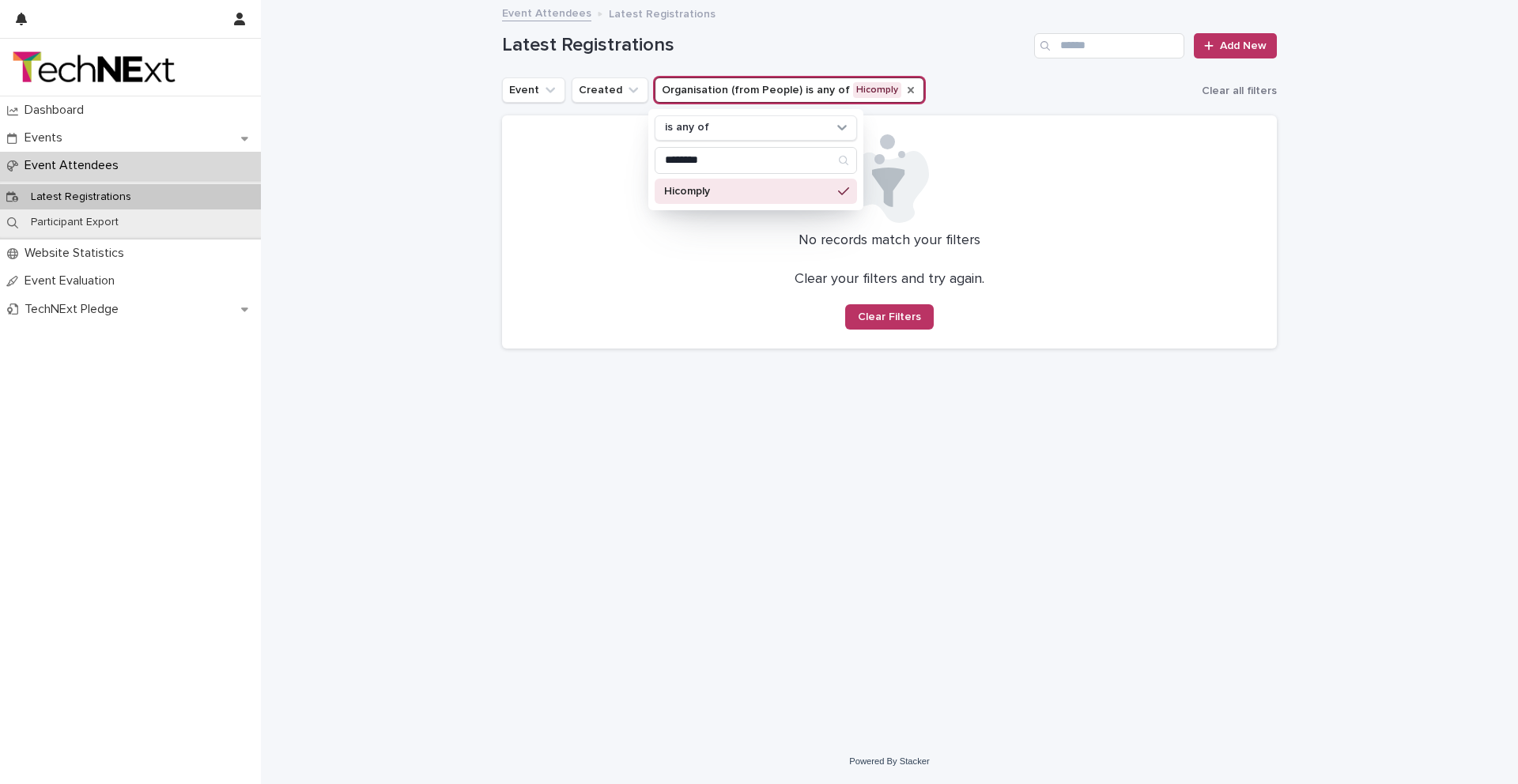 click on "Loading... Saving… Loading... Saving… Latest Registrations Add New Event Created Organisation (from People) is any of Hicomply is any of ******** Hicomply Clear all filters No records match your filters Clear your filters and try again. Clear Filters" at bounding box center (889, 370) 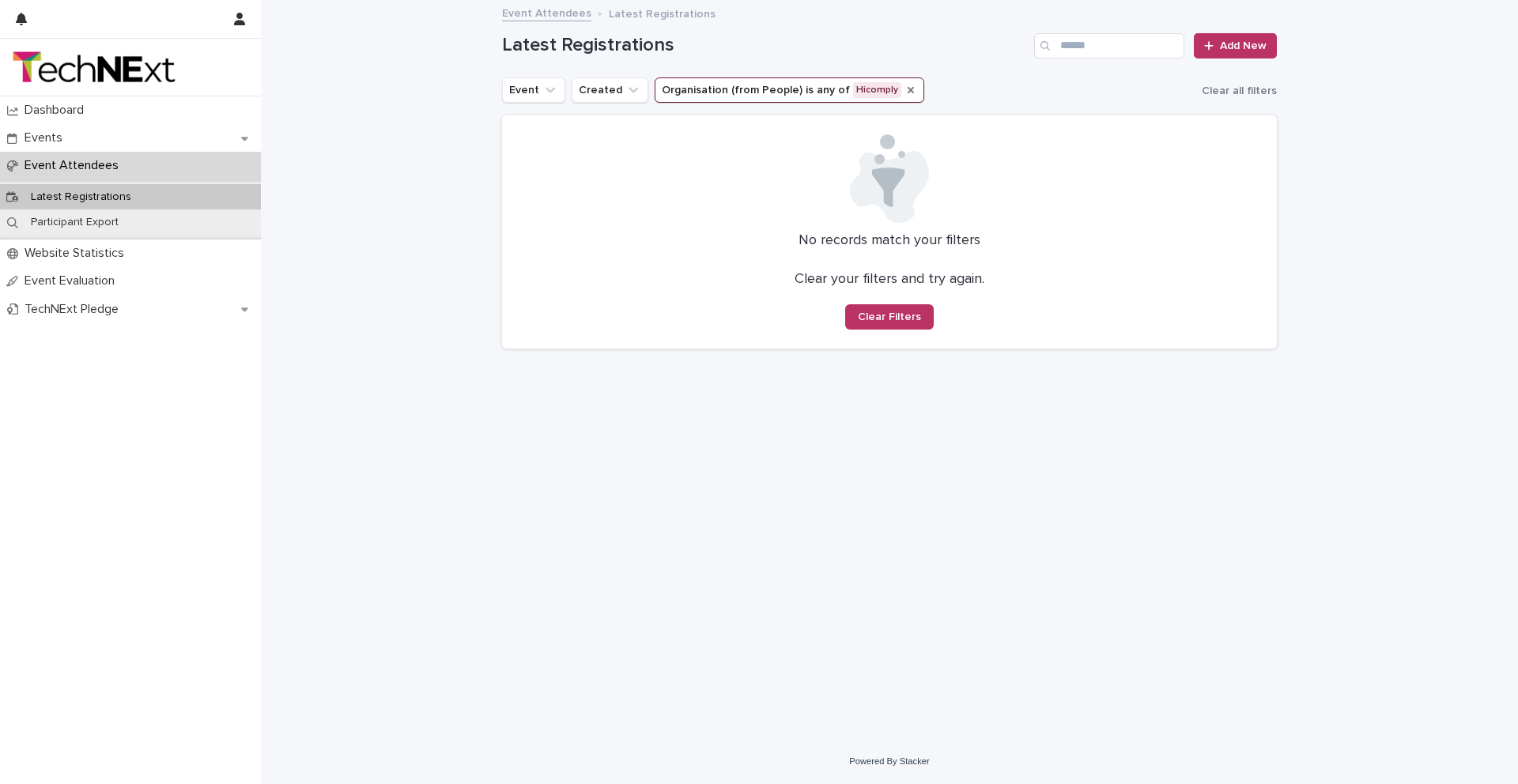 click 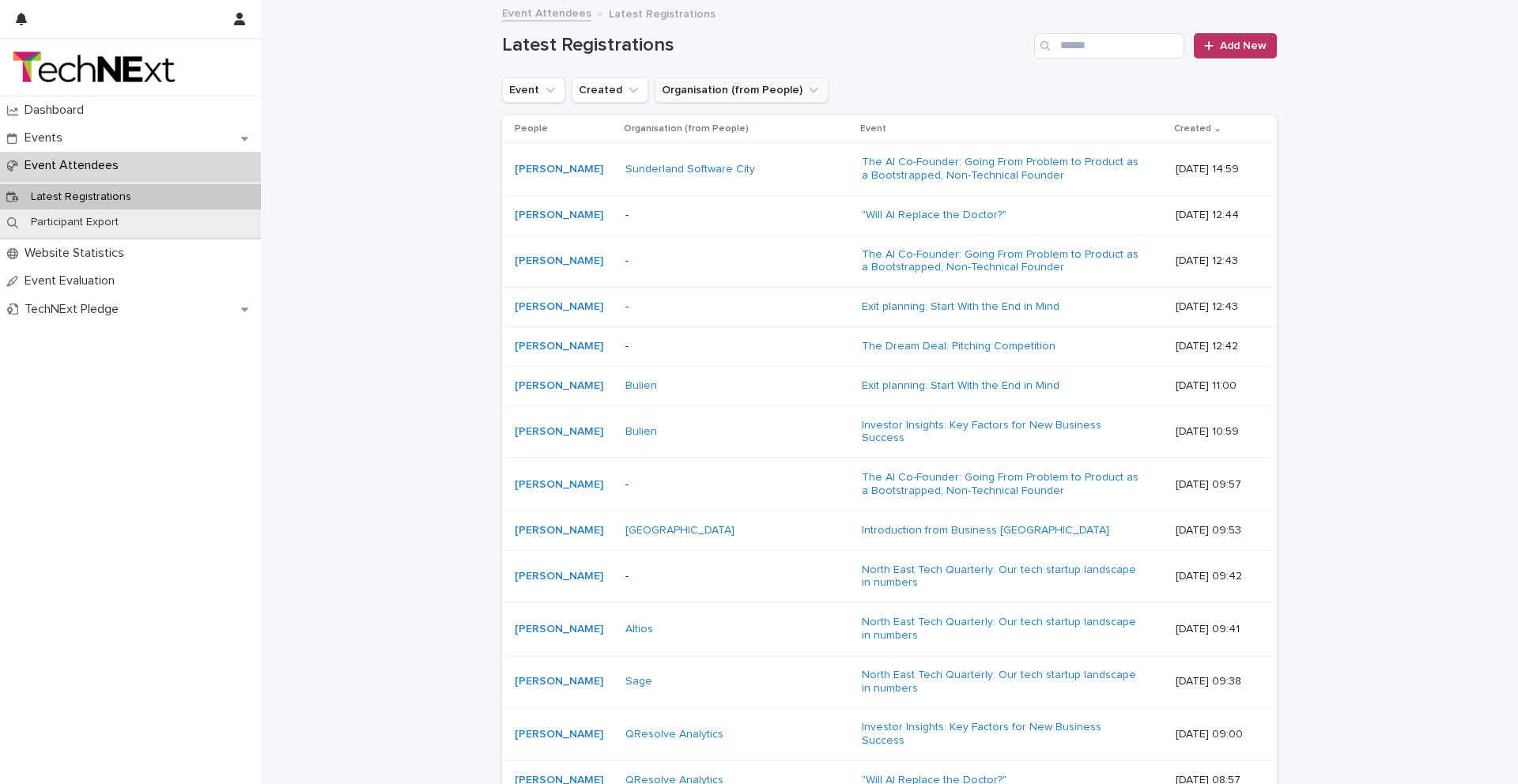 click on "Organisation (from People)" at bounding box center [742, 90] 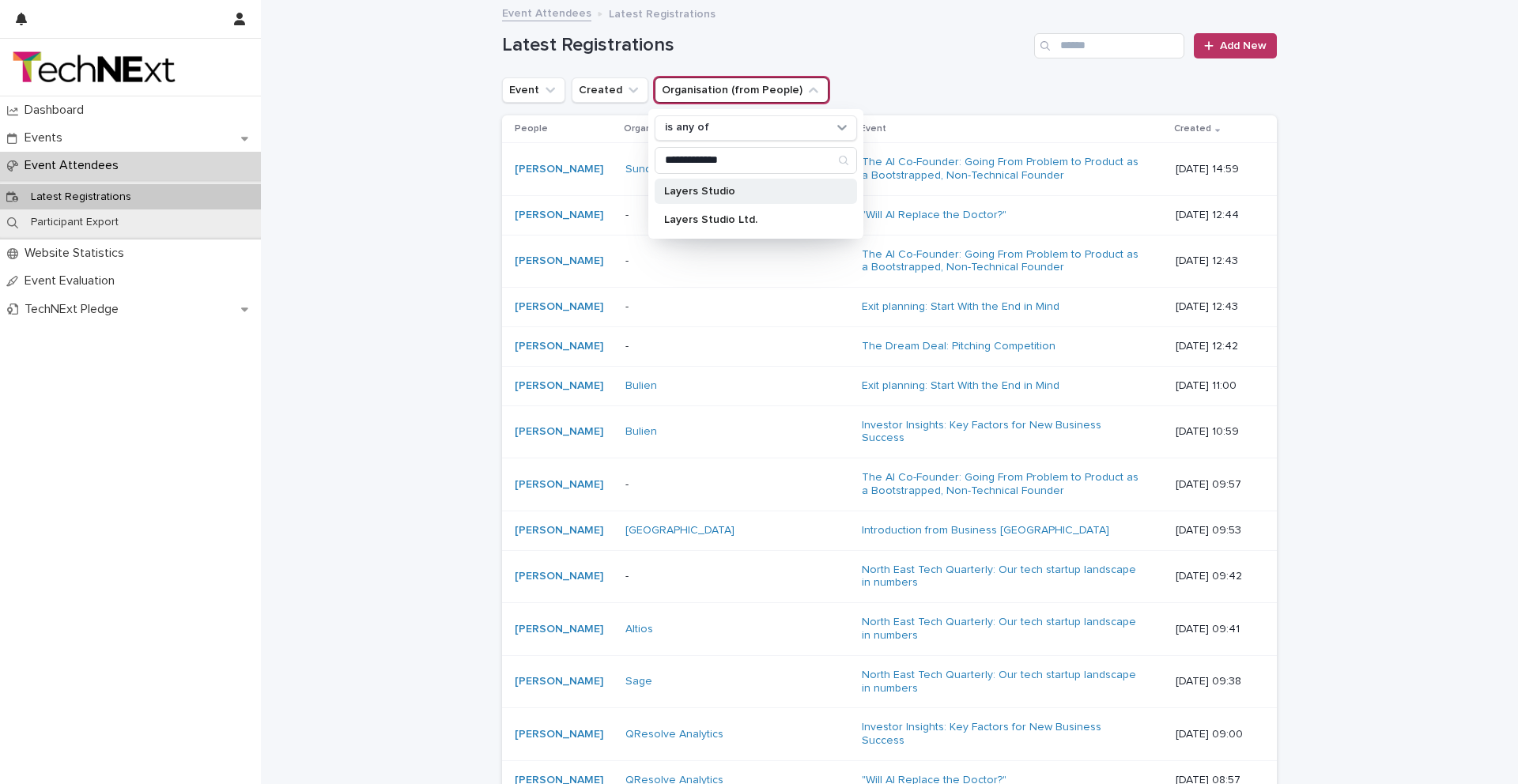 type on "**********" 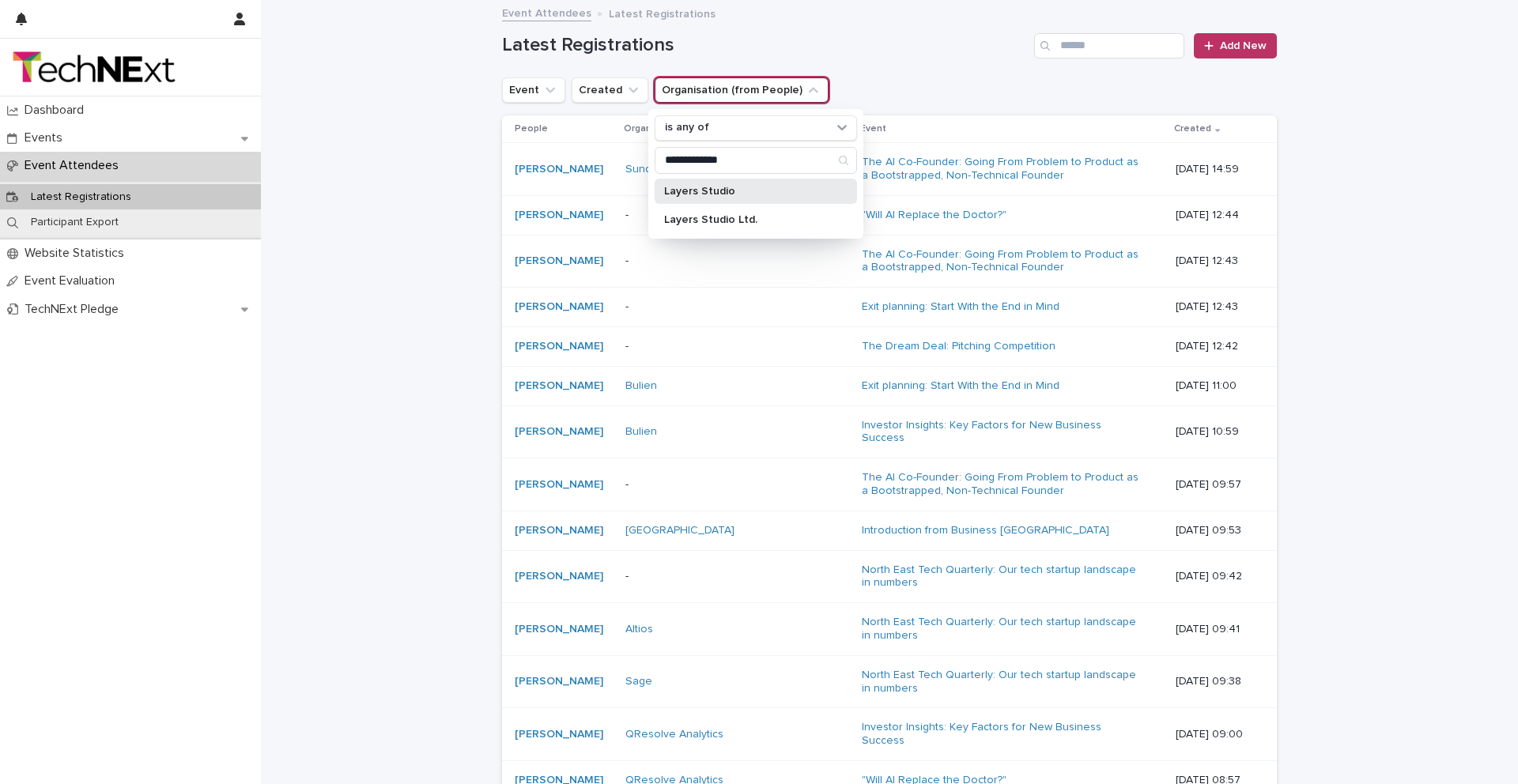 click on "Layers Studio" at bounding box center (748, 191) 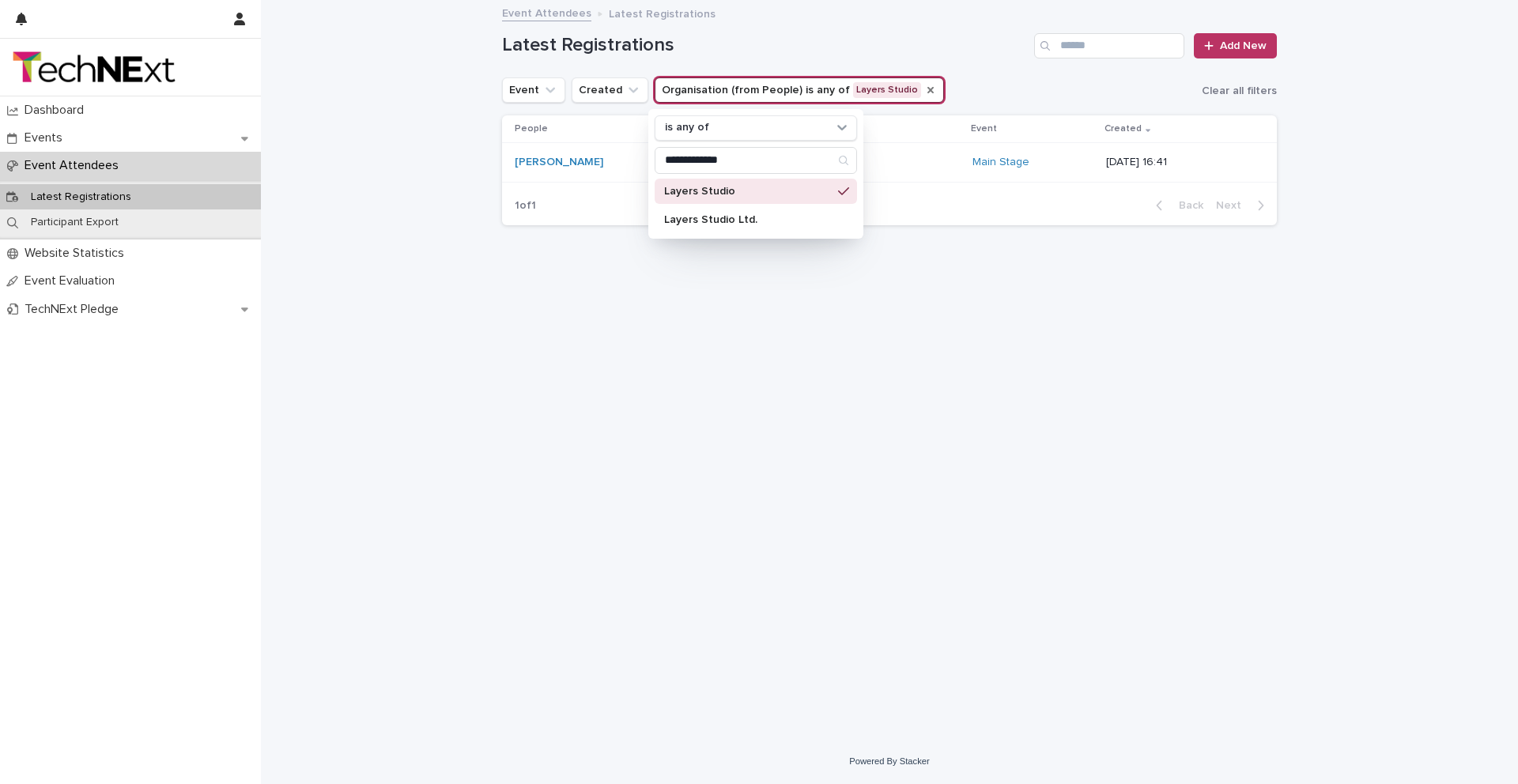 click on "**********" at bounding box center [889, 370] 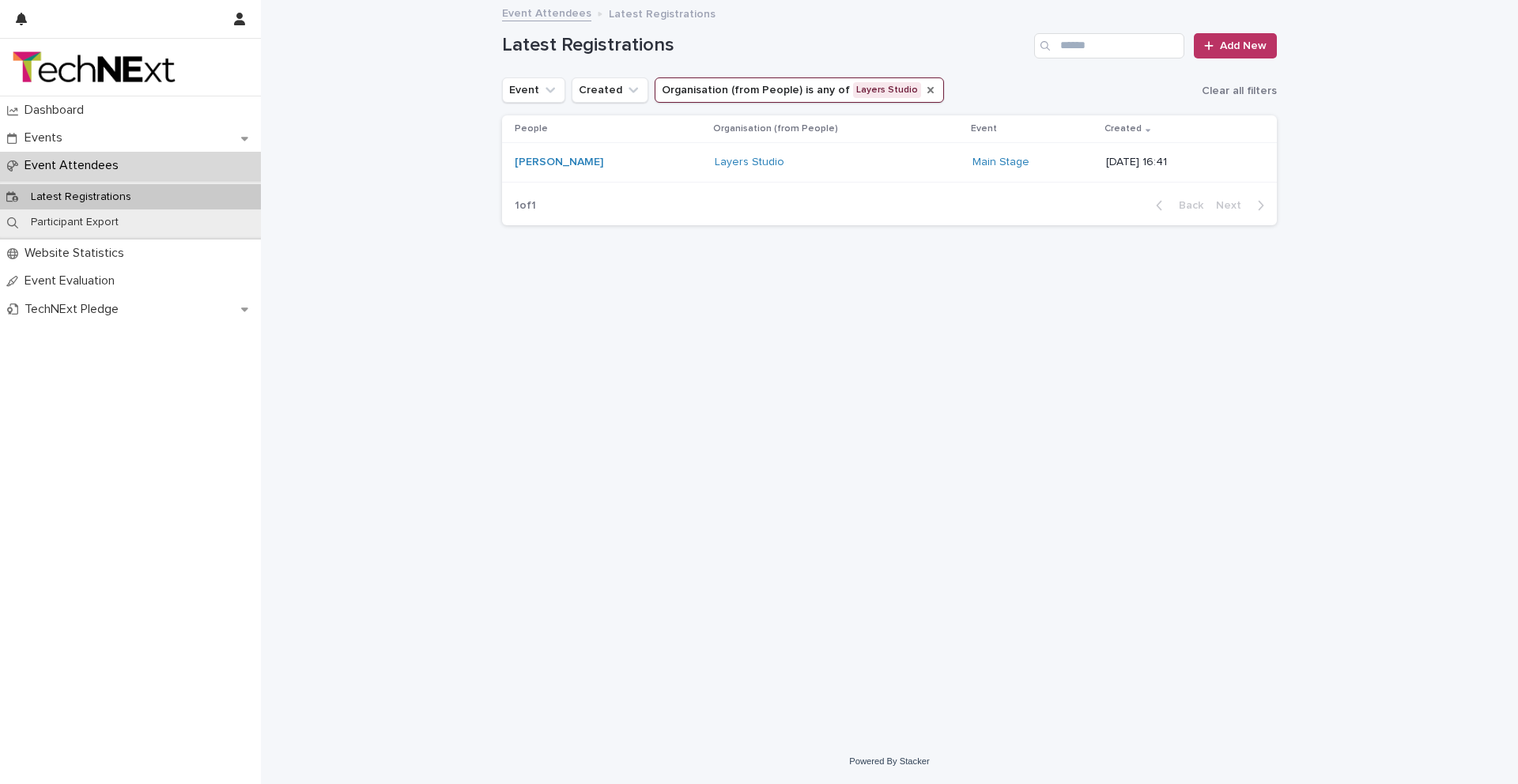 click 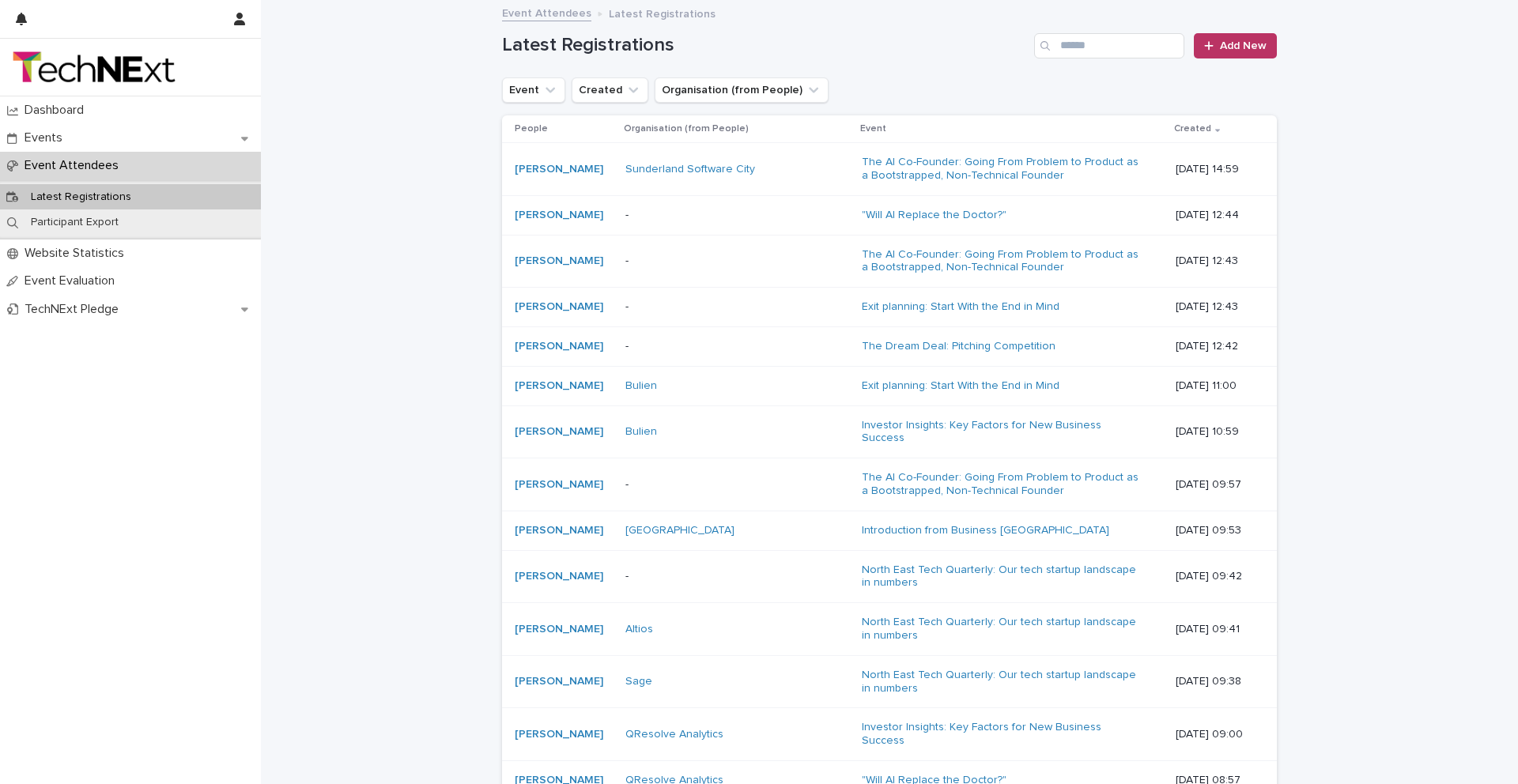 click 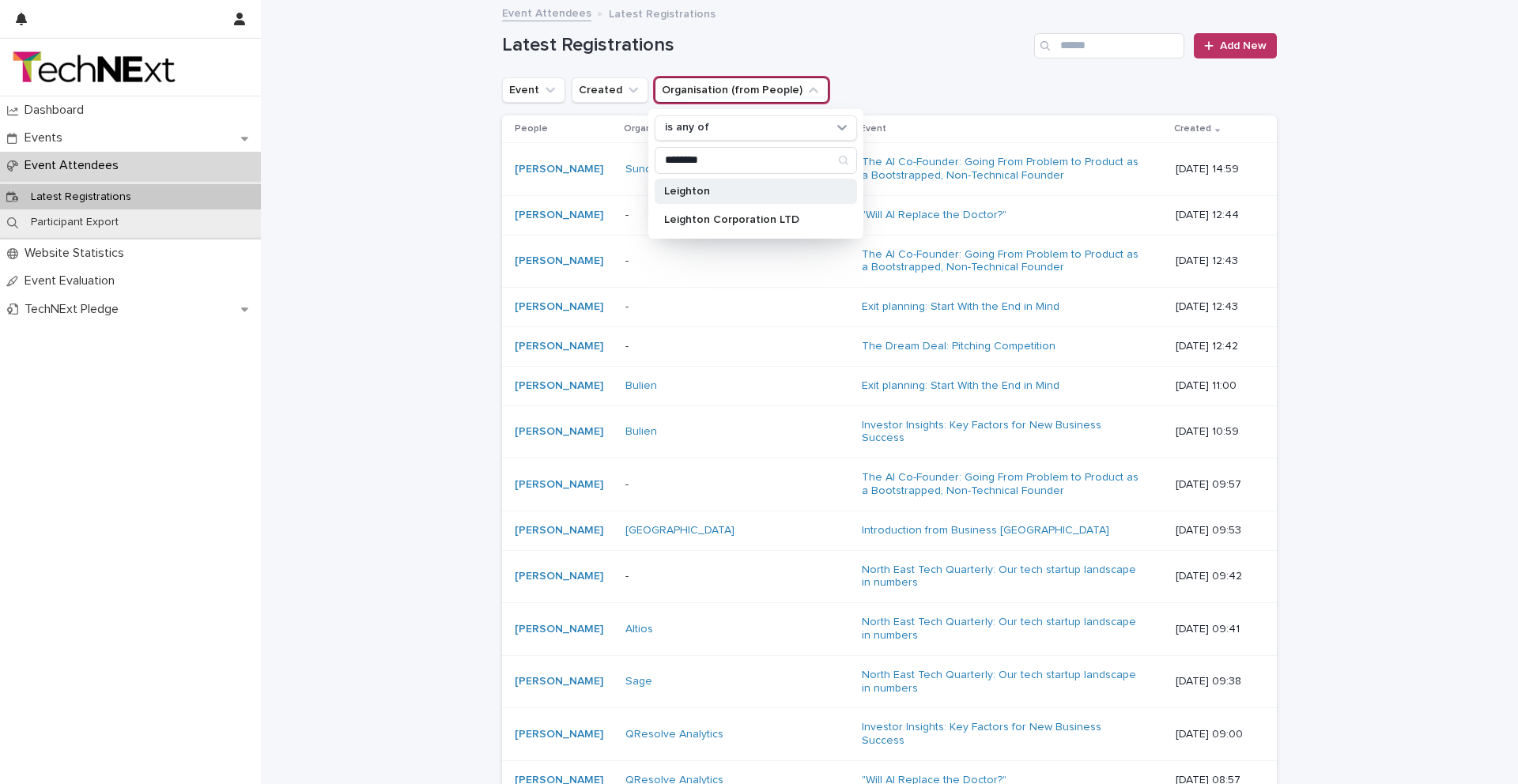 type on "********" 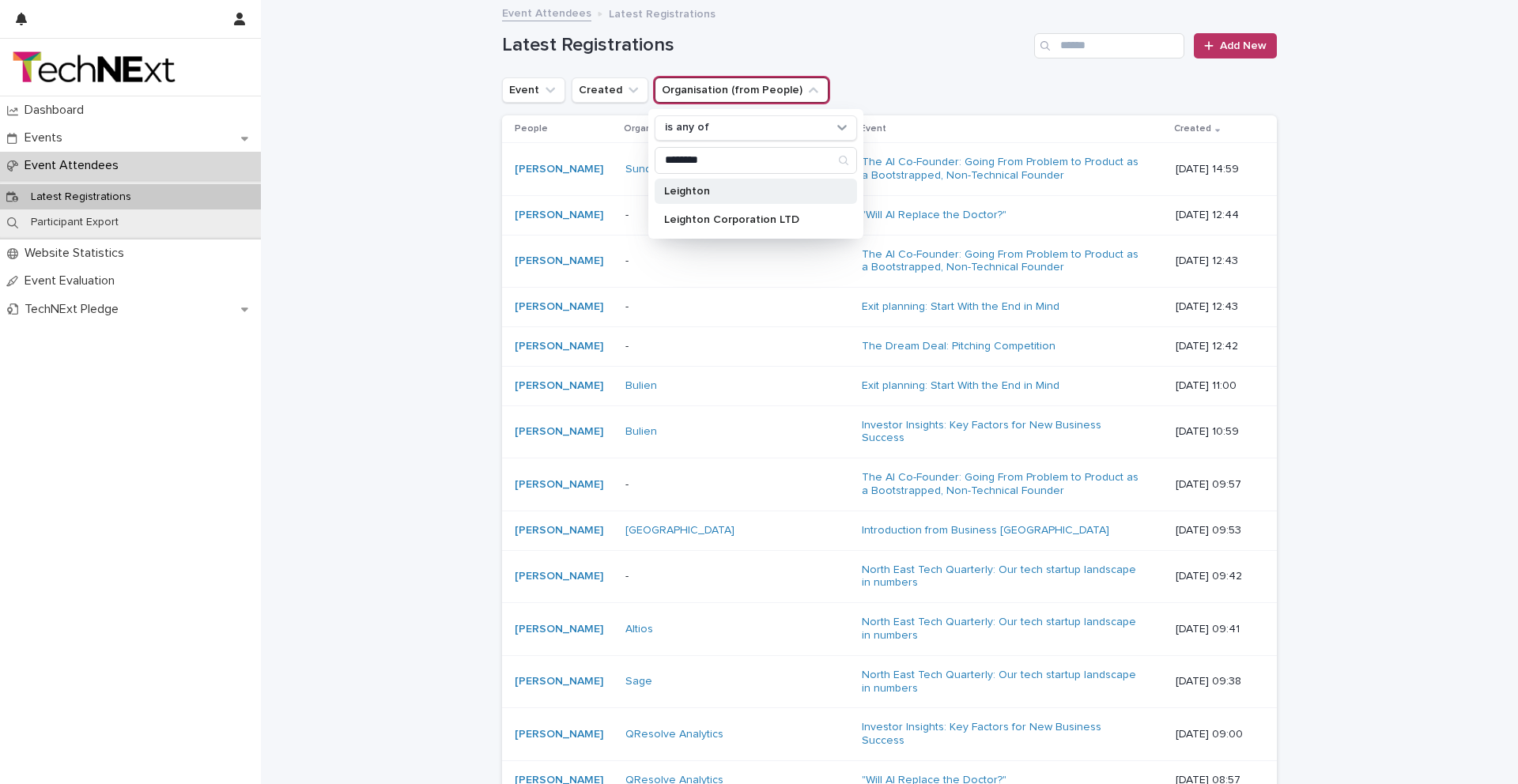 click on "Leighton" at bounding box center [748, 191] 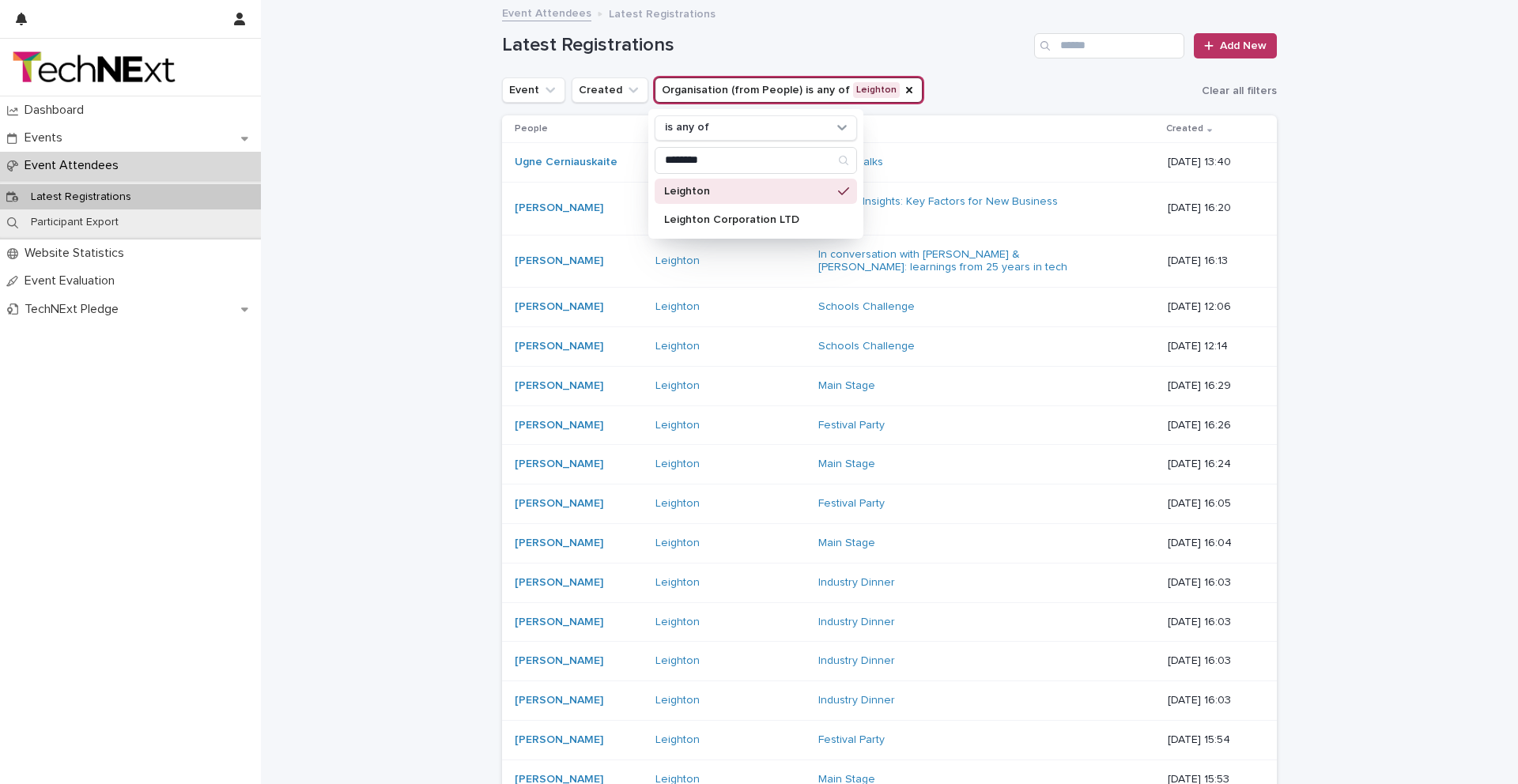 click on "Loading... Saving… Loading... Saving… Latest Registrations Add New Event Created Organisation (from People) is any of Leighton is any of ******** [PERSON_NAME] Corporation LTD Clear all filters People Organisation (from People) Event Created Ugne Cerniauskaite   Leighton   Design Talks   [DATE] 13:40 [PERSON_NAME]    [PERSON_NAME]   Investor Insights: Key Factors for New Business Success   [DATE] 16:20 [PERSON_NAME]    [PERSON_NAME]   In conversation with [PERSON_NAME] & [PERSON_NAME]: learnings from 25 years in tech   [DATE] 16:13 [PERSON_NAME]   [PERSON_NAME]   Schools Challenge   [DATE] 12:06 [PERSON_NAME]   [PERSON_NAME]   Schools Challenge   [DATE] 12:14 [PERSON_NAME]   [PERSON_NAME][GEOGRAPHIC_DATA]   [DATE] 16:29 [PERSON_NAME]   [PERSON_NAME]   Festival Party   [DATE] 16:26 [PERSON_NAME]   [PERSON_NAME][GEOGRAPHIC_DATA]   [DATE] 16:24 [PERSON_NAME]   [PERSON_NAME]   Festival Party   [DATE] 16:05 [PERSON_NAME]   [PERSON_NAME]   Main Stage   [DATE] 16:04 [PERSON_NAME]   [PERSON_NAME]   Industry Dinner   [DATE] 16:03 [PERSON_NAME]   [PERSON_NAME]" at bounding box center [889, 665] 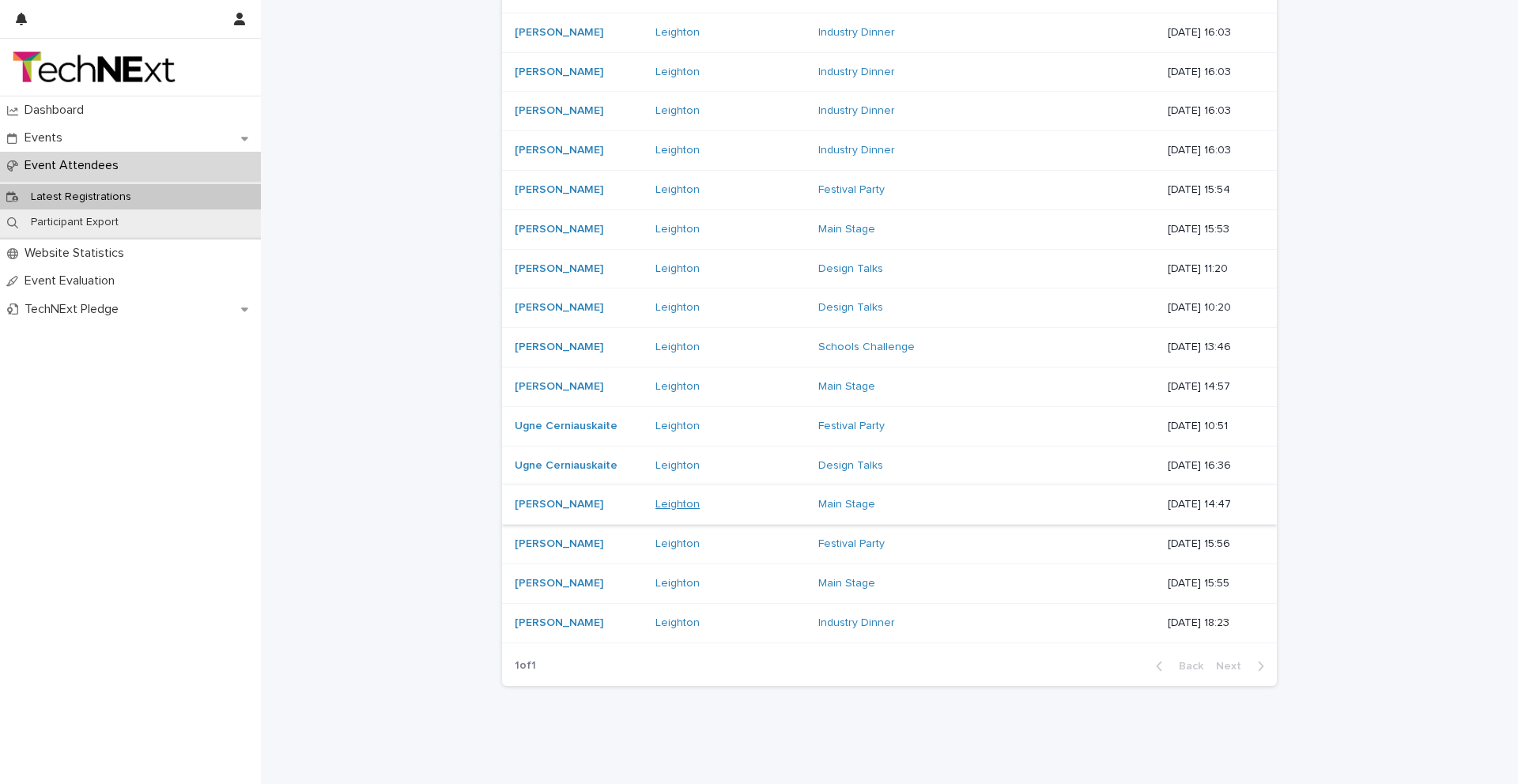 scroll, scrollTop: 564, scrollLeft: 0, axis: vertical 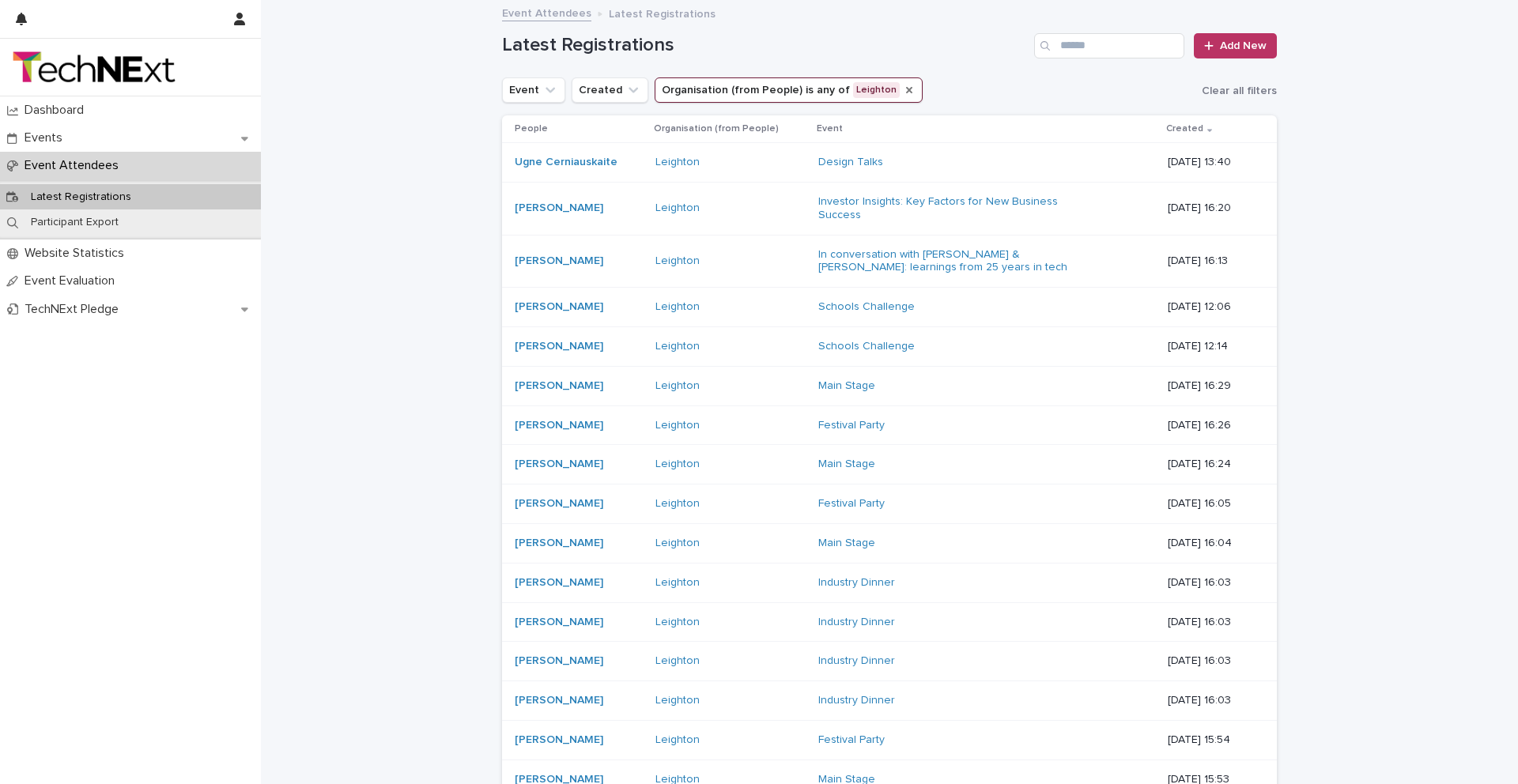 click 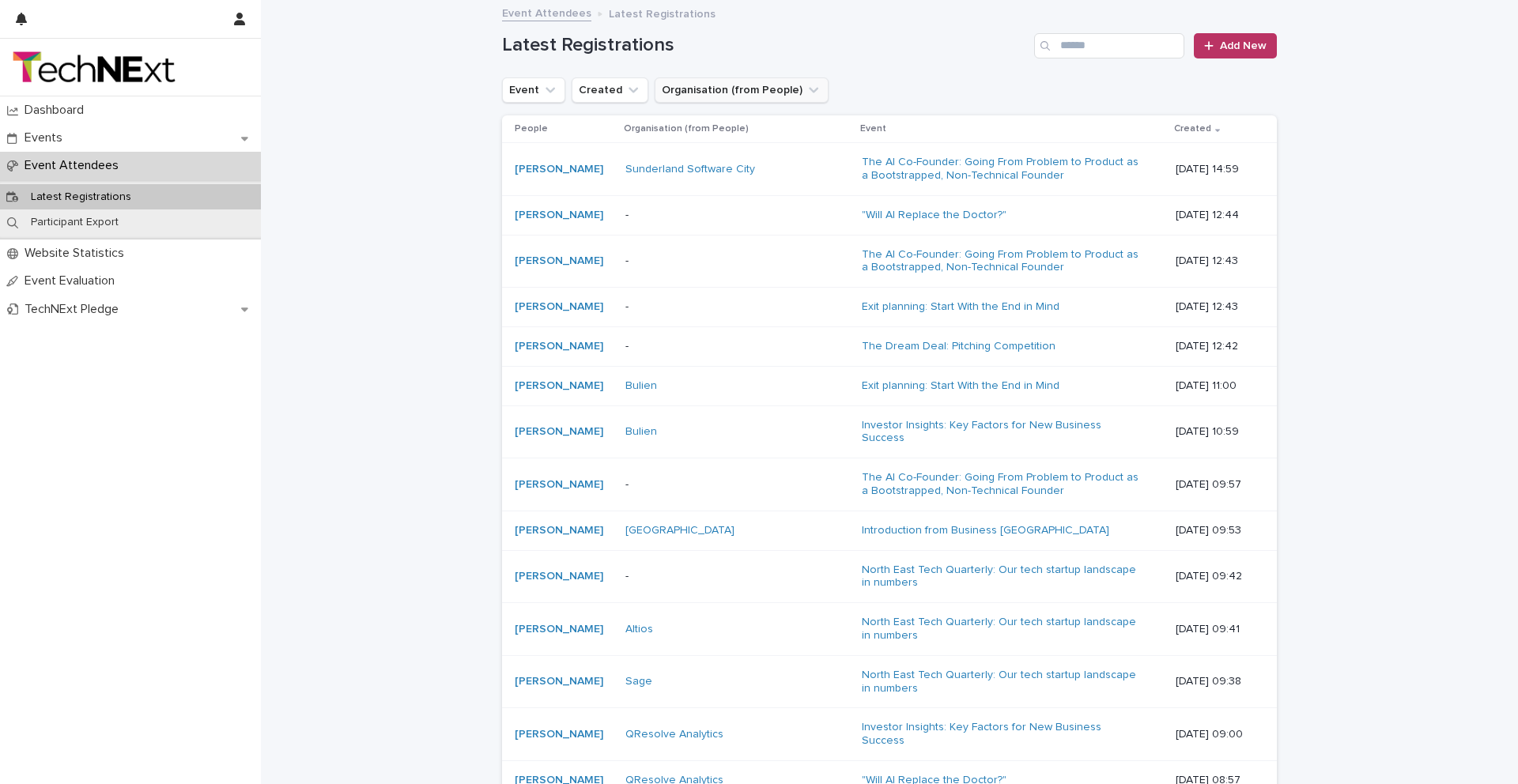 click on "Organisation (from People)" at bounding box center (742, 90) 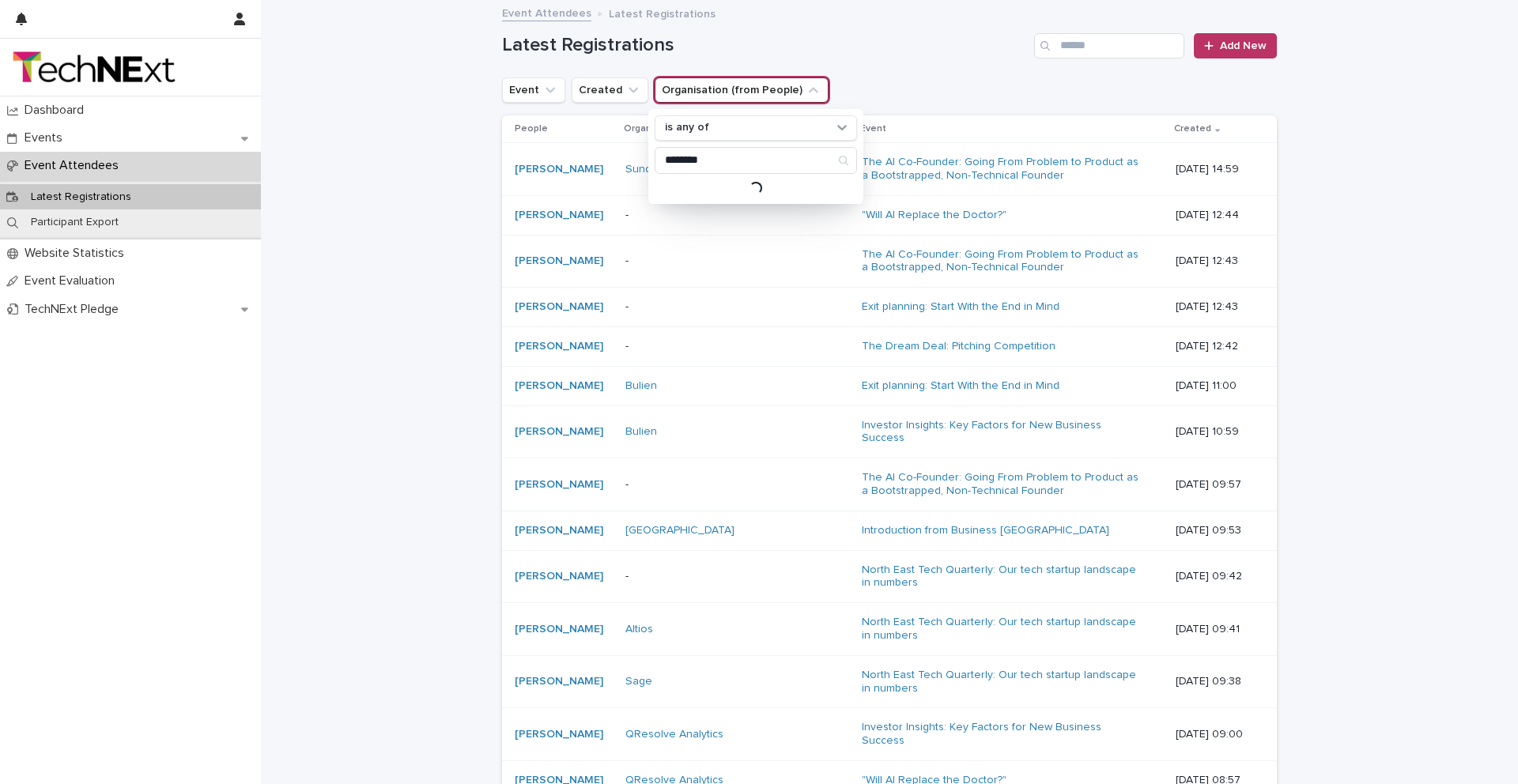 type on "********" 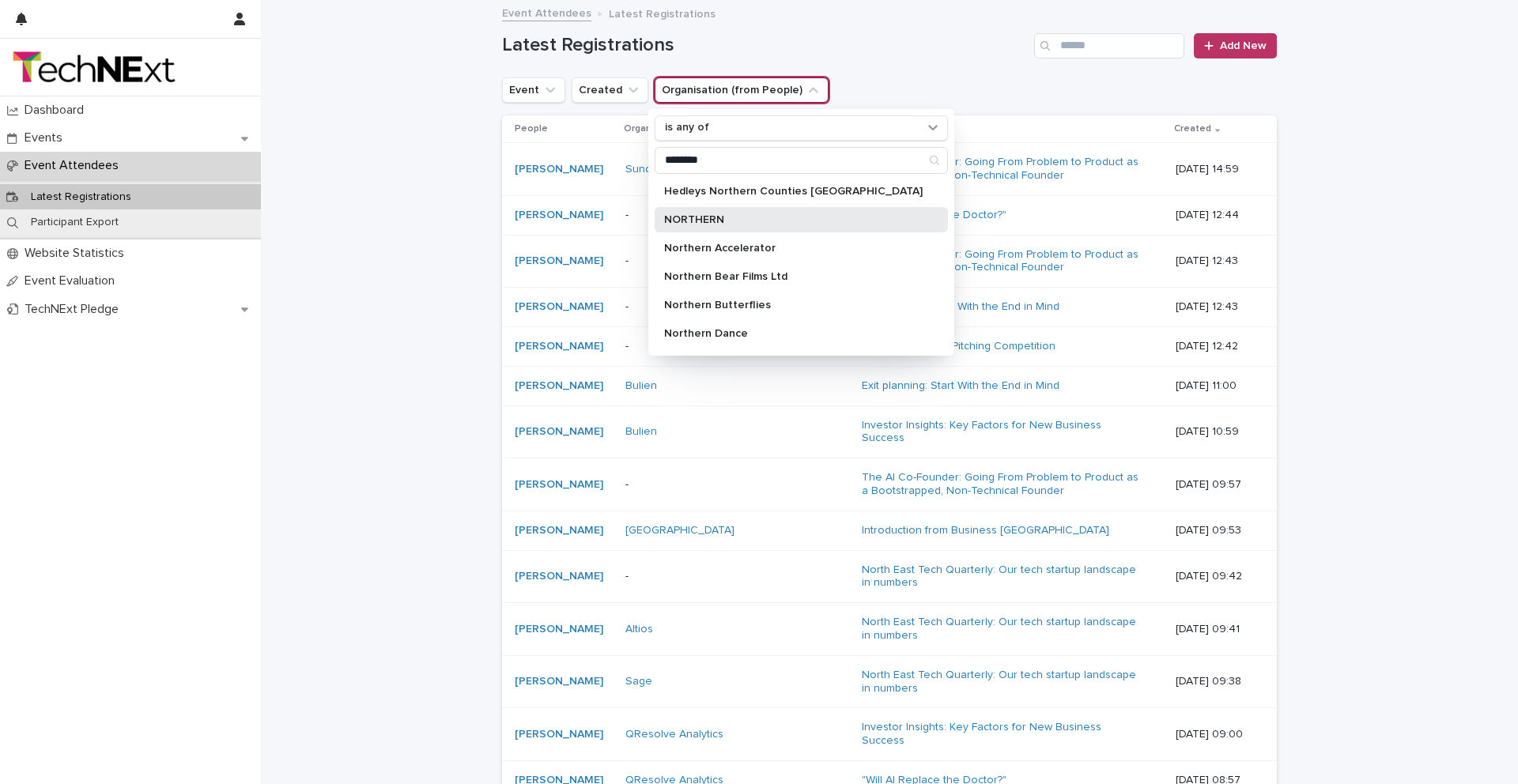 click on "NORTHERN" at bounding box center [801, 220] 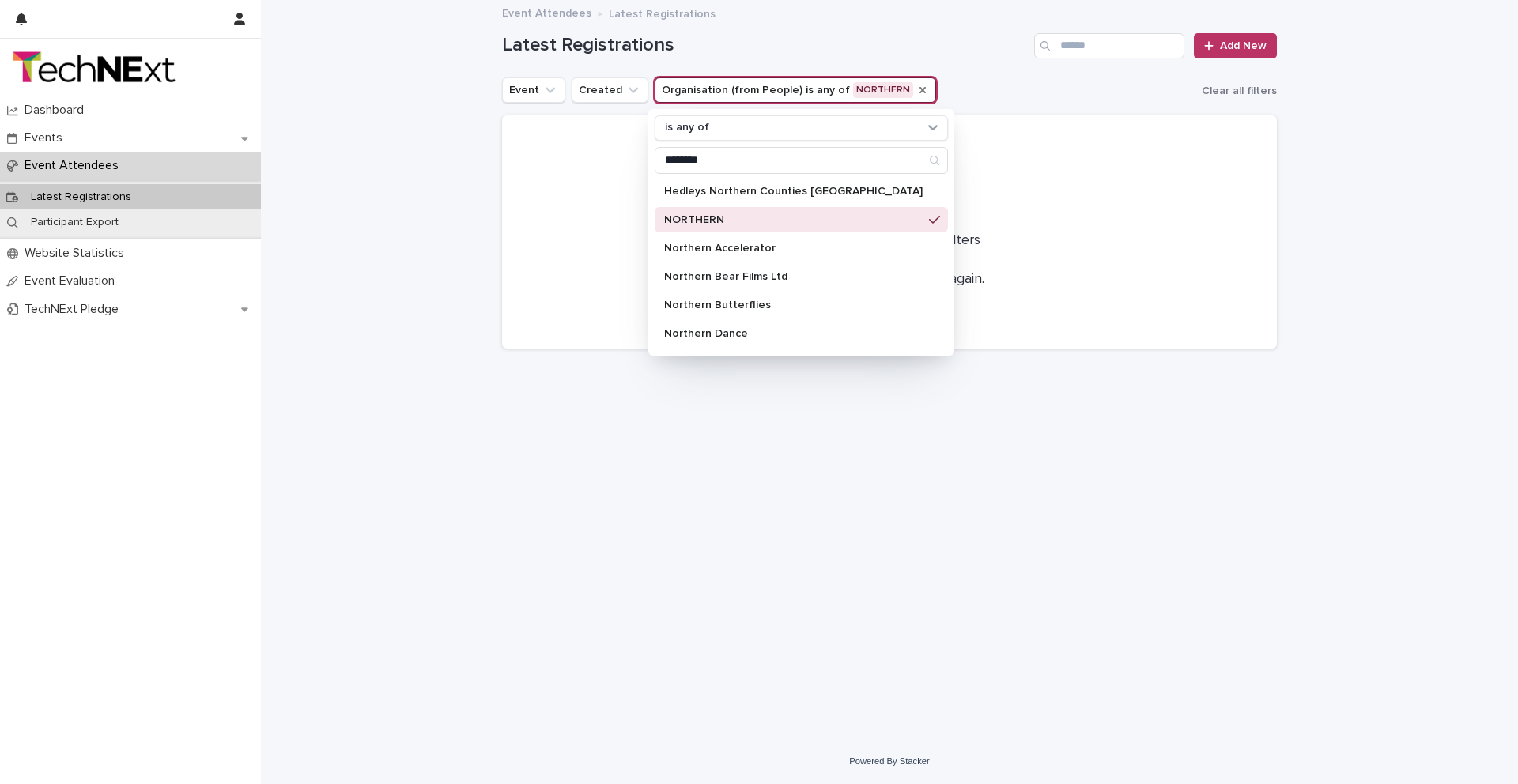 click on "Loading... Saving… Loading... Saving… Latest Registrations Add New Event Created Organisation (from People) is any of NORTHERN is any of ******** Hedleys Northern Counties [GEOGRAPHIC_DATA] NORTHERN Northern Accelerator Northern Bear Films Ltd Northern Butterflies Northern Dance Northern Design Centre Northern Designers Northern Display Northern Gas Networks Northern Health Science Alliance (NHSA) Northern Latitude Northern Learning Trust Northern Made Northern Powergrid Northern Powergrid Limited Northern Pride Events LTD  Northern Print  Northern Rye LTD Northern Stage THE NORTHERN POWERGRID FOUNDATION The Northern School of Art THE NORTHERN STUDIOS Clear all filters No records match your filters Clear your filters and try again. Clear Filters" at bounding box center [889, 370] 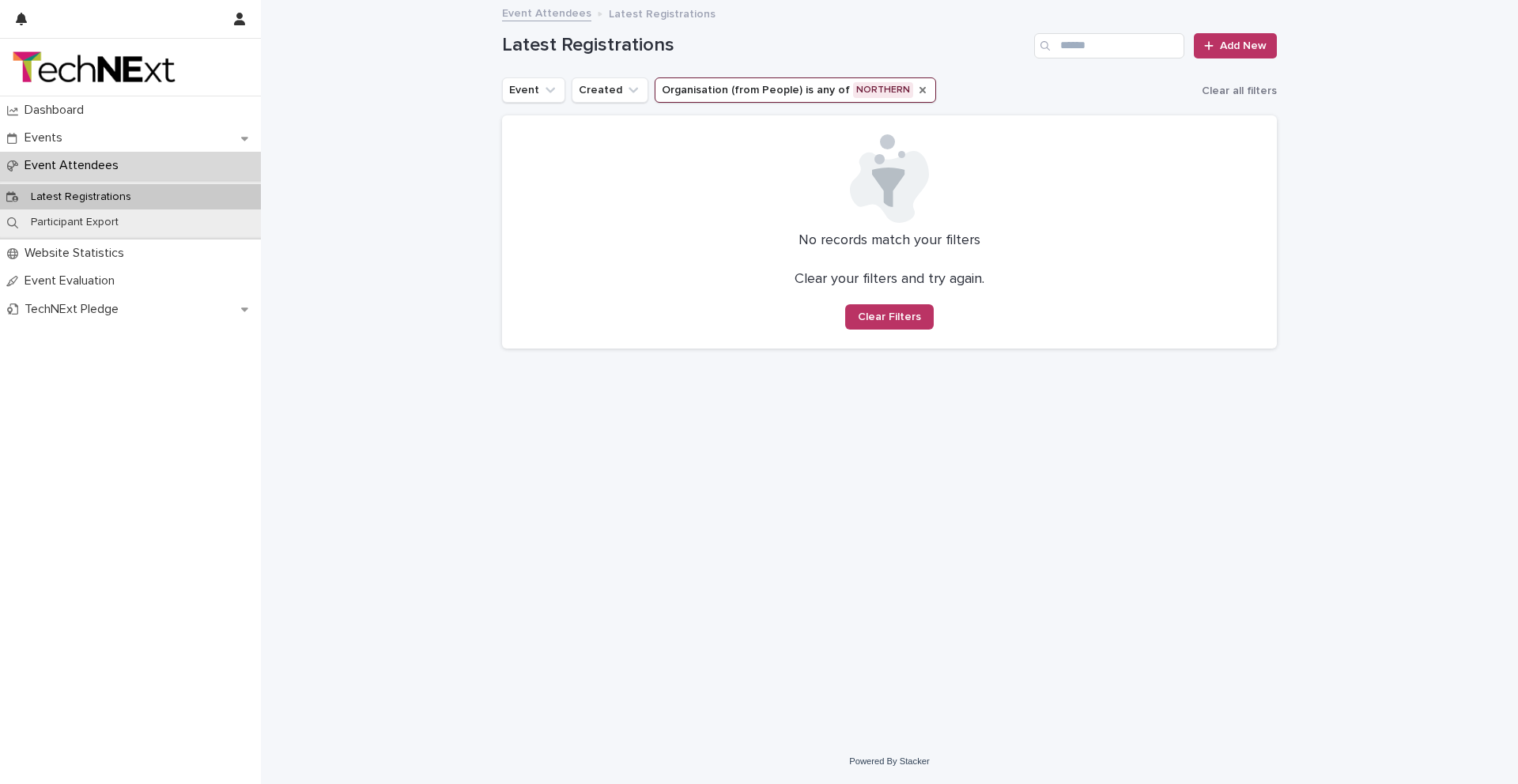 click 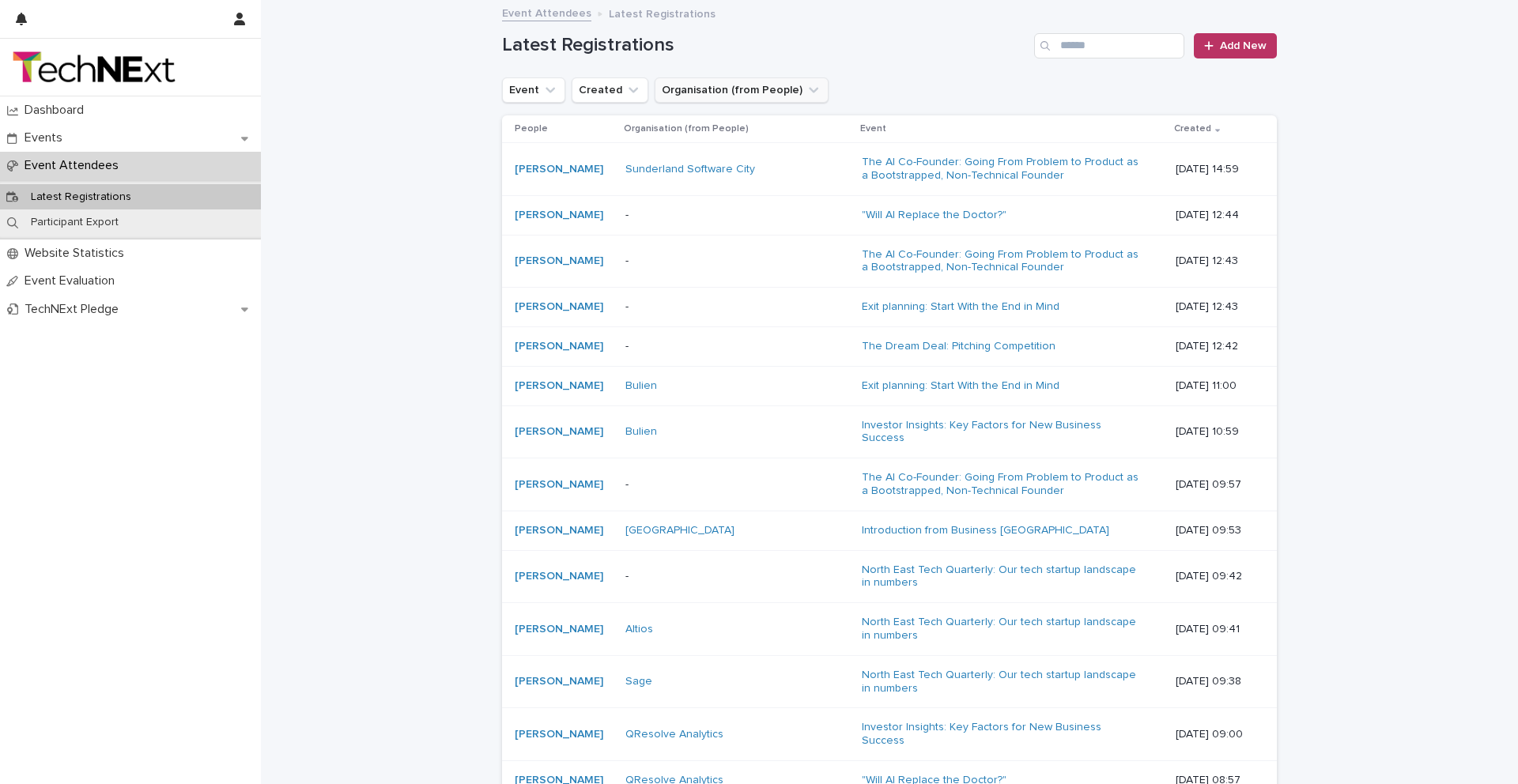 click on "Organisation (from People)" at bounding box center [742, 90] 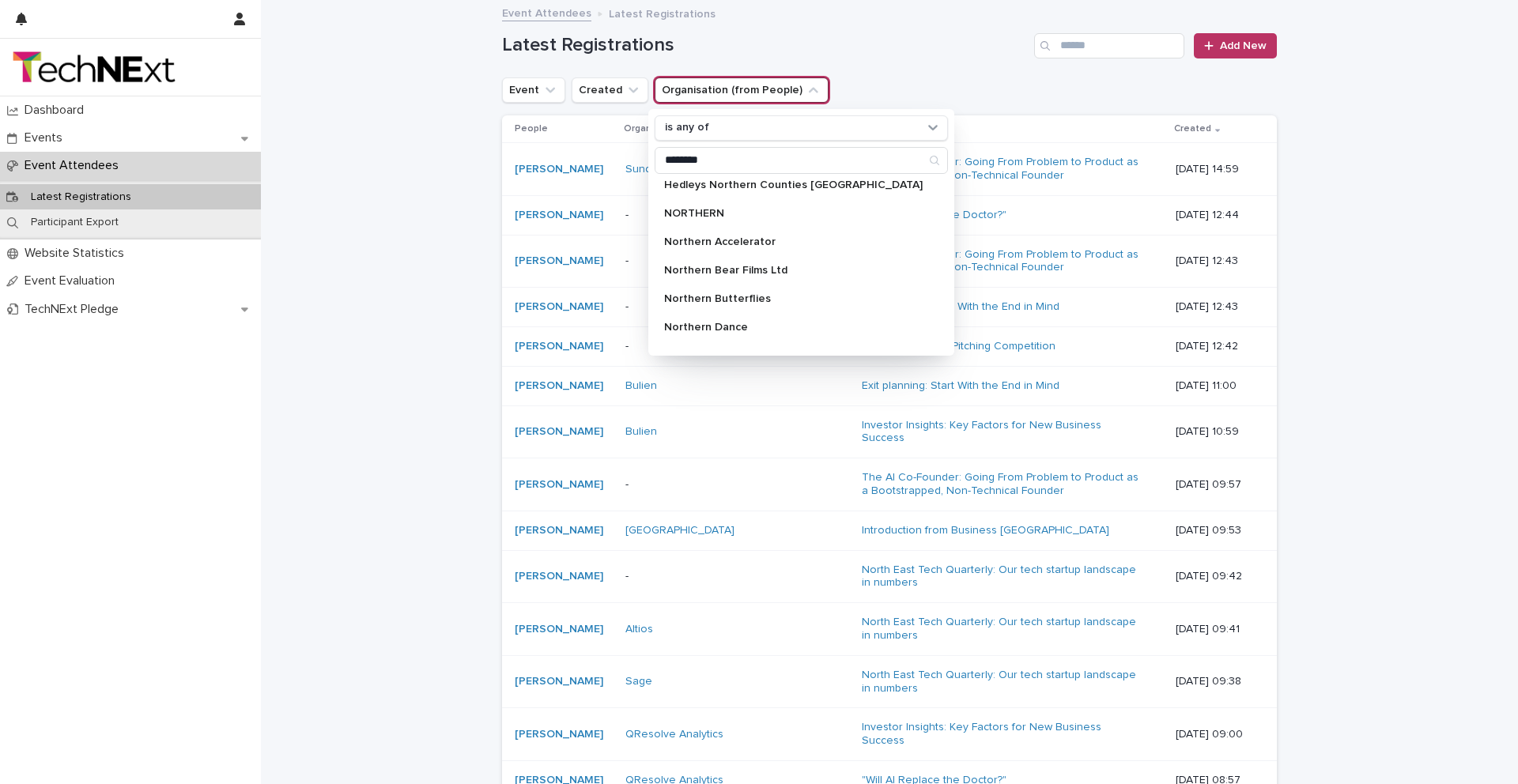scroll, scrollTop: 0, scrollLeft: 0, axis: both 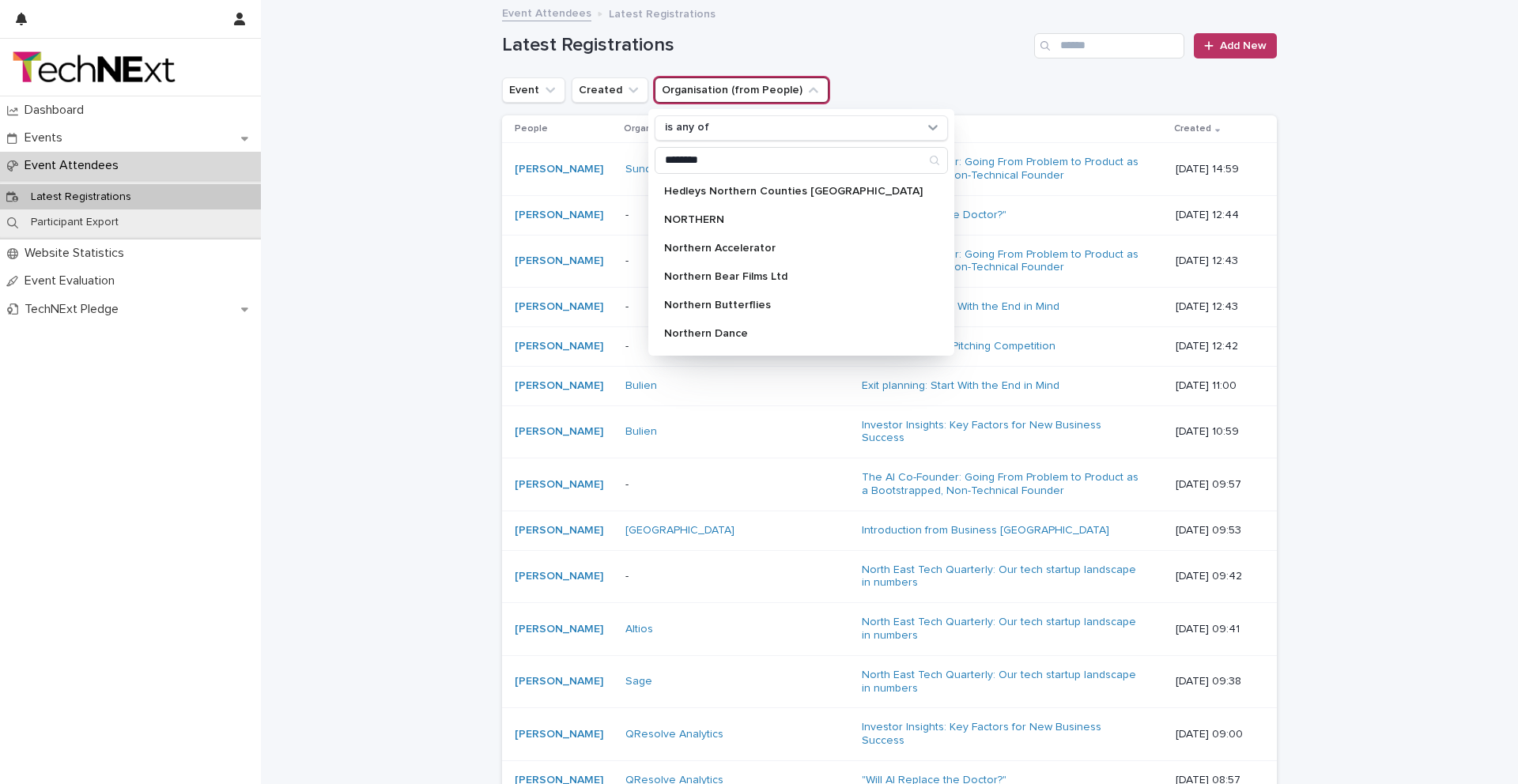 type on "********" 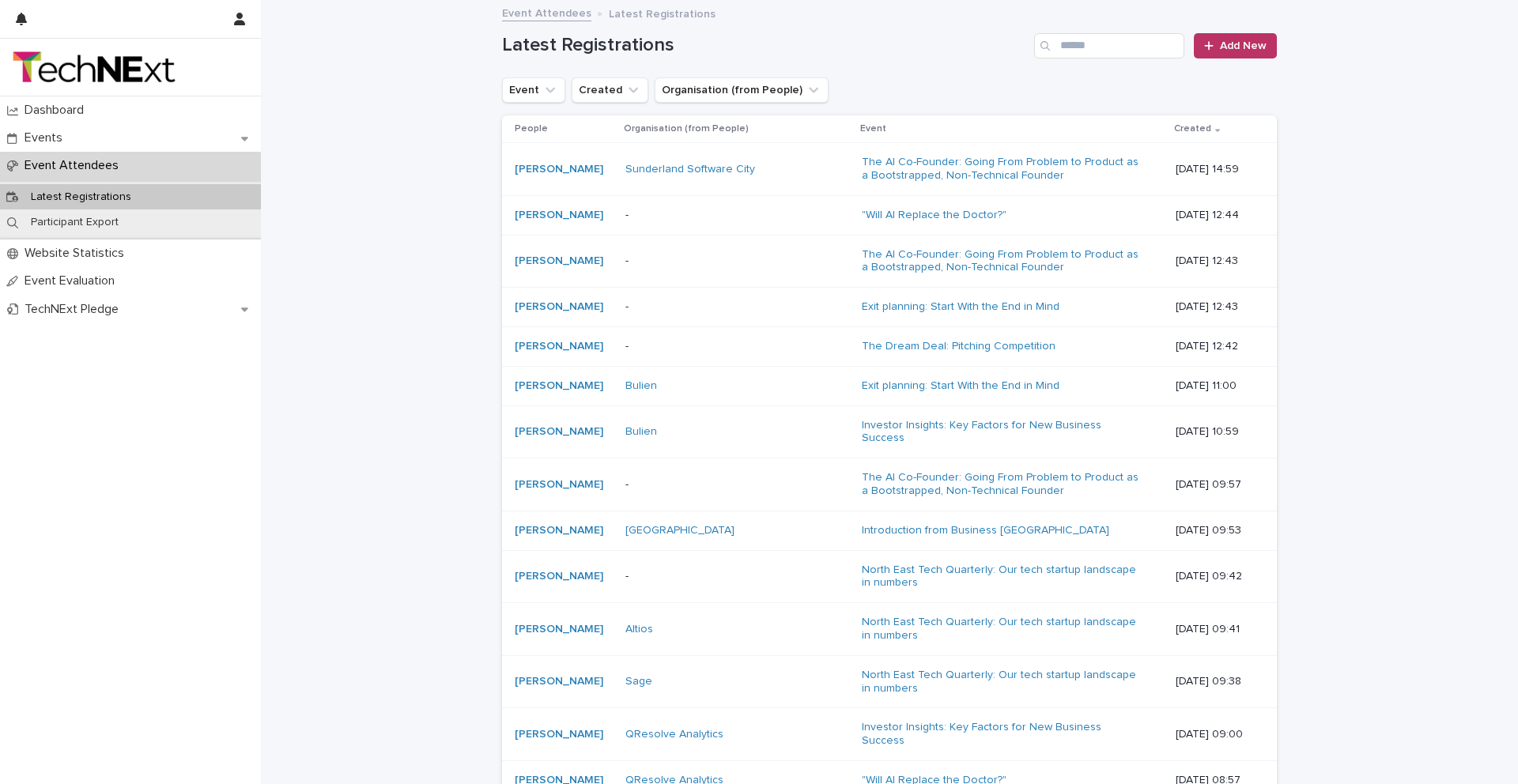 click 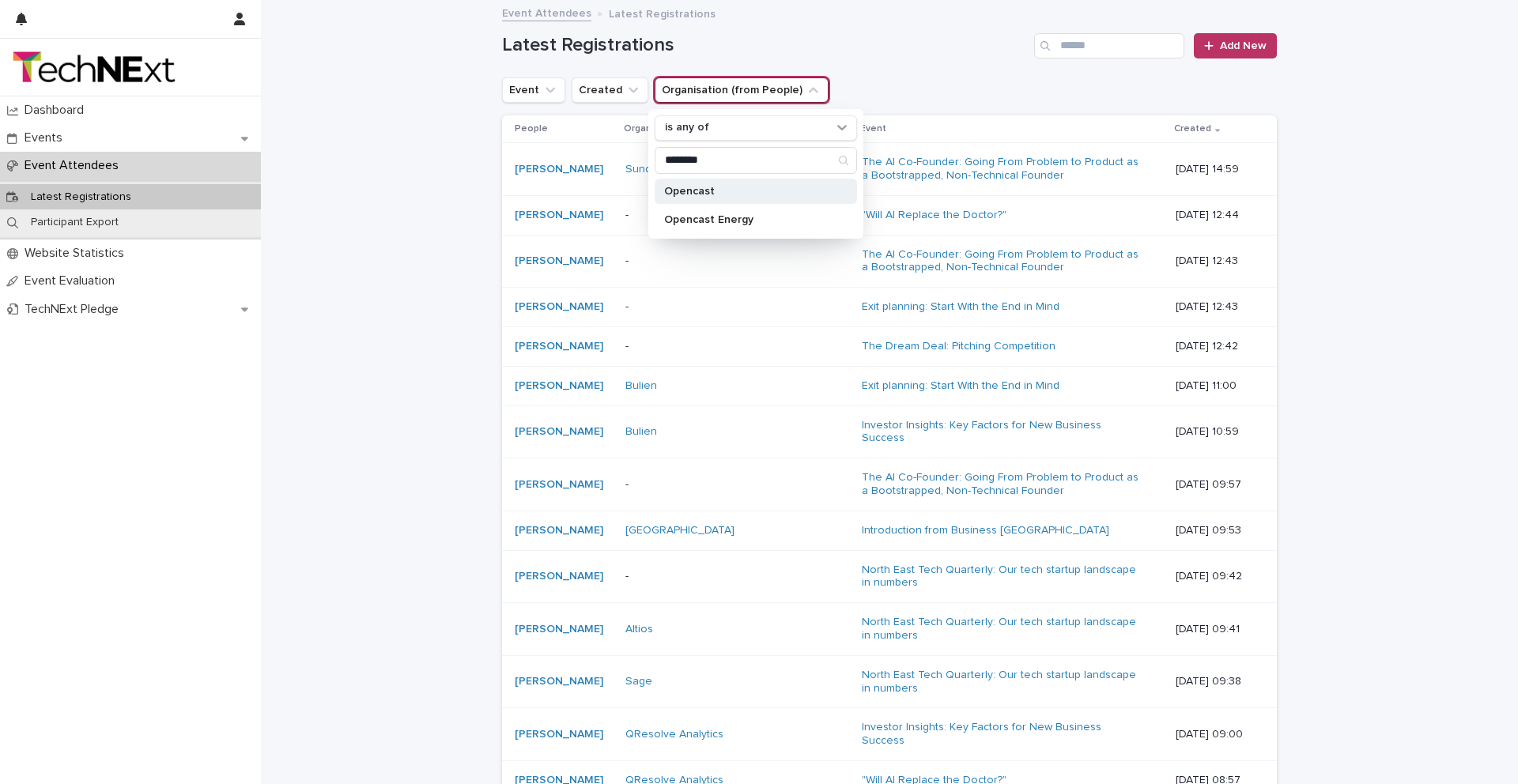 type on "********" 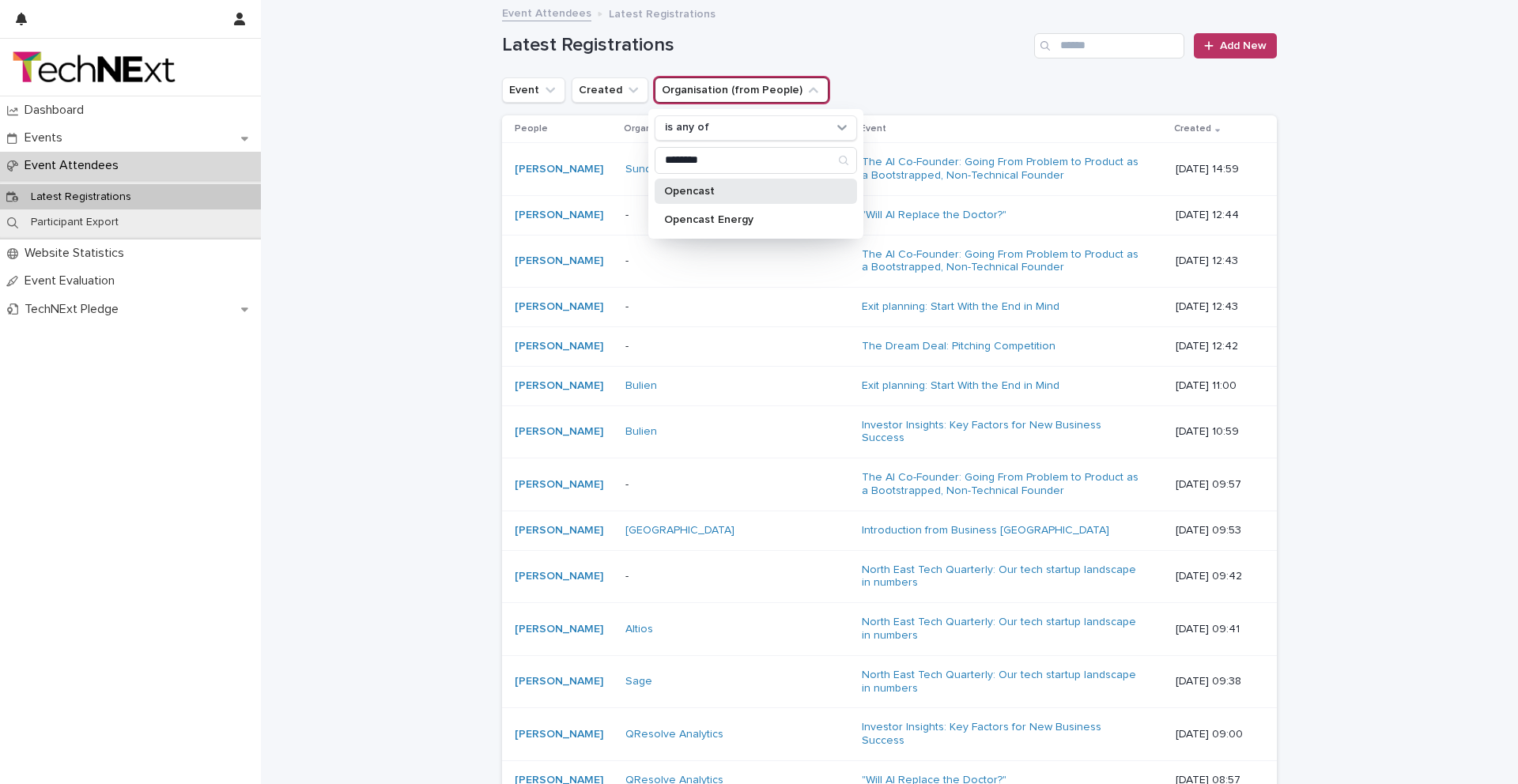 click on "Opencast" at bounding box center (748, 191) 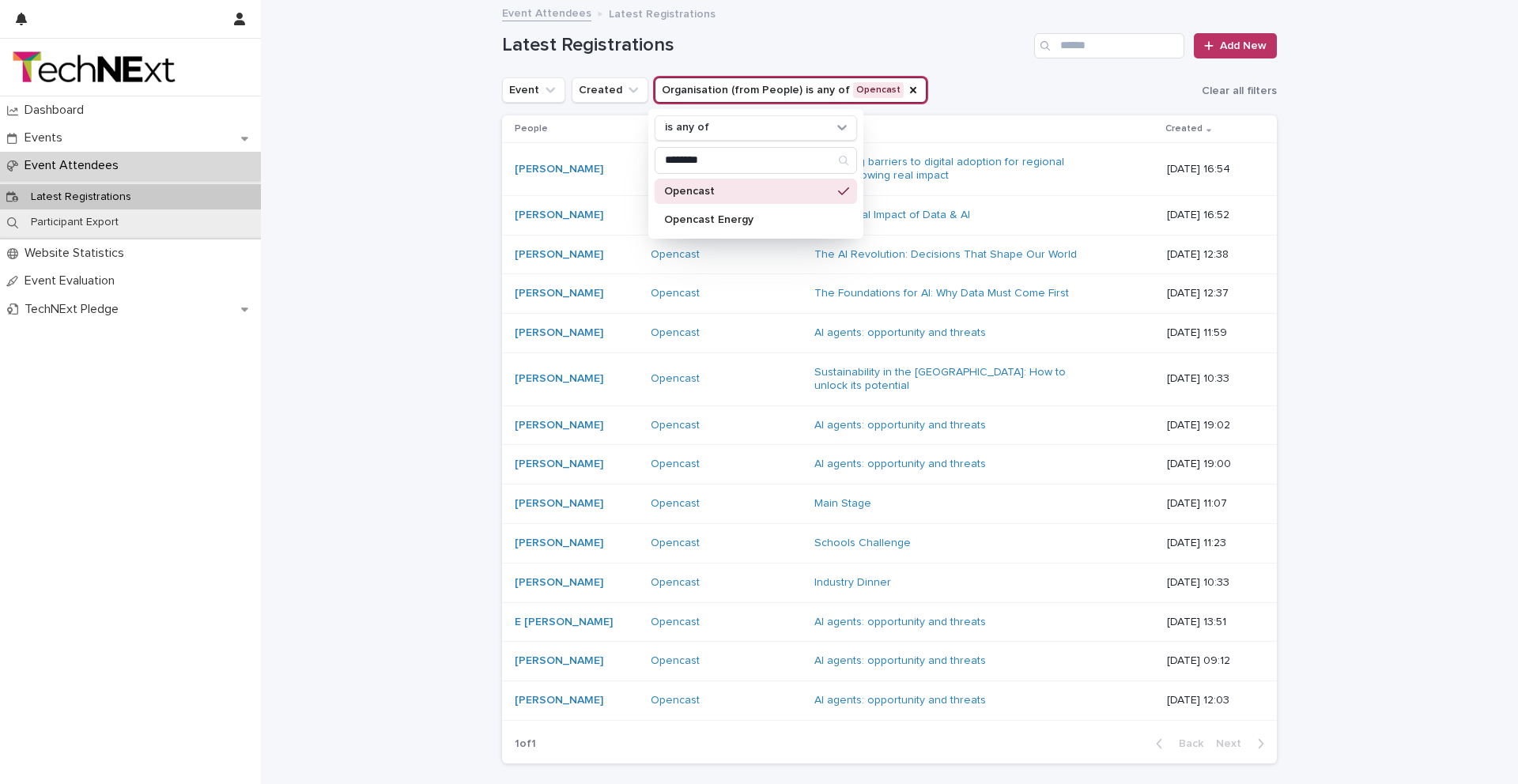 click on "Loading... Saving… Loading... Saving… Latest Registrations Add New Event Created Organisation (from People) is any of Opencast is any of ******** Opencast Opencast Energy Clear all filters People Organisation (from People) Event Created [PERSON_NAME]   Opencast   Removing barriers to digital adoption for regional SMEs- showing real impact   [DATE] 16:54 [PERSON_NAME]   Opencast   The Global Impact of Data & AI   [DATE] 16:52 [PERSON_NAME]   Opencast   The AI Revolution: Decisions That Shape Our World   [DATE] 12:38 [PERSON_NAME]   Opencast   The Foundations for AI: Why Data Must Come First   [DATE] 12:37 [PERSON_NAME]   Opencast   AI agents: opportunity and threats   [DATE] 11:59 [PERSON_NAME]   Opencast   Sustainability in the [GEOGRAPHIC_DATA]: How to unlock its potential   [DATE] 10:33 [PERSON_NAME]   Opencast   AI agents: opportunity and threats   [DATE] 19:02 [PERSON_NAME]   Opencast   AI agents: opportunity and threats   [DATE] 19:00 [PERSON_NAME]   Opencast   Main Stage" at bounding box center (889, 428) 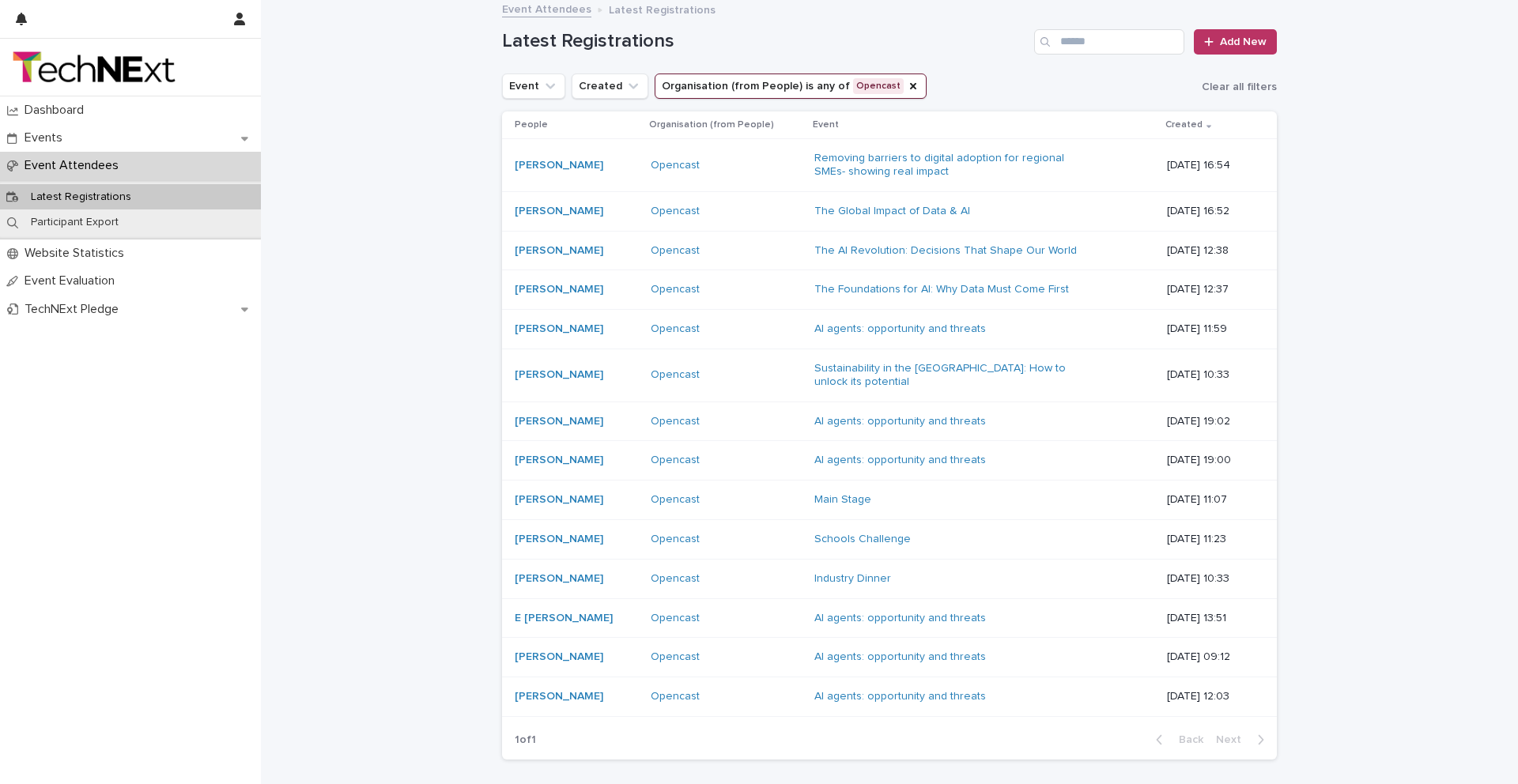 scroll, scrollTop: 0, scrollLeft: 0, axis: both 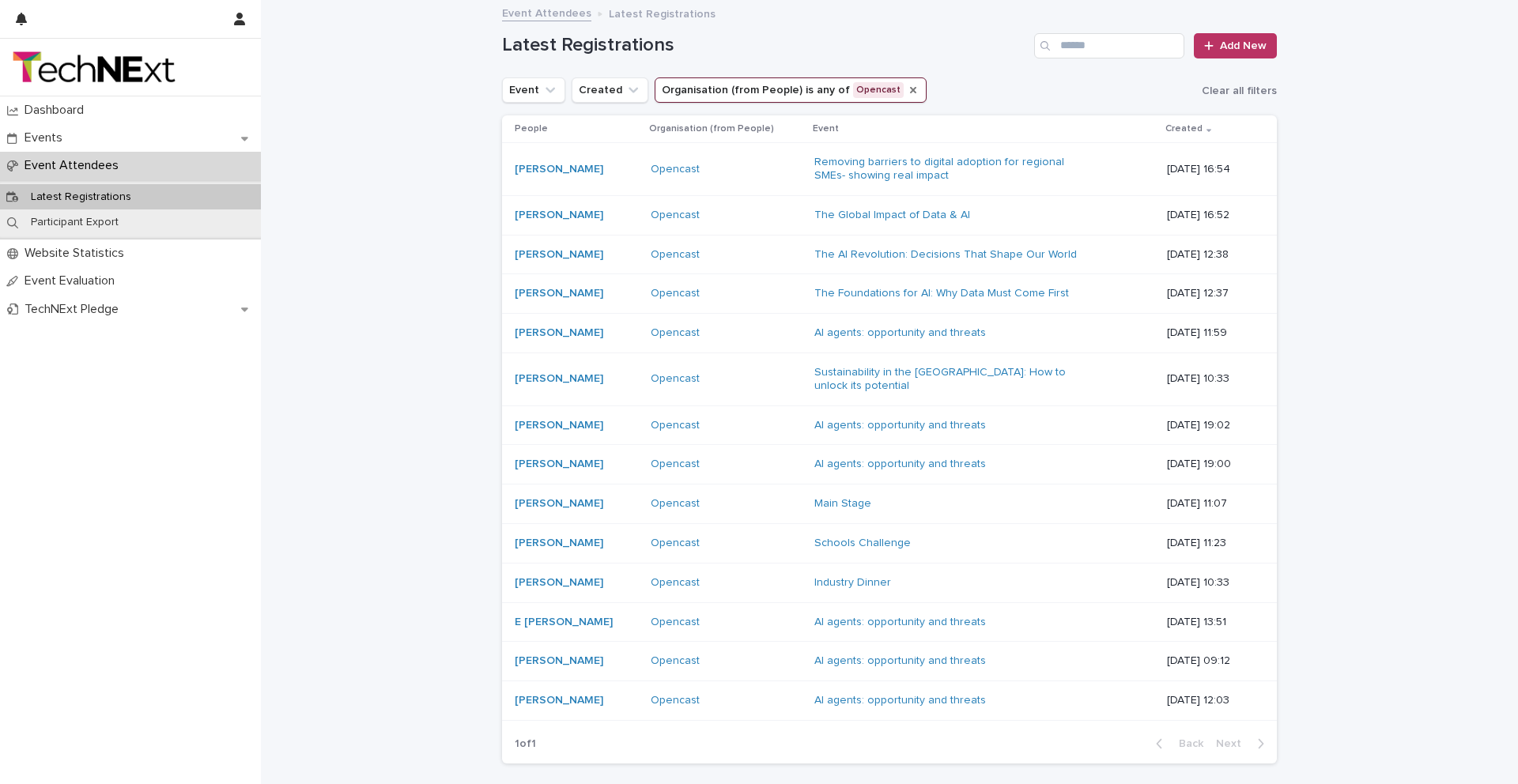 click 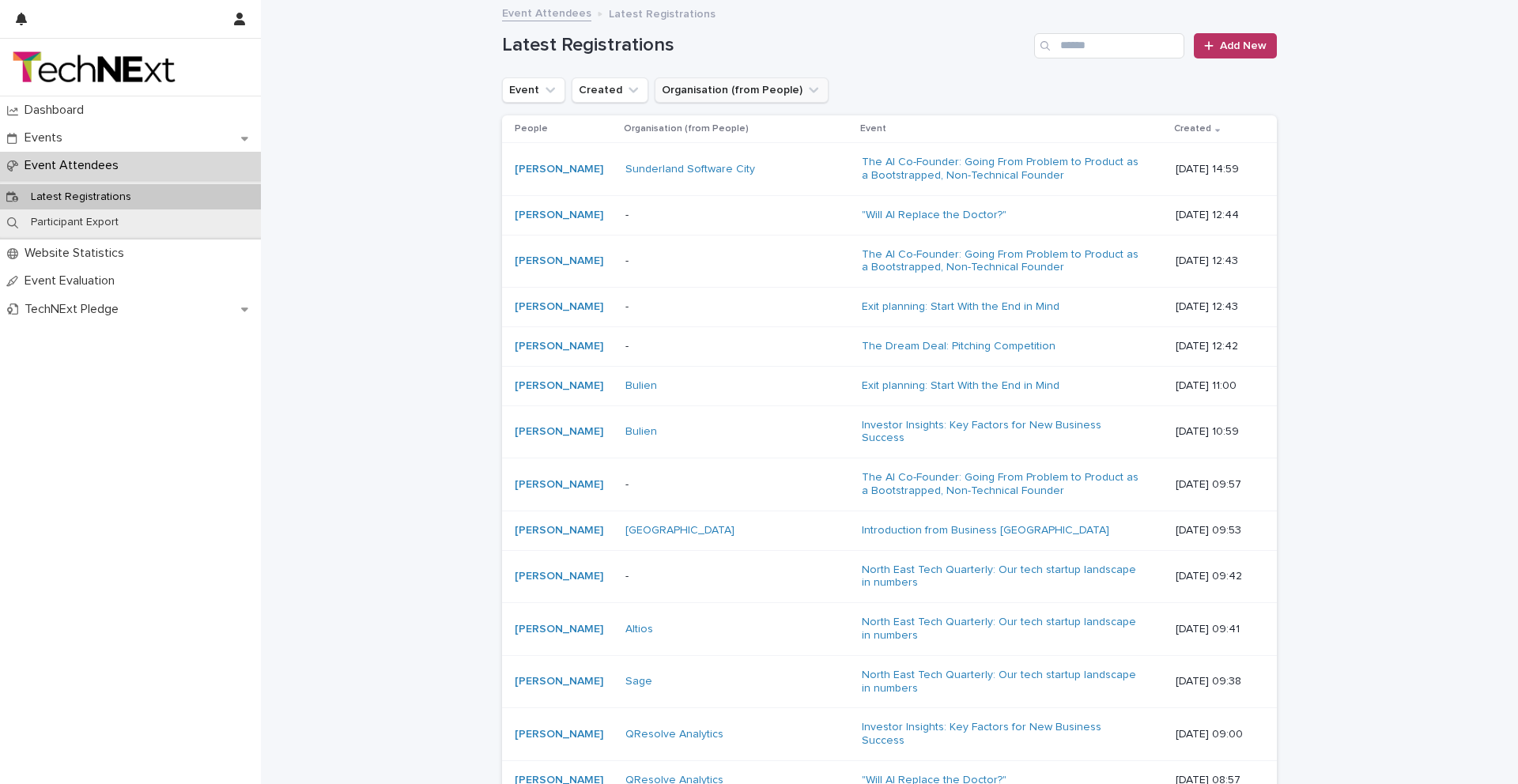 click on "Organisation (from People)" at bounding box center [742, 90] 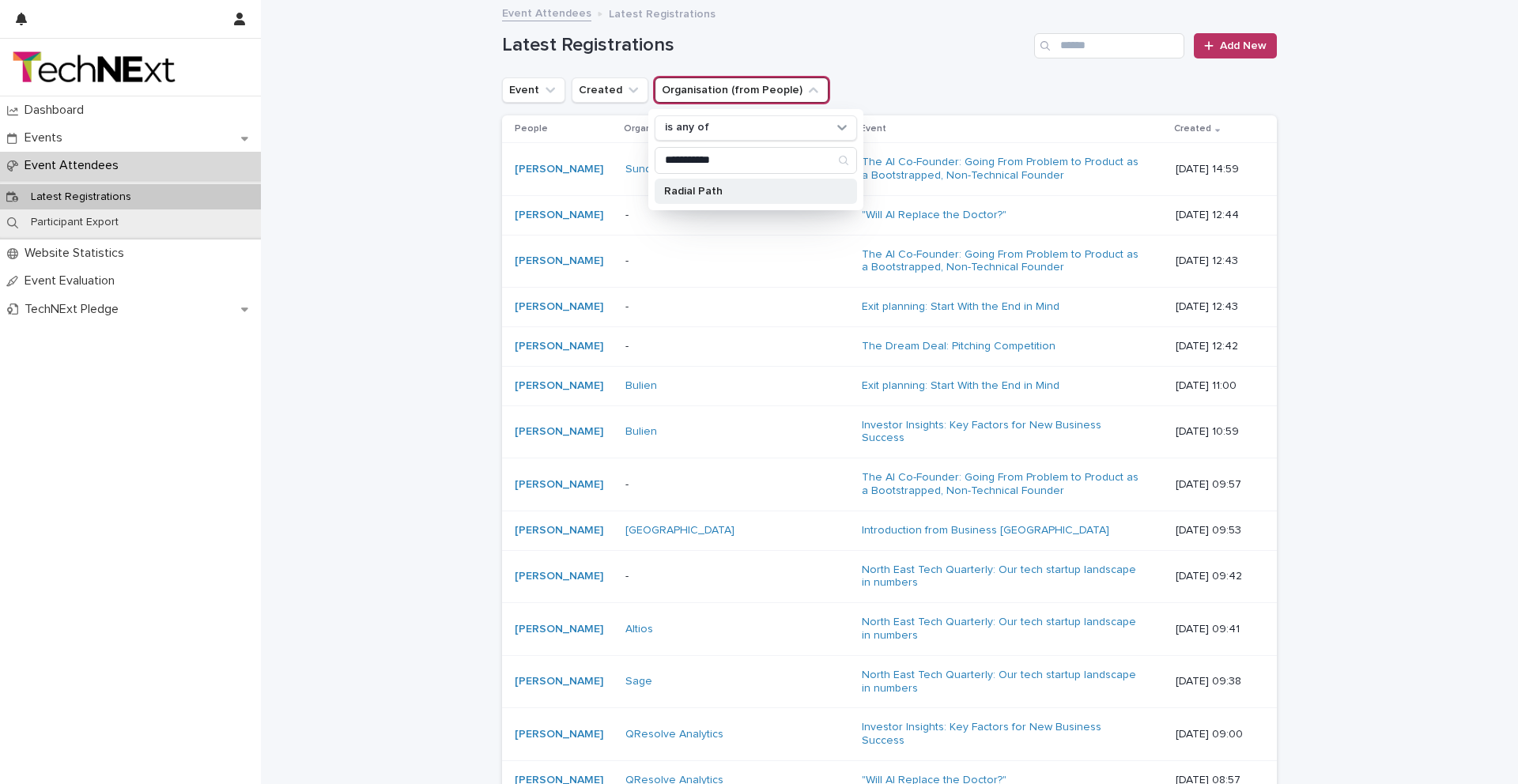 type on "**********" 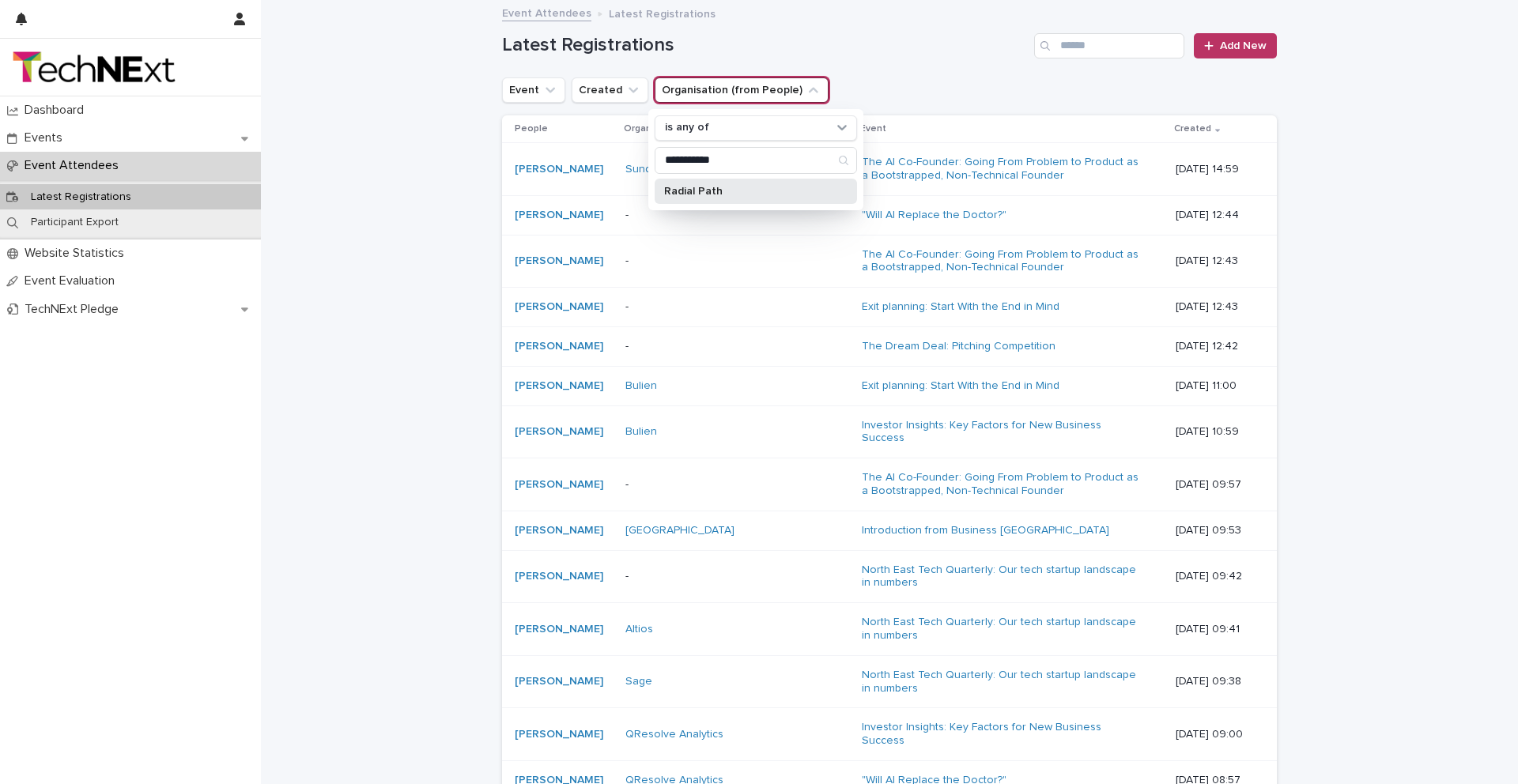 click on "Radial Path" at bounding box center (756, 191) 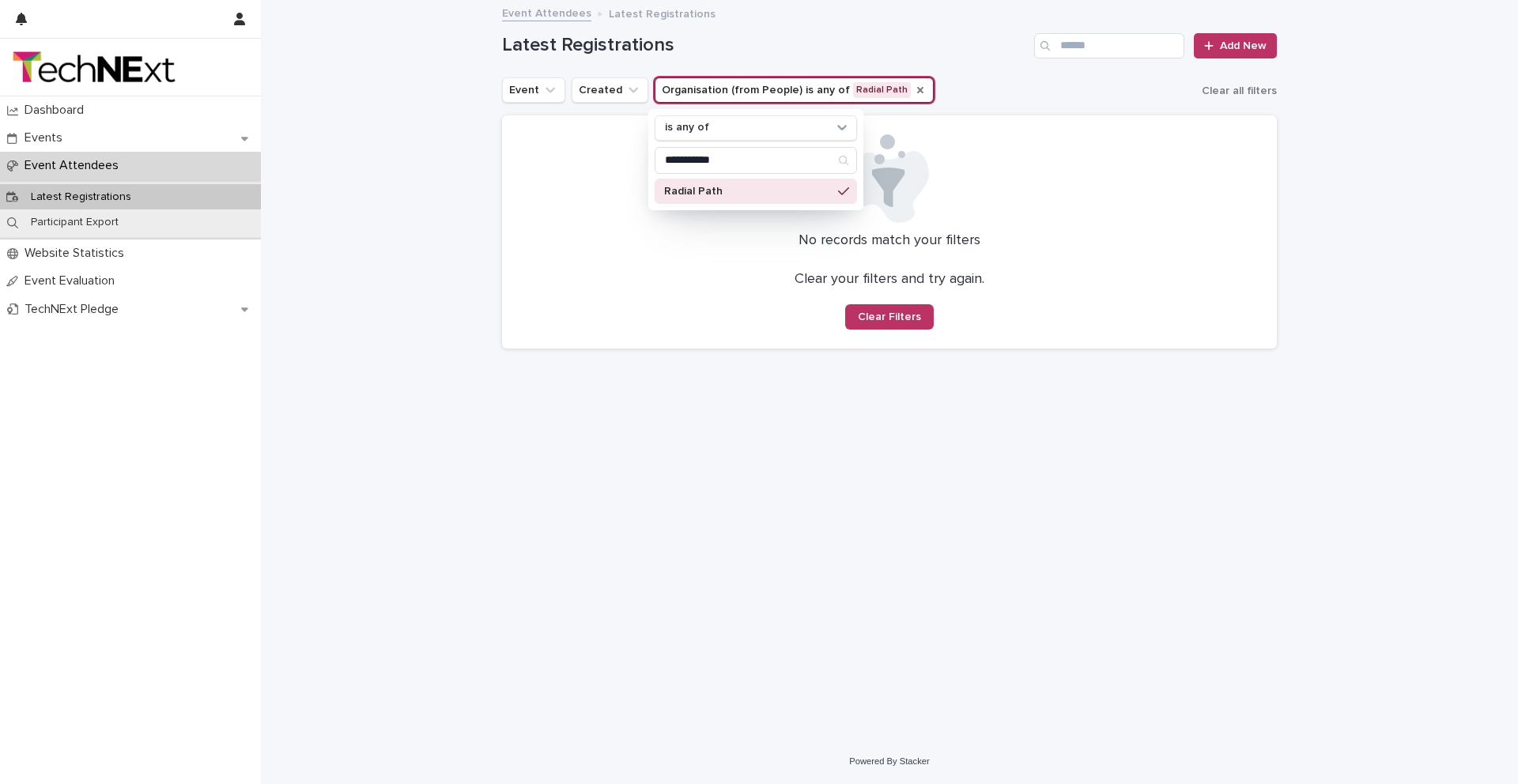 click on "Radial Path" at bounding box center (748, 191) 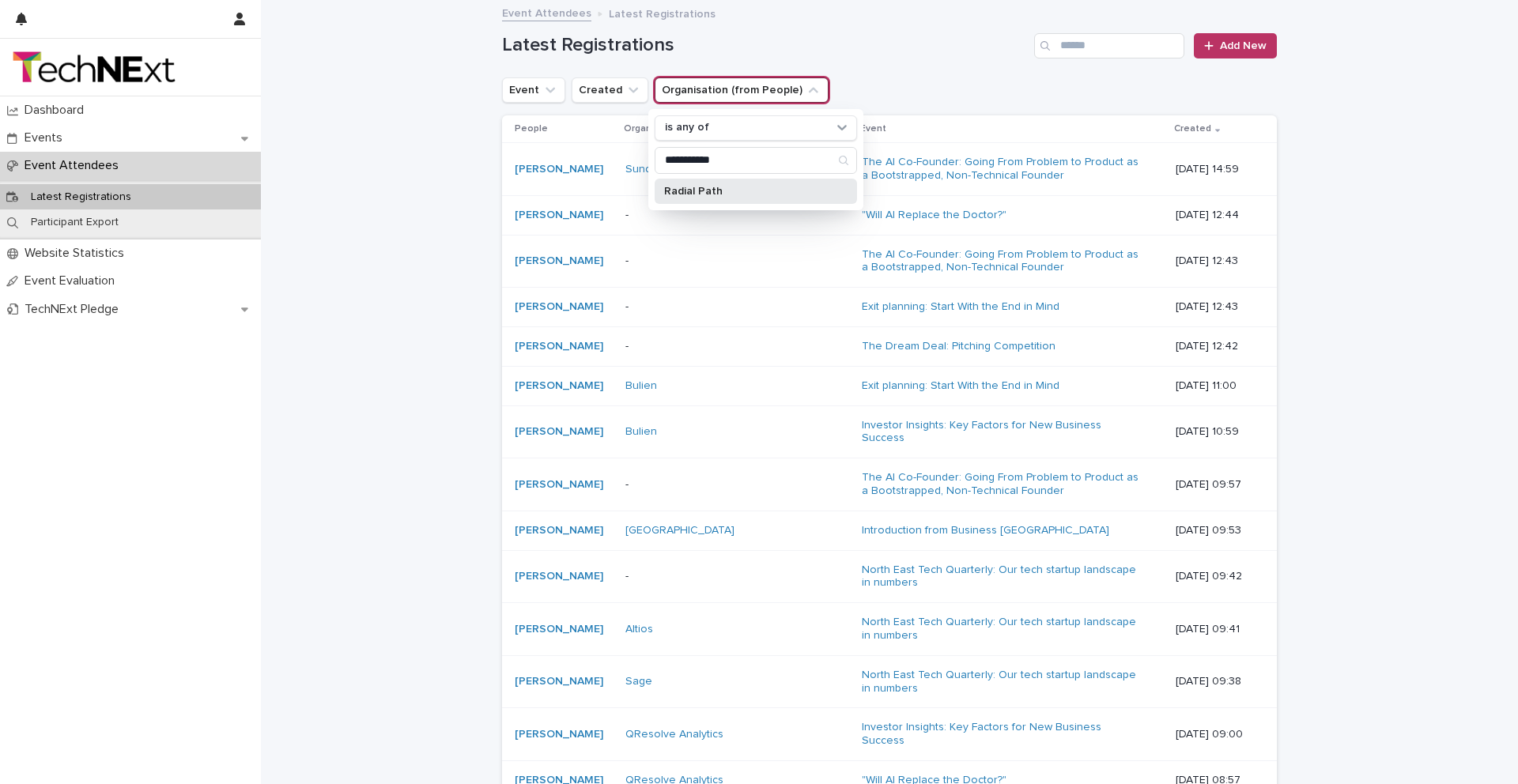 click on "Radial Path" at bounding box center [756, 191] 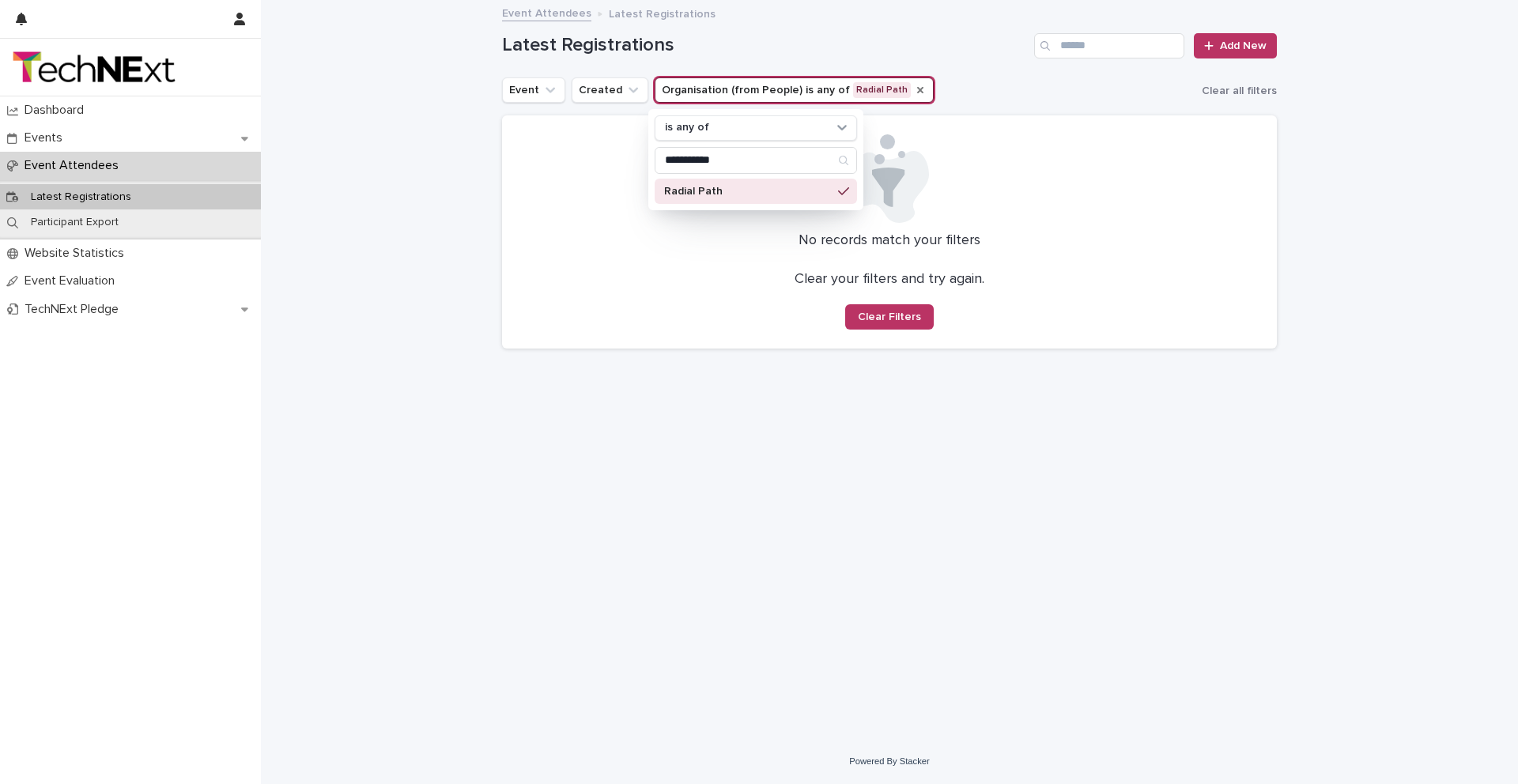 click on "**********" at bounding box center [889, 370] 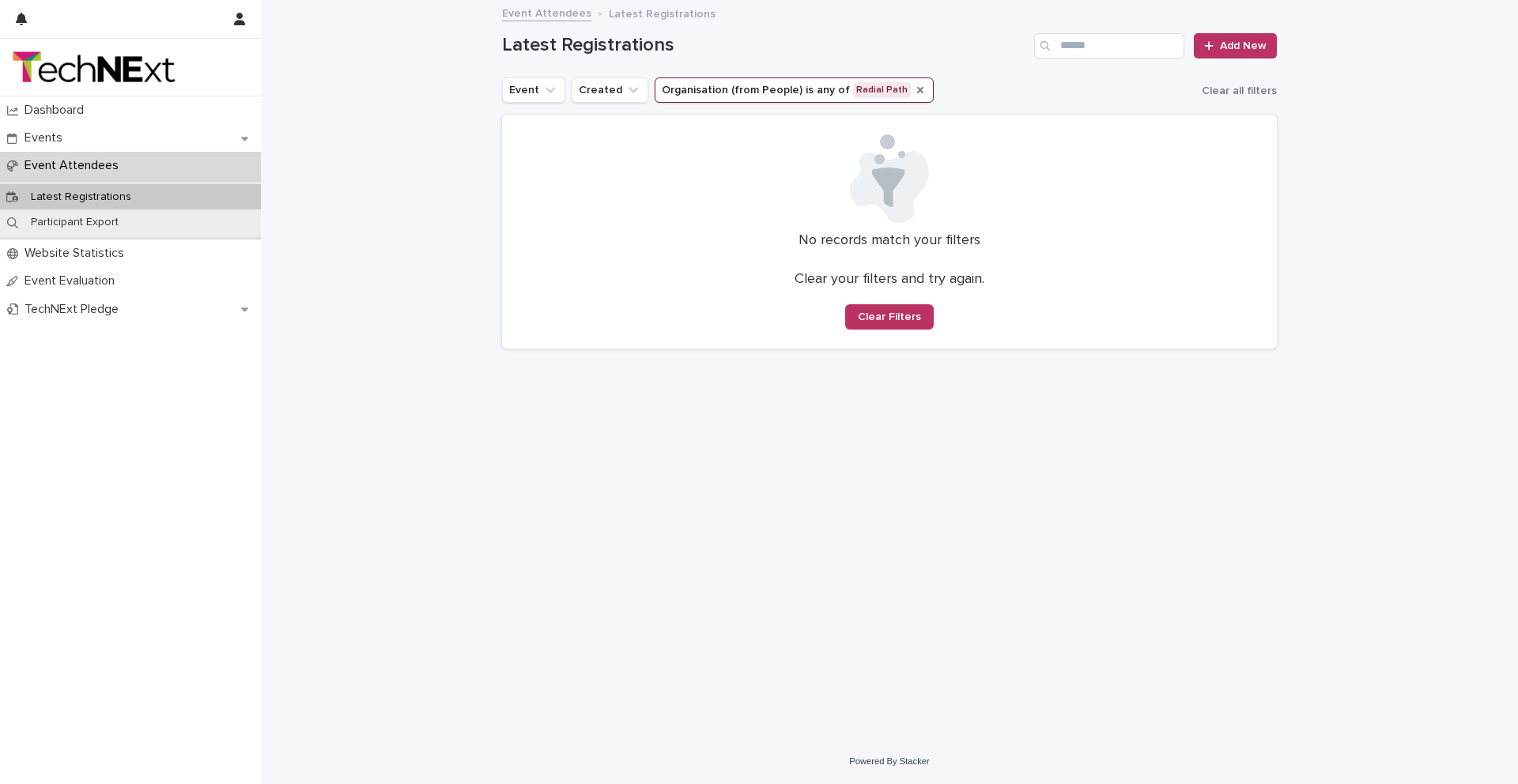 click 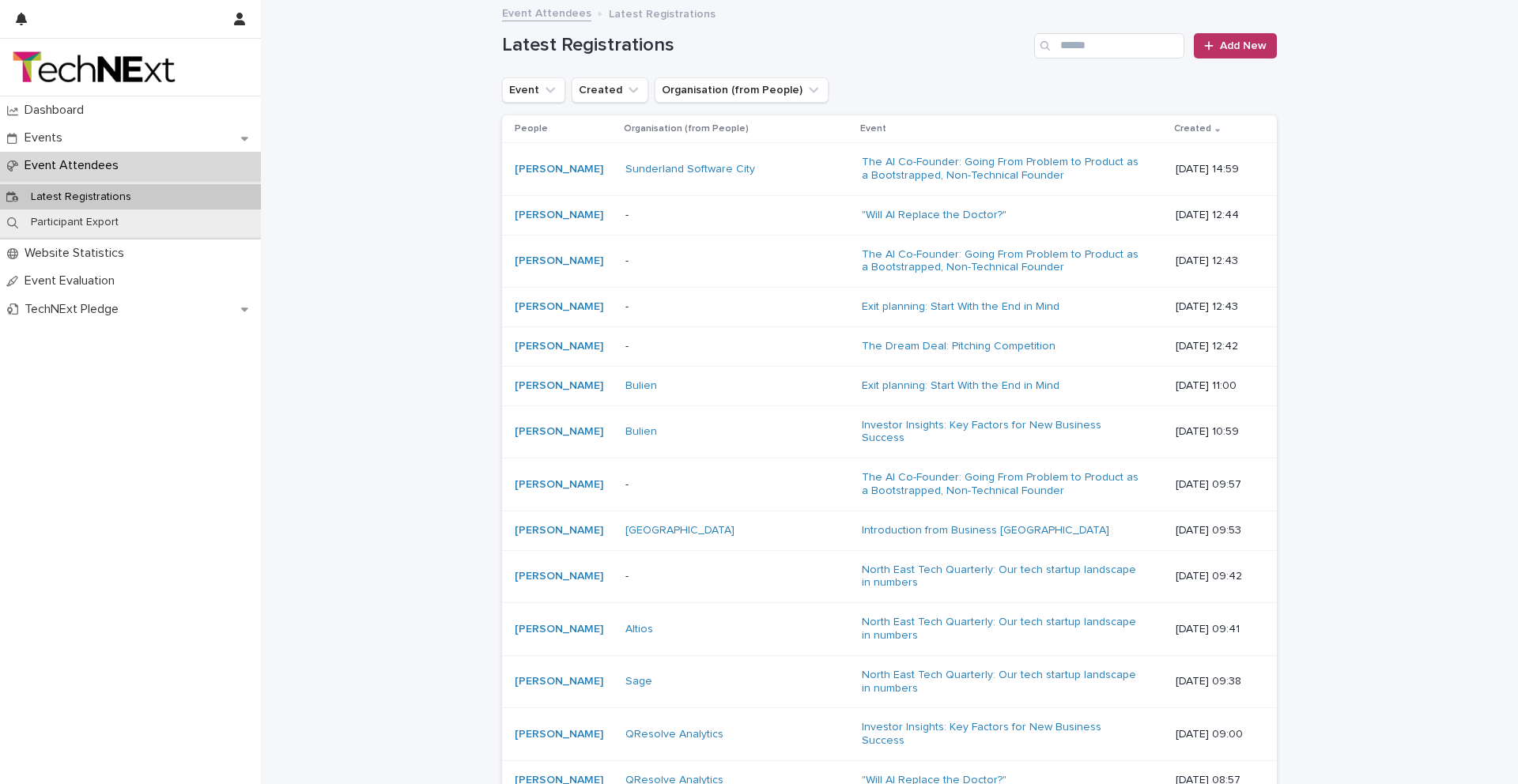 click 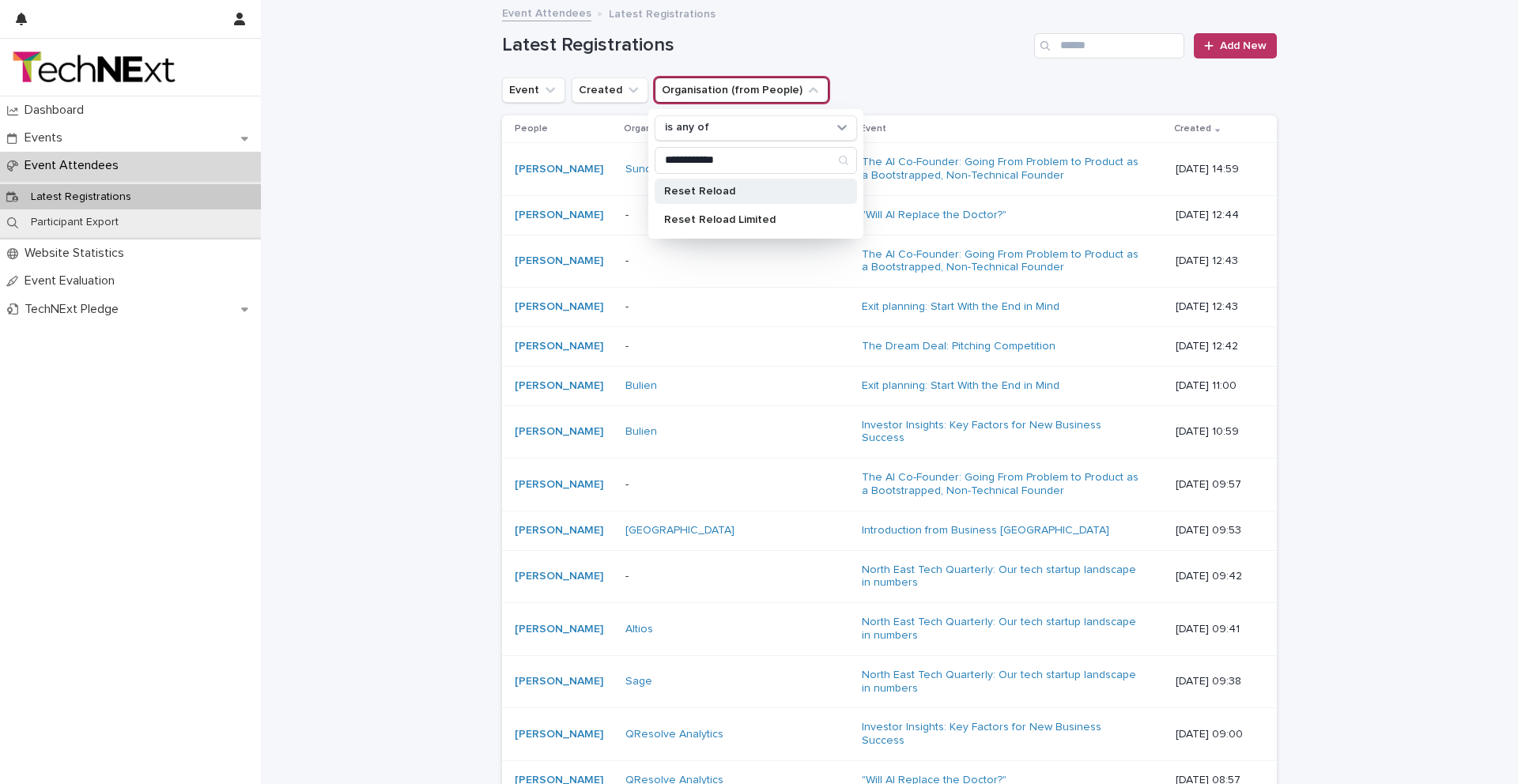 type on "**********" 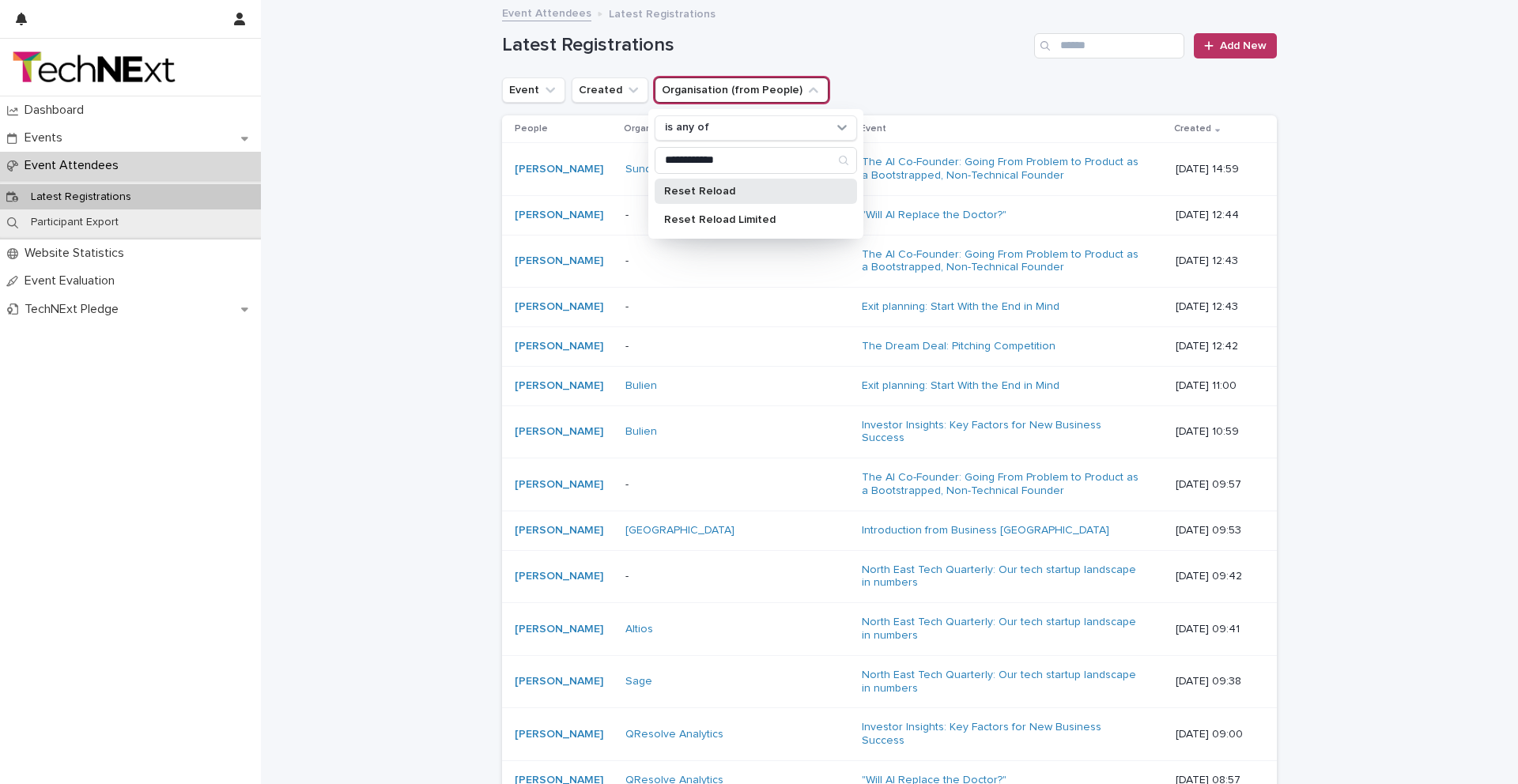 click on "Reset Reload" at bounding box center (748, 191) 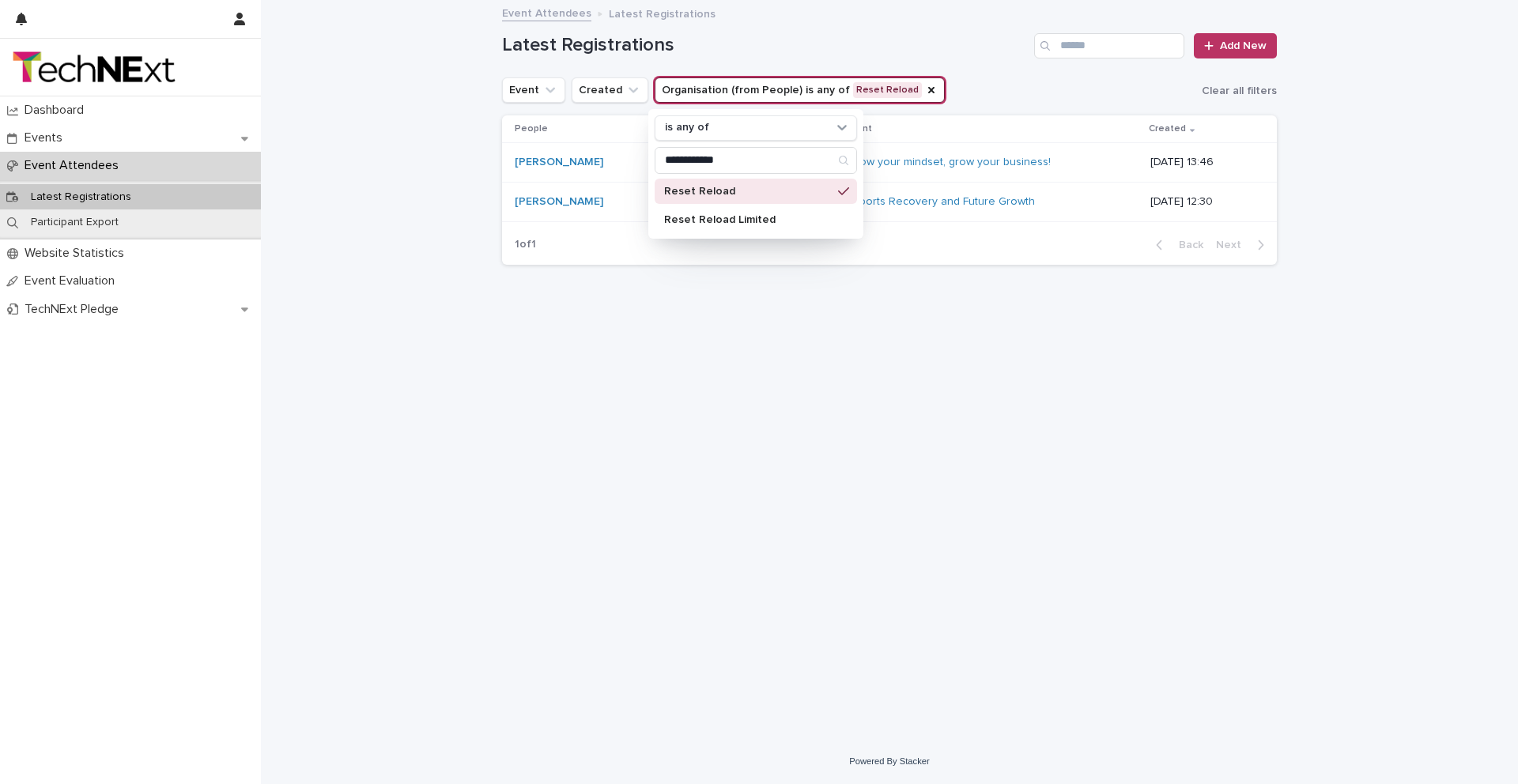 click on "**********" at bounding box center [889, 370] 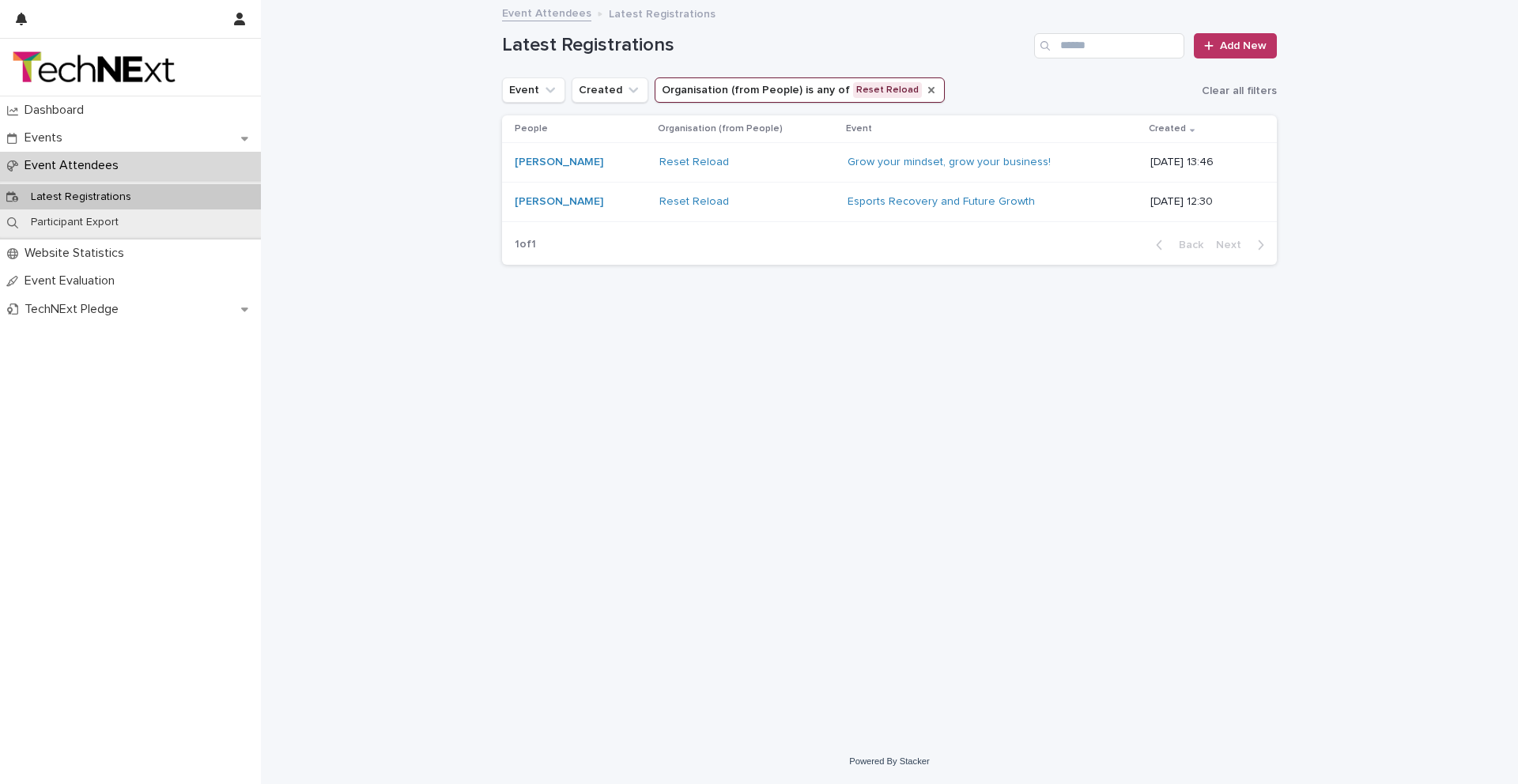 click 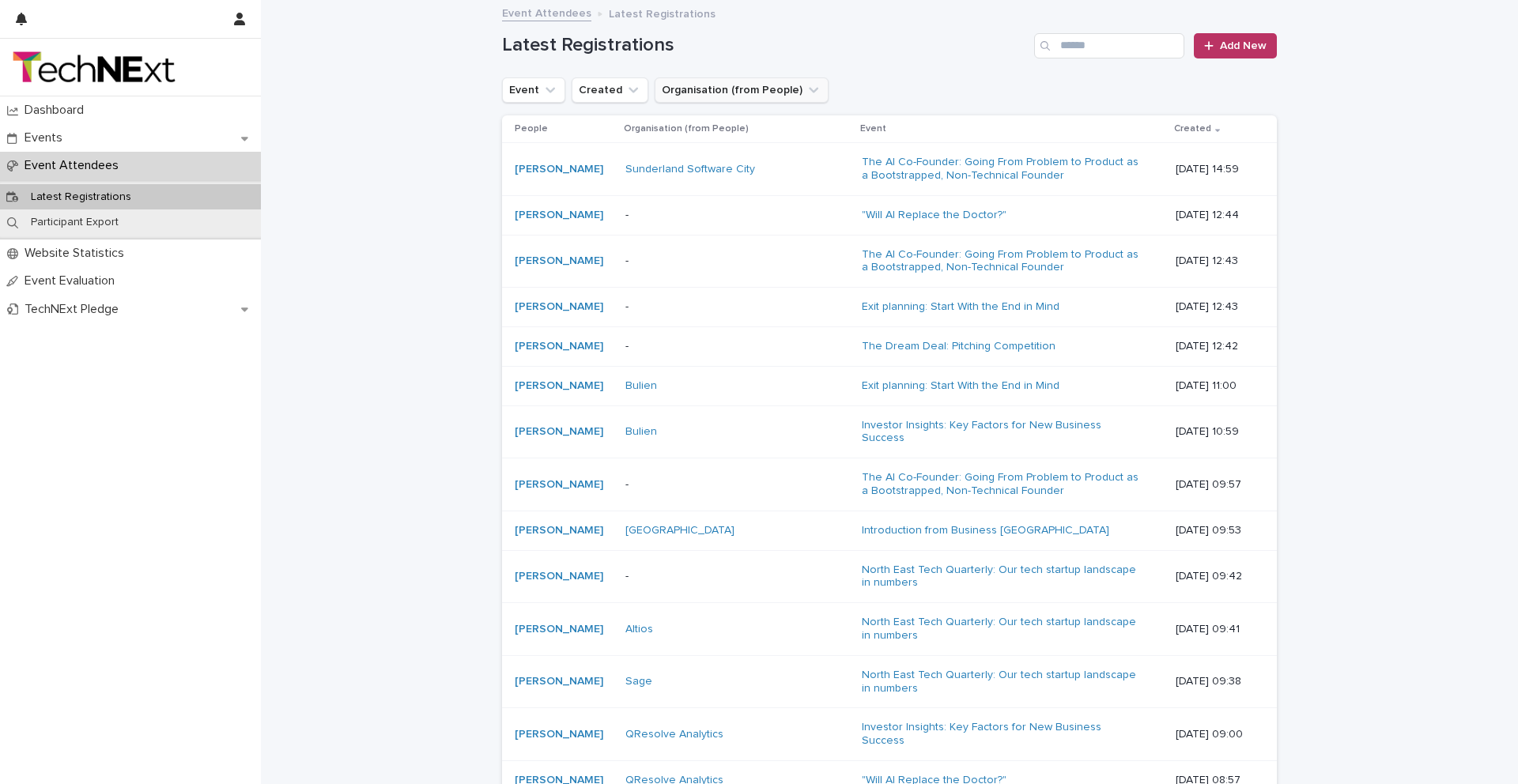 click 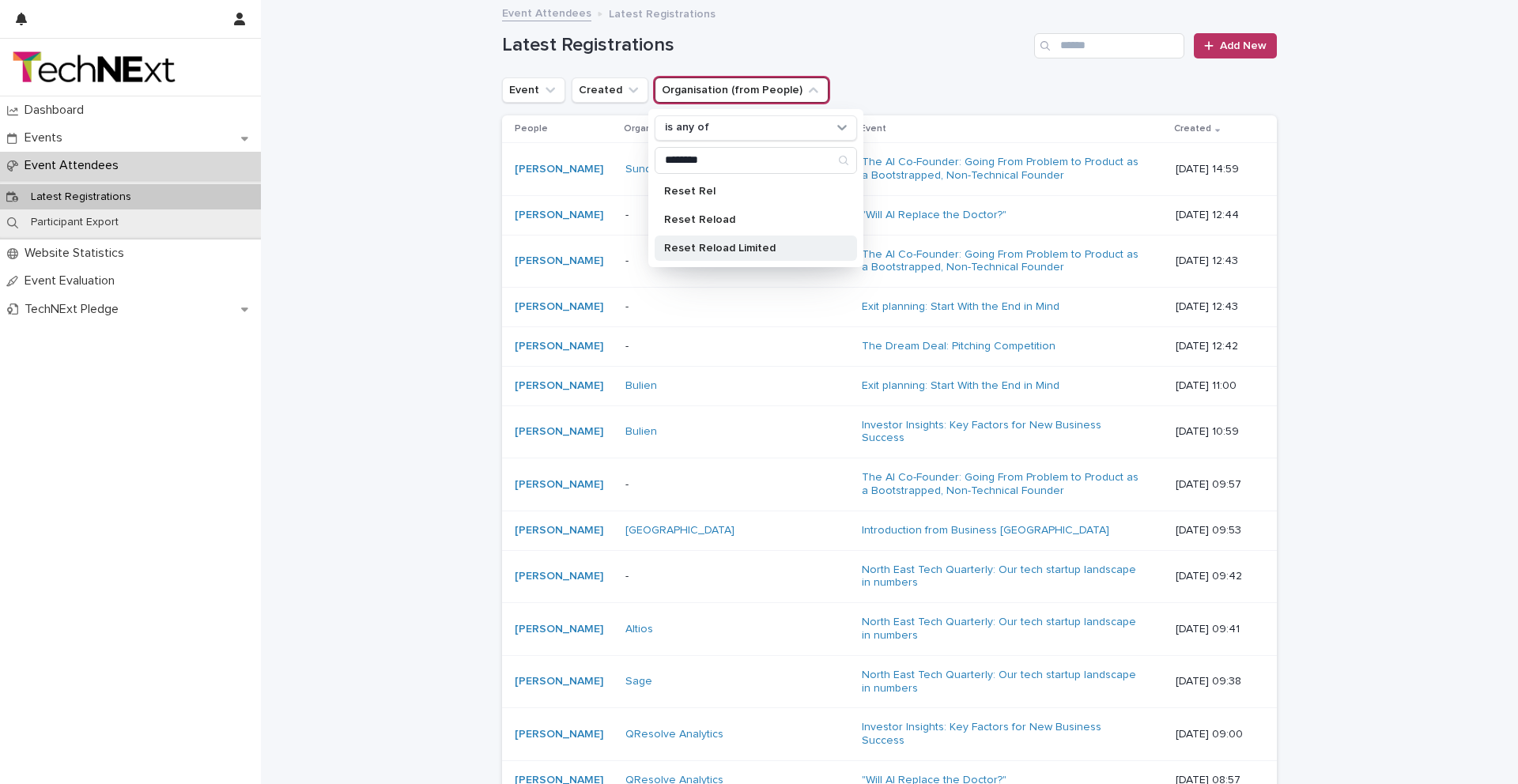 type on "********" 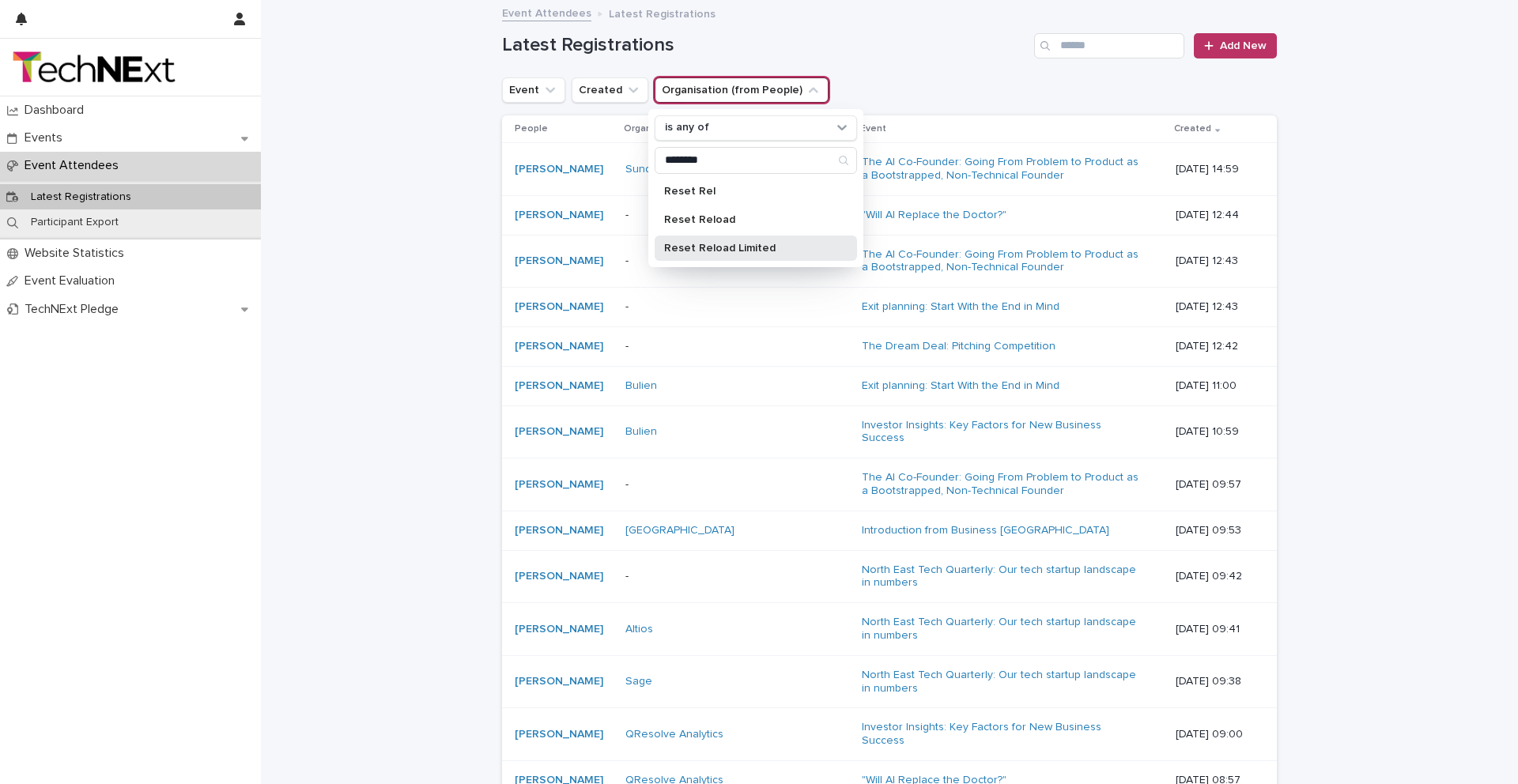 click on "Reset Reload Limited" at bounding box center (748, 248) 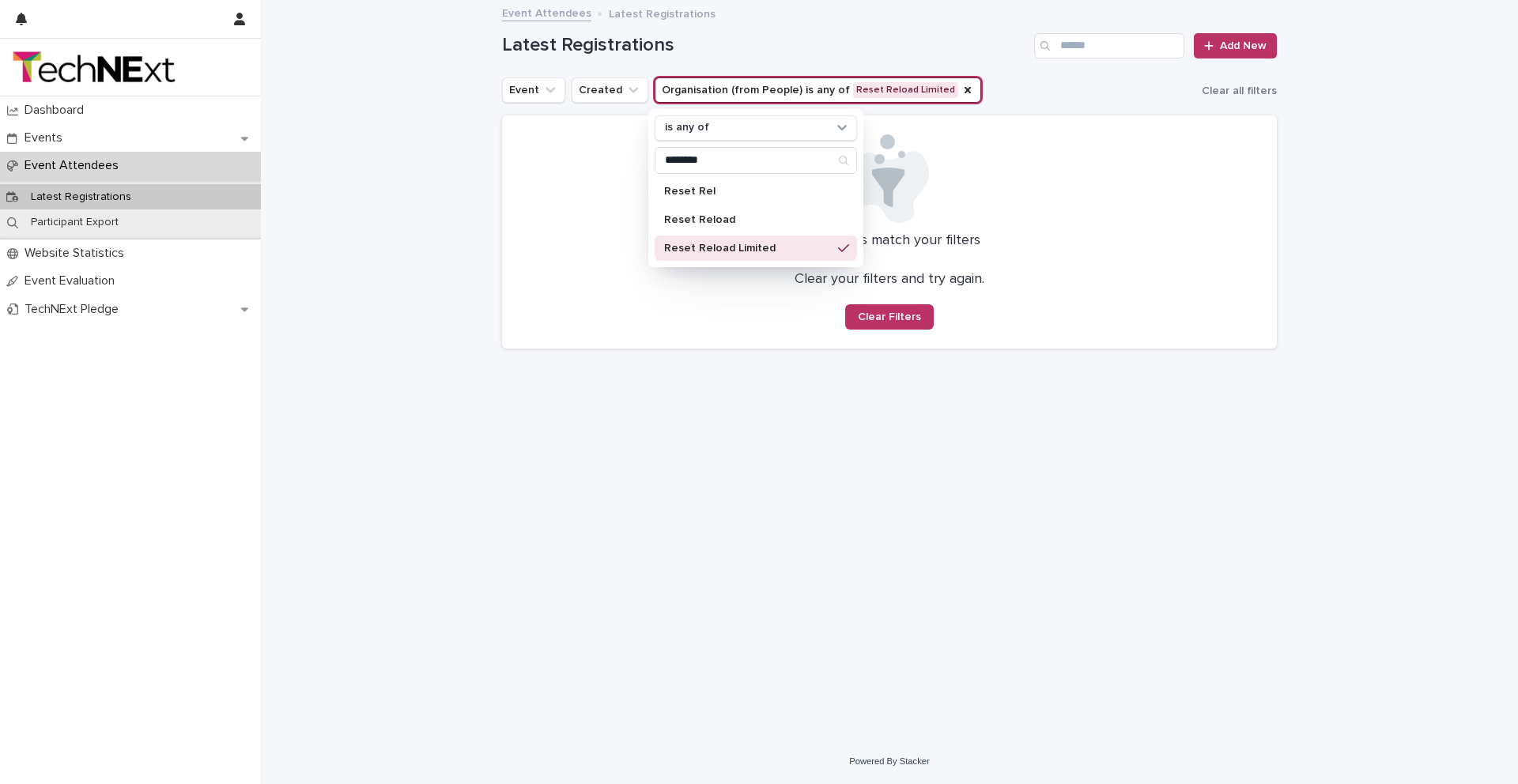 click on "Loading... Saving… Loading... Saving… Latest Registrations Add New Event Created Organisation (from People) is any of Reset Reload Limited is any of ******** Reset Rel Reset Reload Reset Reload Limited Clear all filters No records match your filters Clear your filters and try again. Clear Filters" at bounding box center (889, 370) 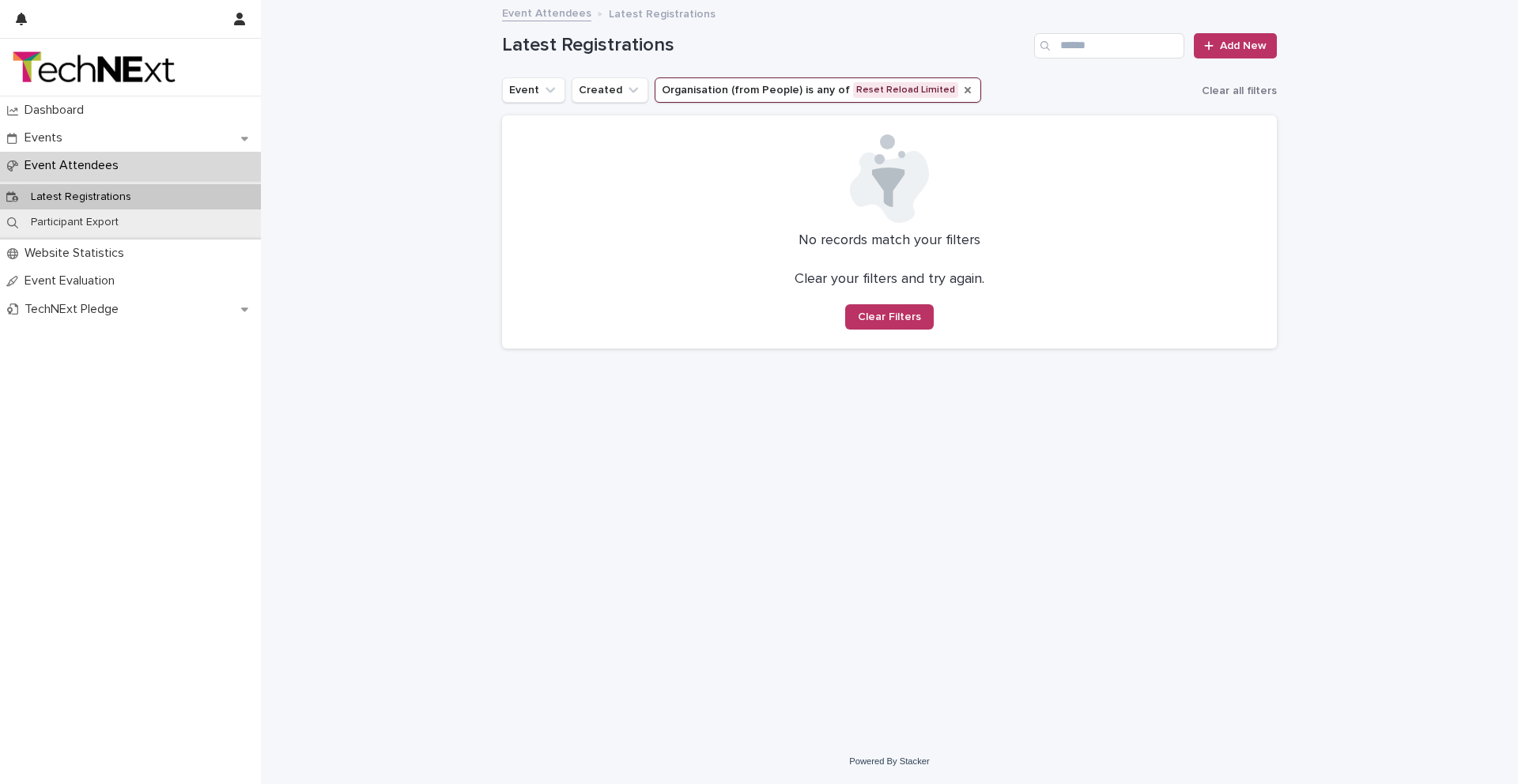 click 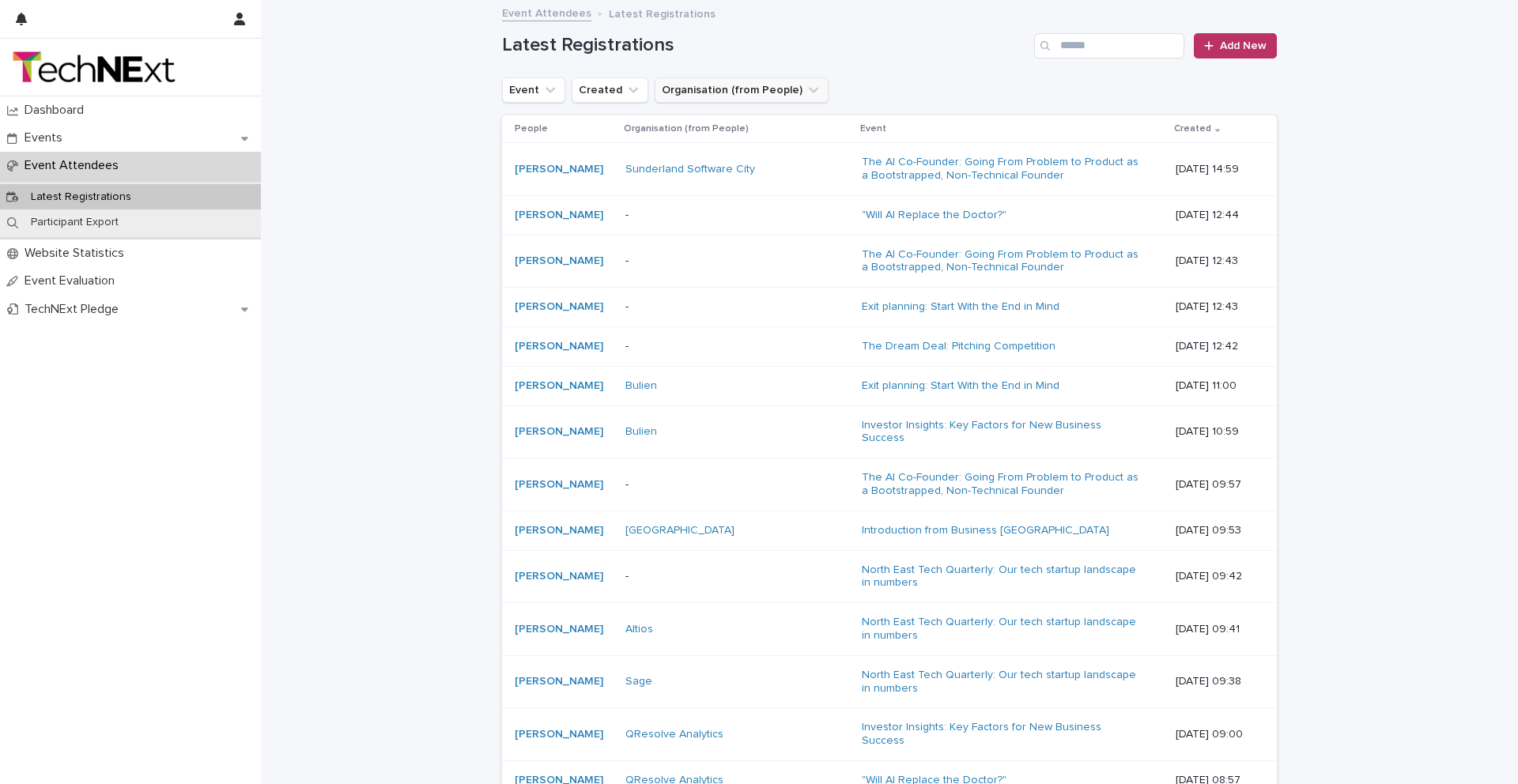 click 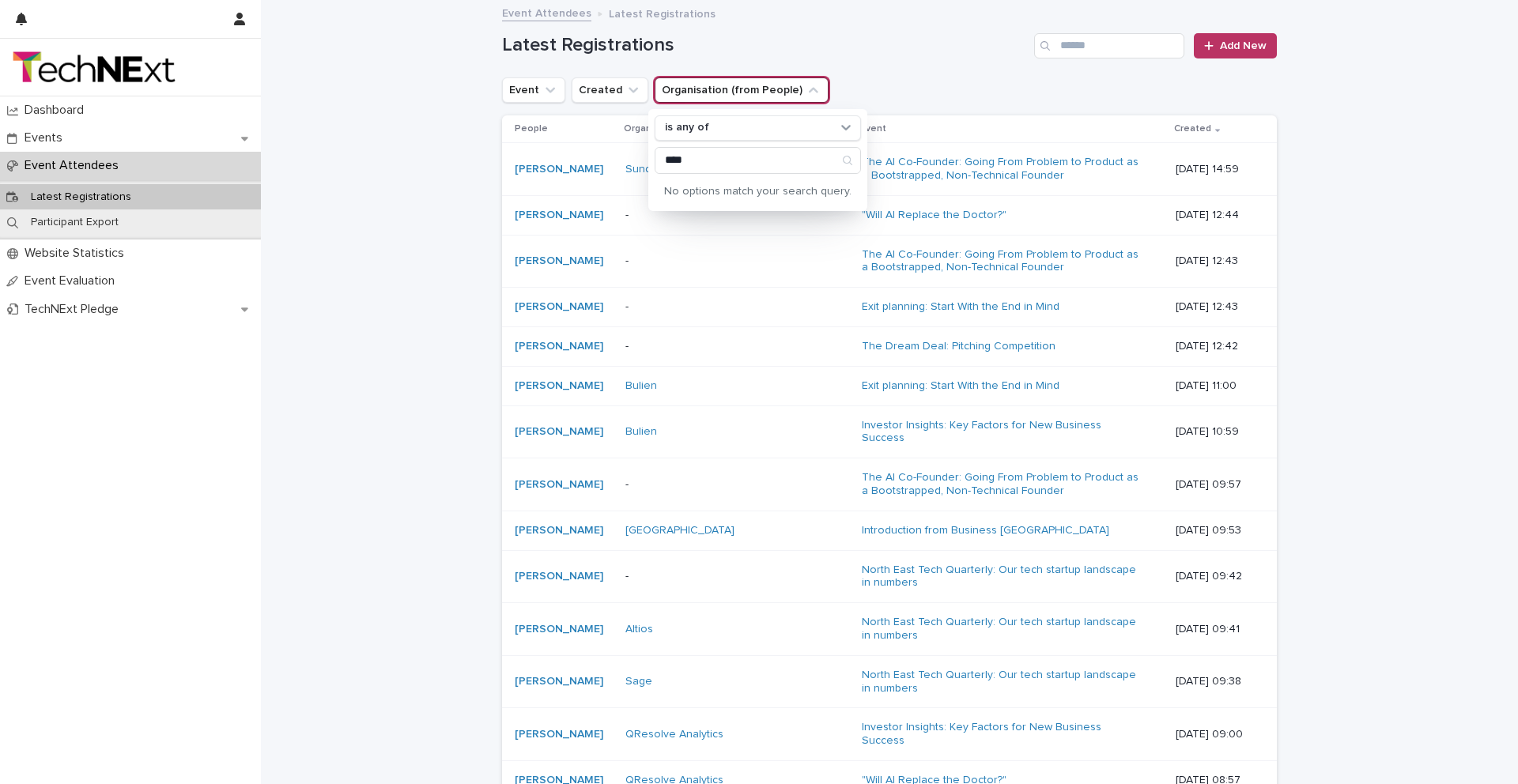 type on "****" 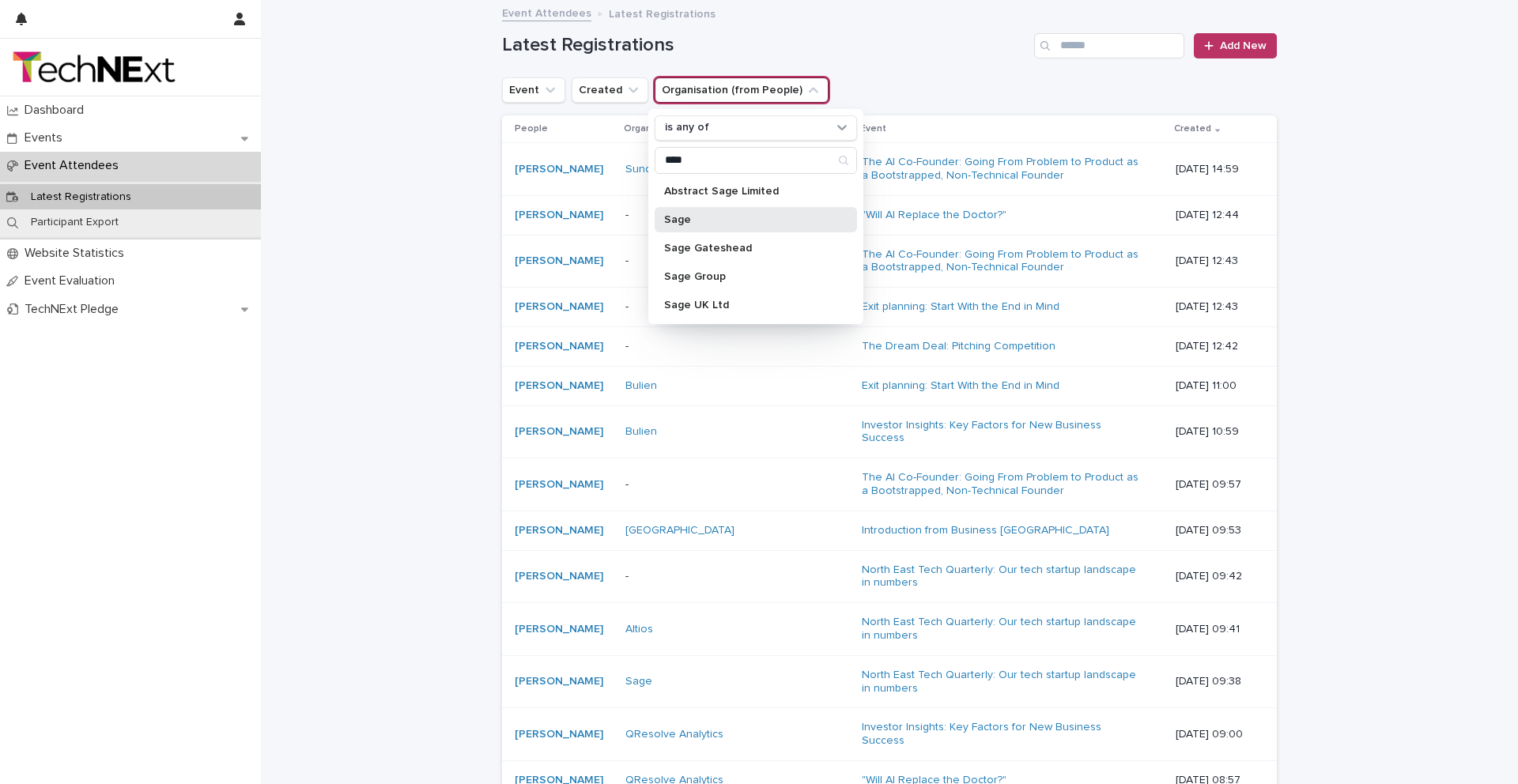 click on "Sage" at bounding box center [748, 220] 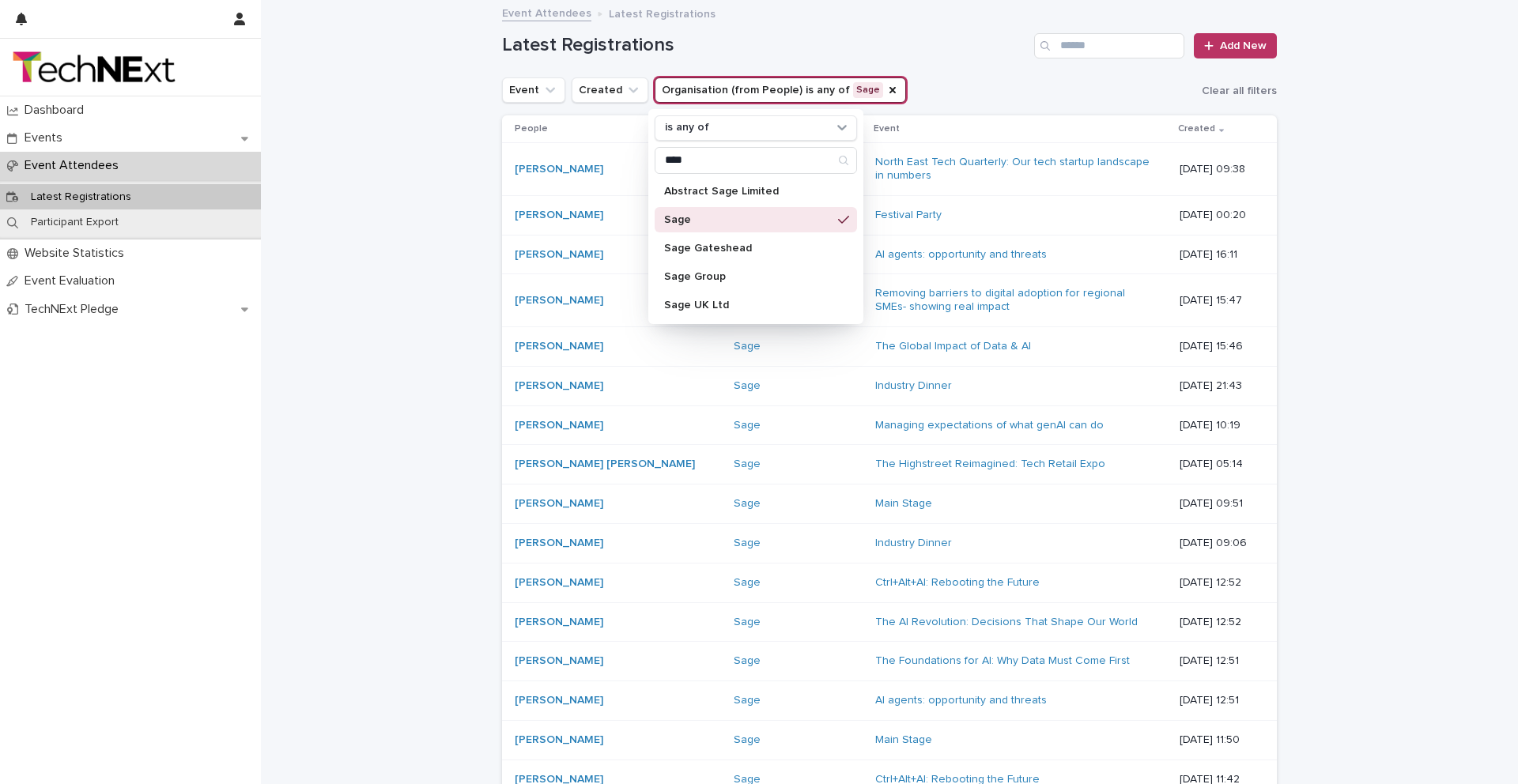 click on "Loading... Saving… Loading... Saving… Latest Registrations Add New Event Created Organisation (from People) is any of Sage is any of **** Abstract Sage Limited Sage Sage Gateshead Sage Group Sage UK Ltd Clear all filters People Organisation (from People) Event Created [PERSON_NAME]   Sage   North East Tech Quarterly: Our tech startup landscape in numbers   [DATE] 09:38 Takudzwa Kumwenda   Sage   Festival Party   [DATE] 00:20 [PERSON_NAME]   Sage   AI agents: opportunity and threats   [DATE] 16:11 [PERSON_NAME]   Sage   Removing barriers to digital adoption for regional SMEs- showing real impact   [DATE] 15:47 [PERSON_NAME]   Sage   The Global Impact of Data & AI   [DATE] 15:46 [PERSON_NAME]   Sage   Industry Dinner   [DATE] 21:43 [PERSON_NAME]   Sage   Managing expectations of what genAI can do   [DATE] 10:19 Anu [PERSON_NAME]   Sage    The Highstreet Reimagined: Tech Retail Expo   [DATE] 05:14 [PERSON_NAME]   Sage   Main Stage   [DATE] 09:51 [PERSON_NAME]" at bounding box center (889, 756) 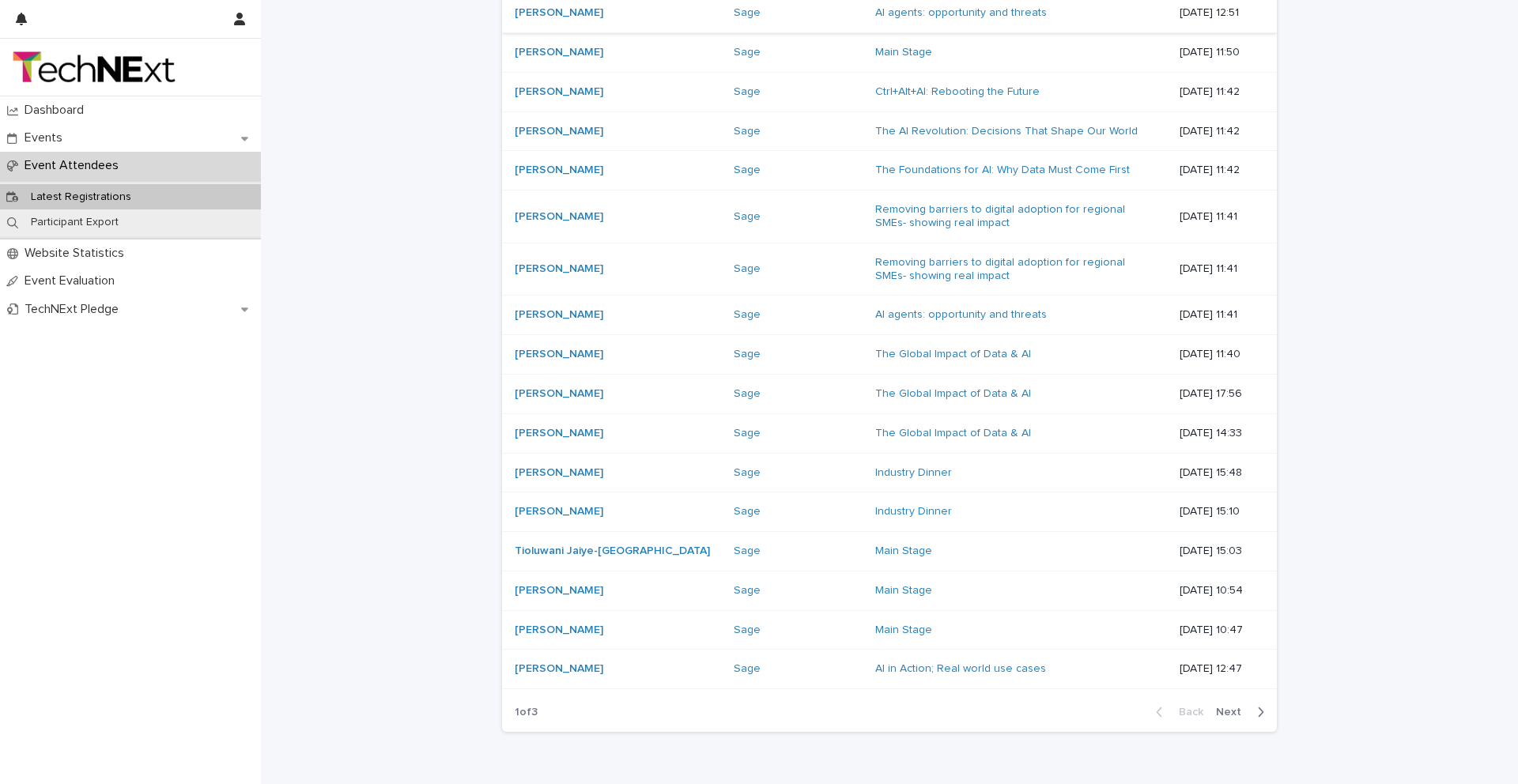 scroll, scrollTop: 694, scrollLeft: 0, axis: vertical 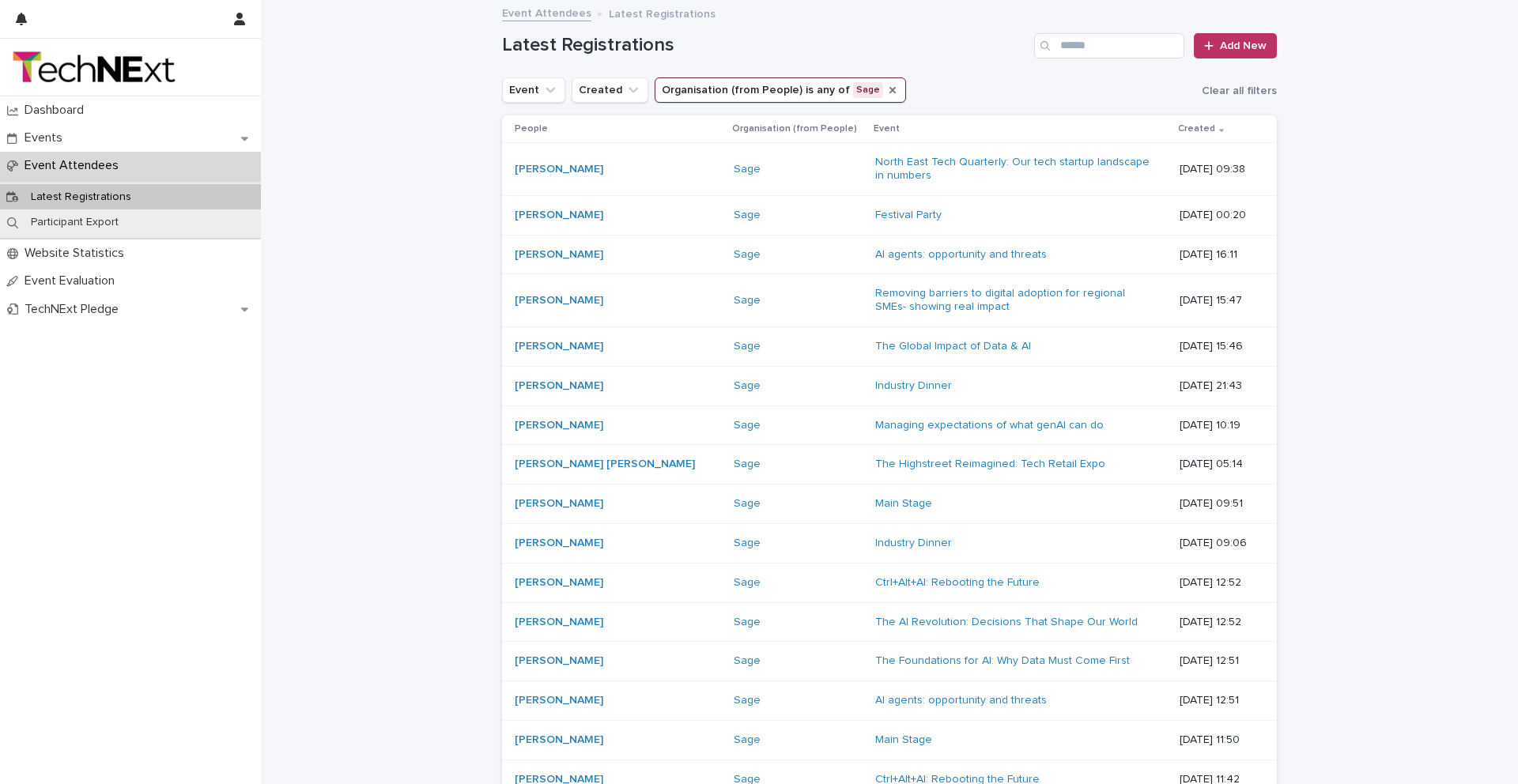 click 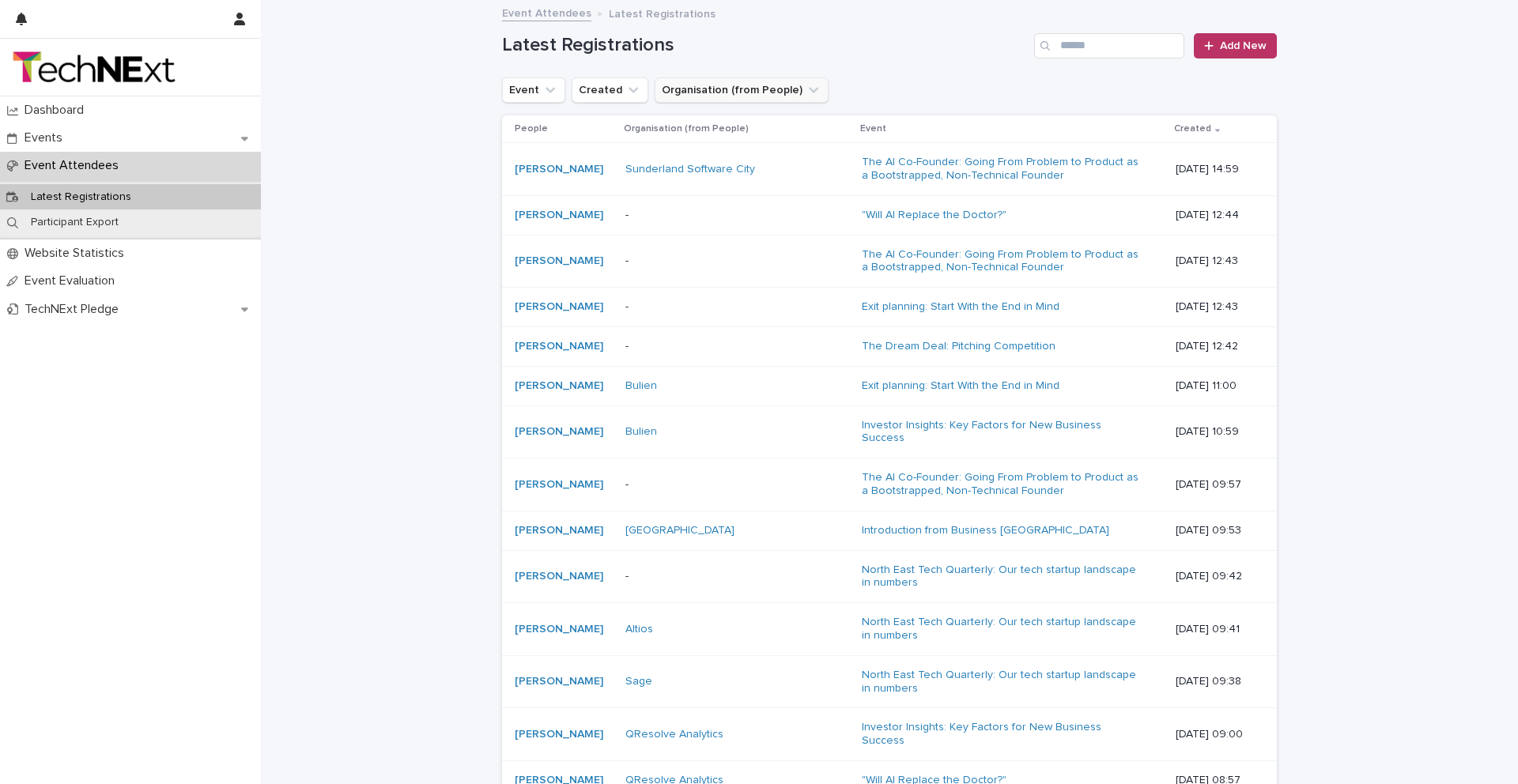 click 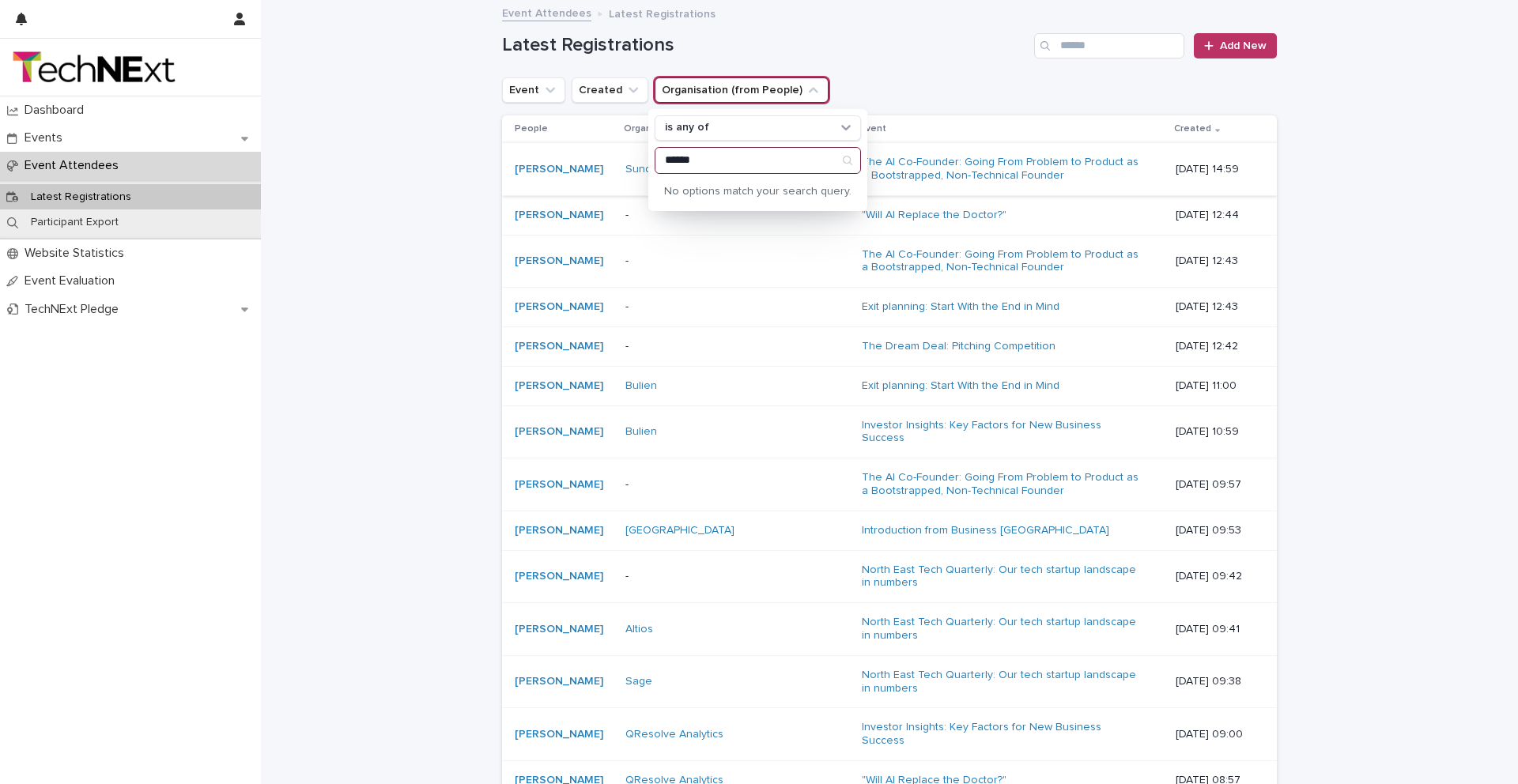 drag, startPoint x: 746, startPoint y: 160, endPoint x: 600, endPoint y: 160, distance: 146 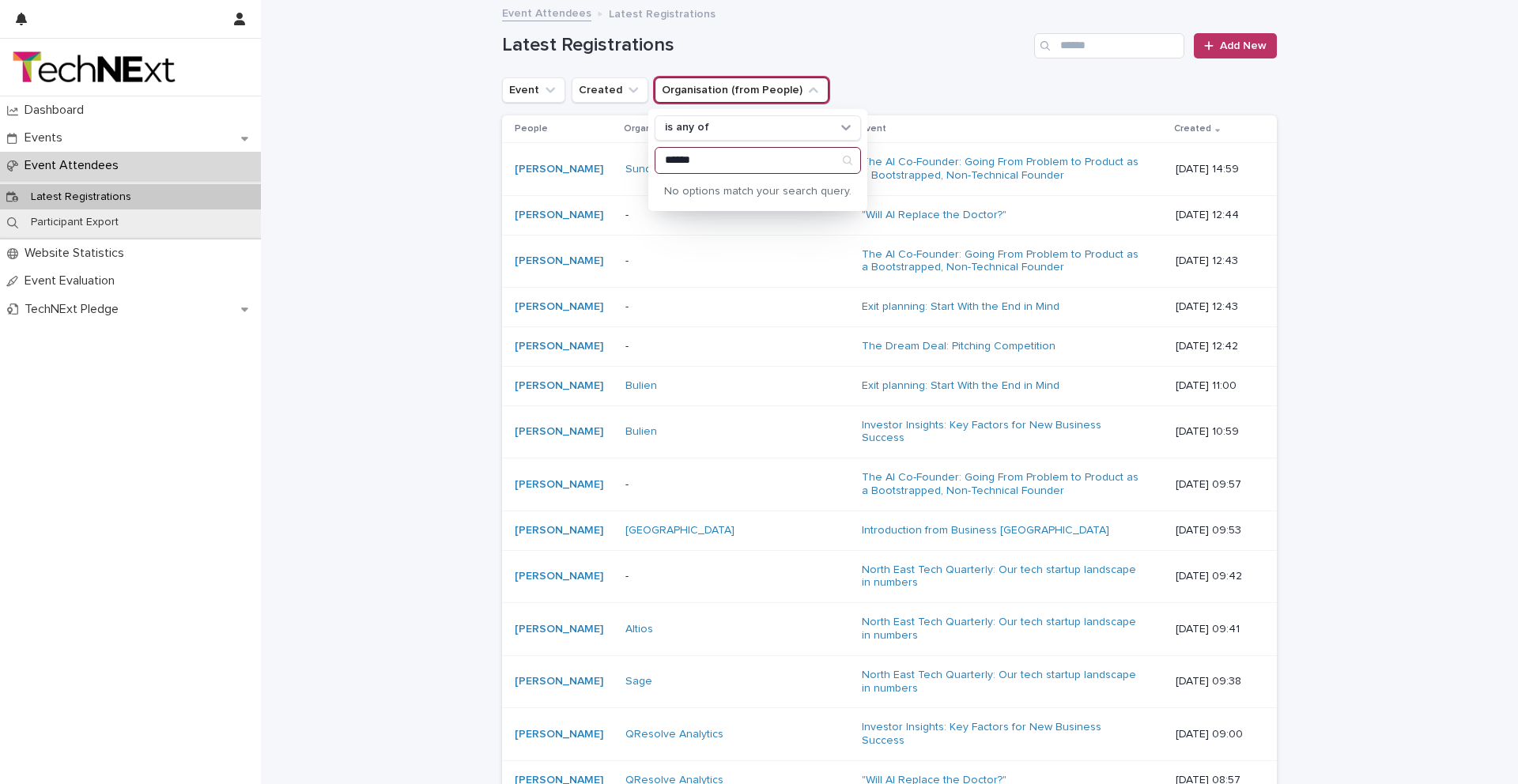 drag, startPoint x: 755, startPoint y: 153, endPoint x: 719, endPoint y: 170, distance: 39.81206 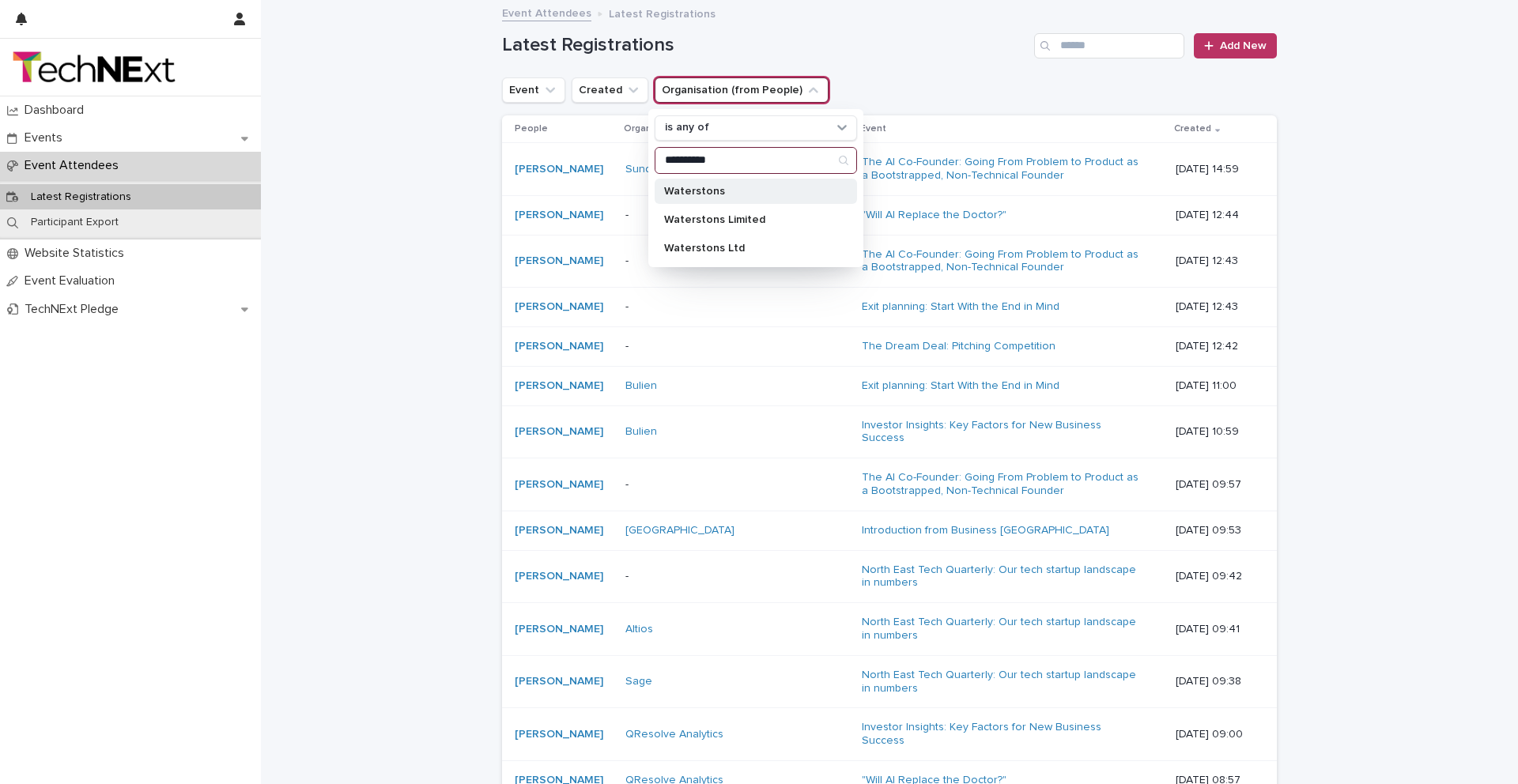 type on "**********" 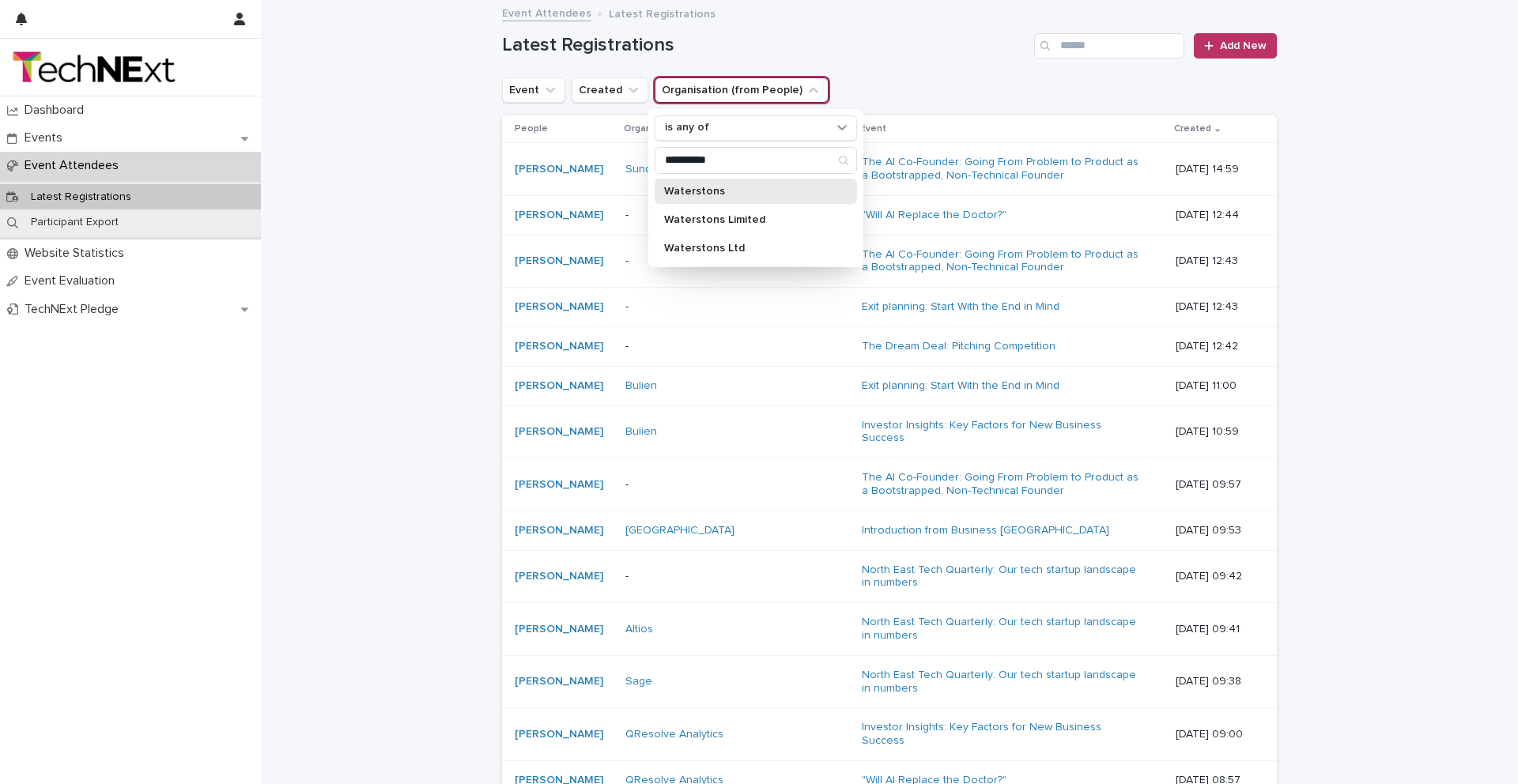 click on "Waterstons" at bounding box center (748, 191) 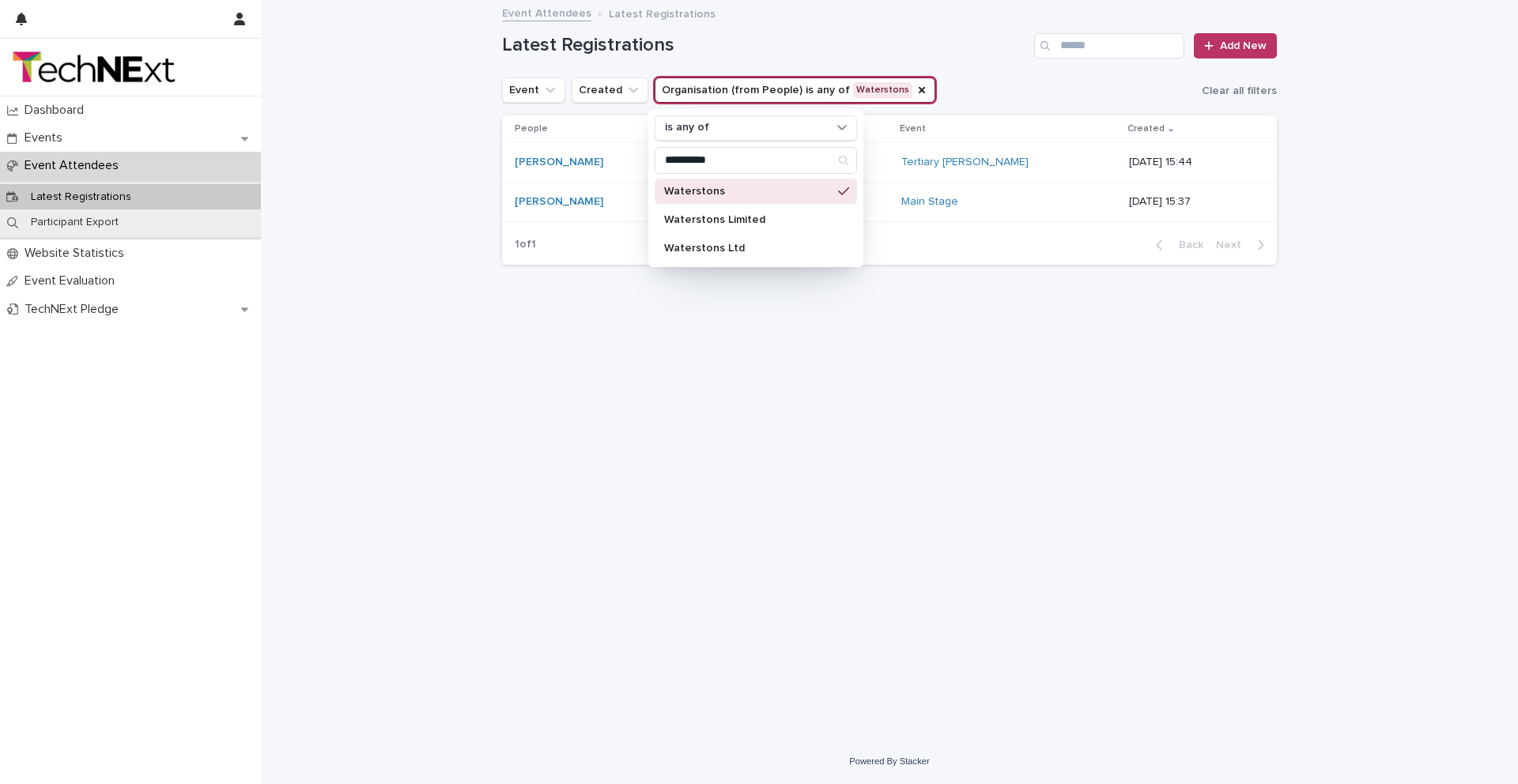 click on "**********" at bounding box center [889, 370] 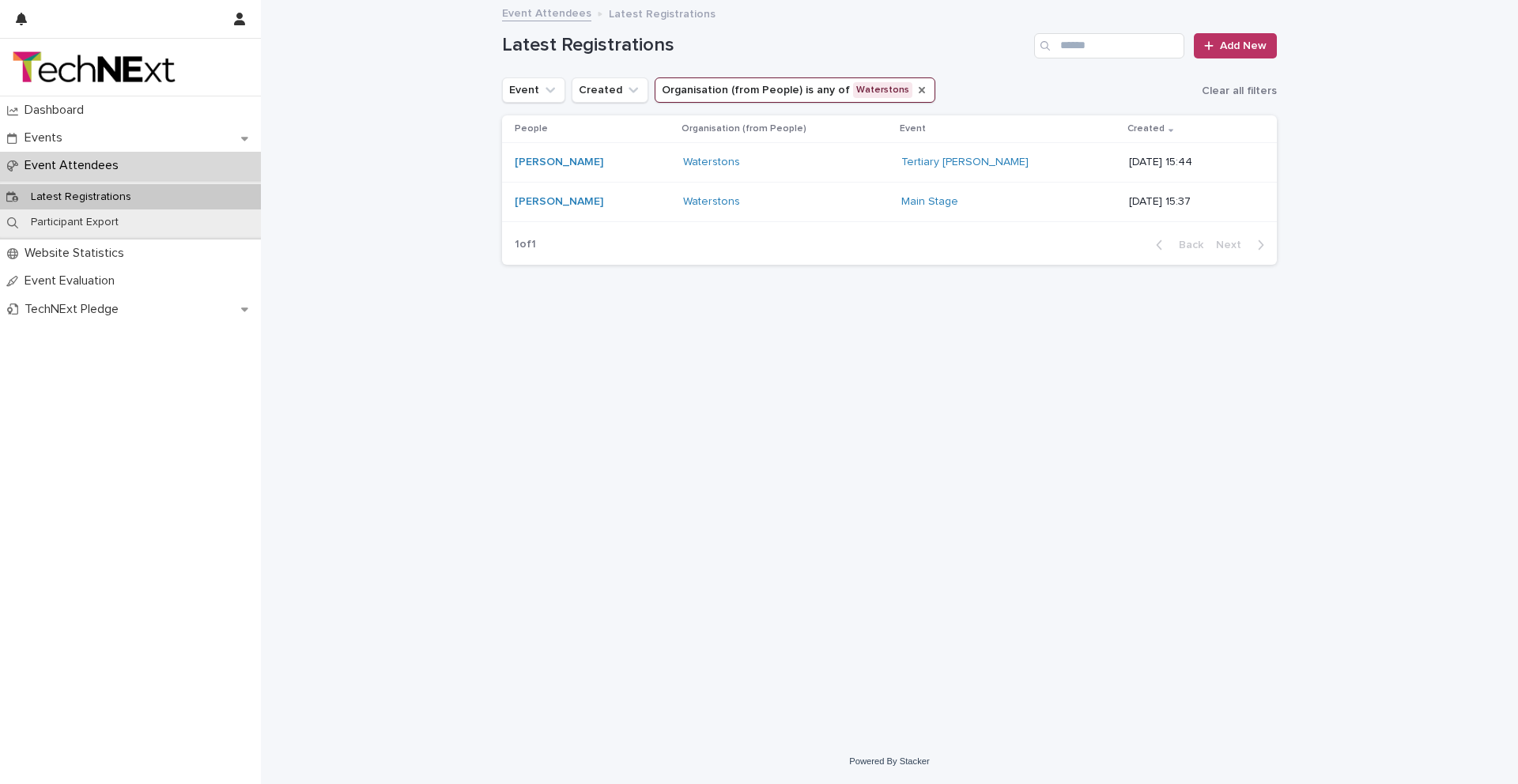 click 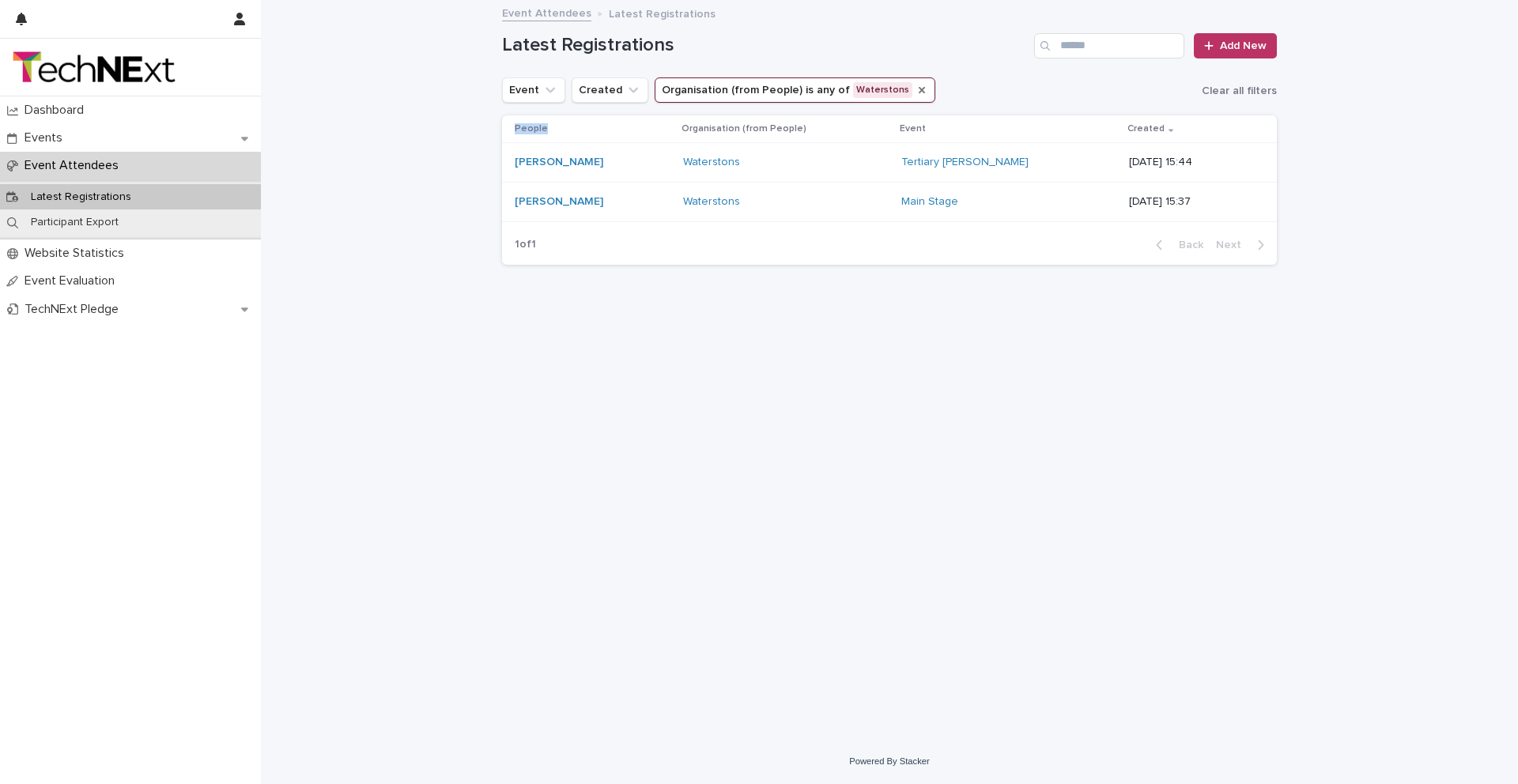 click on "Event Created Organisation (from People) is any of Waterstons Clear all filters" at bounding box center (889, 90) 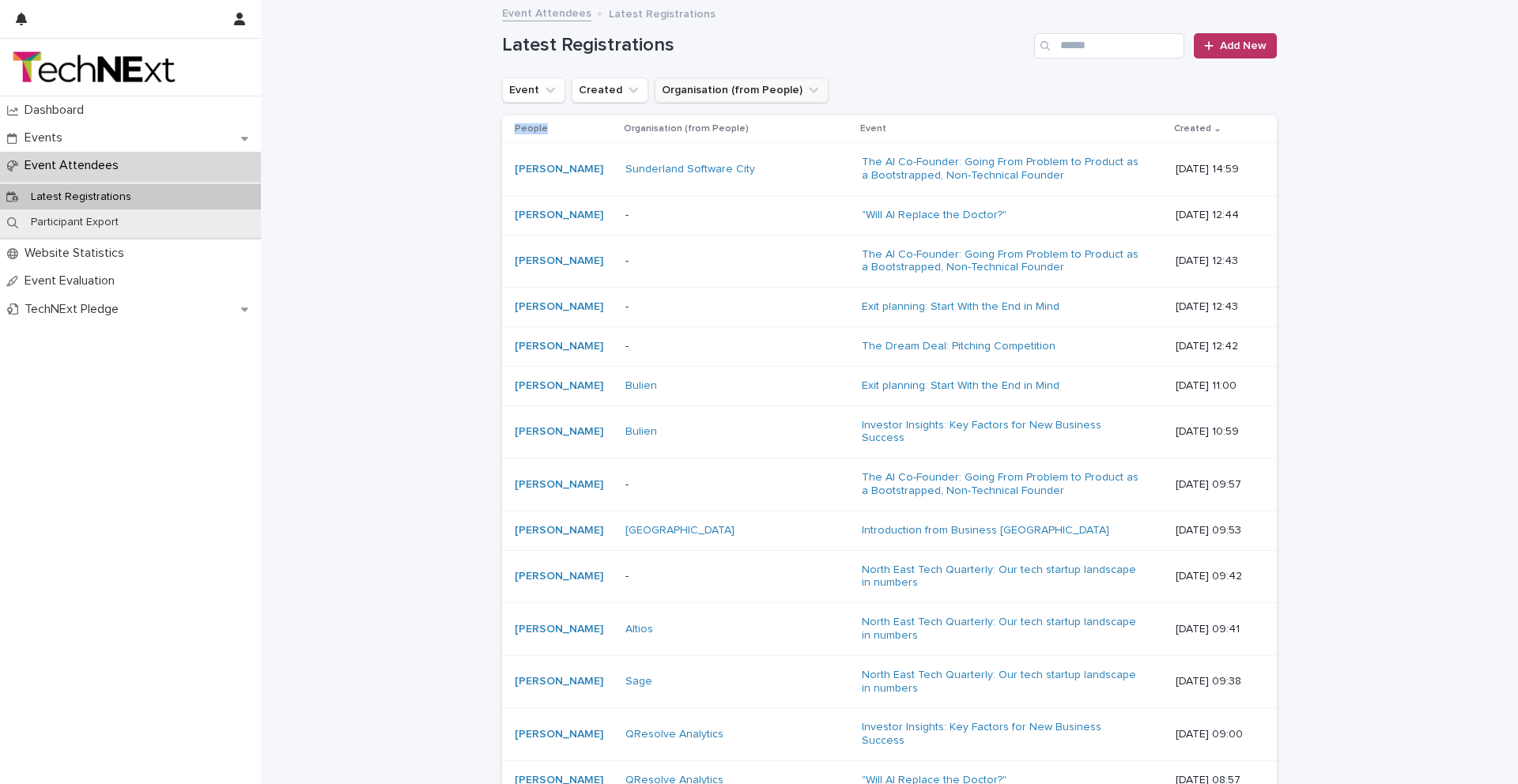 click 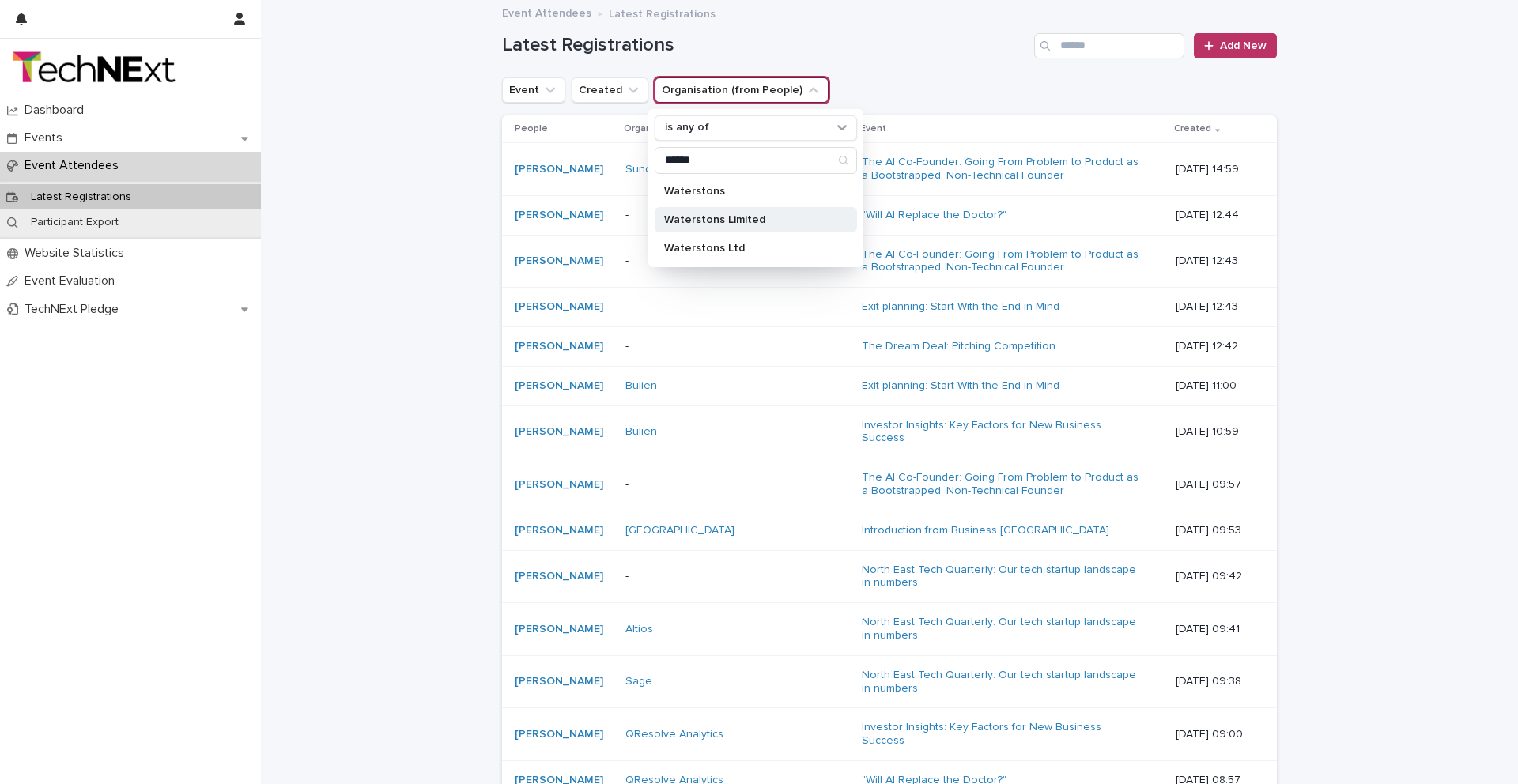 type on "******" 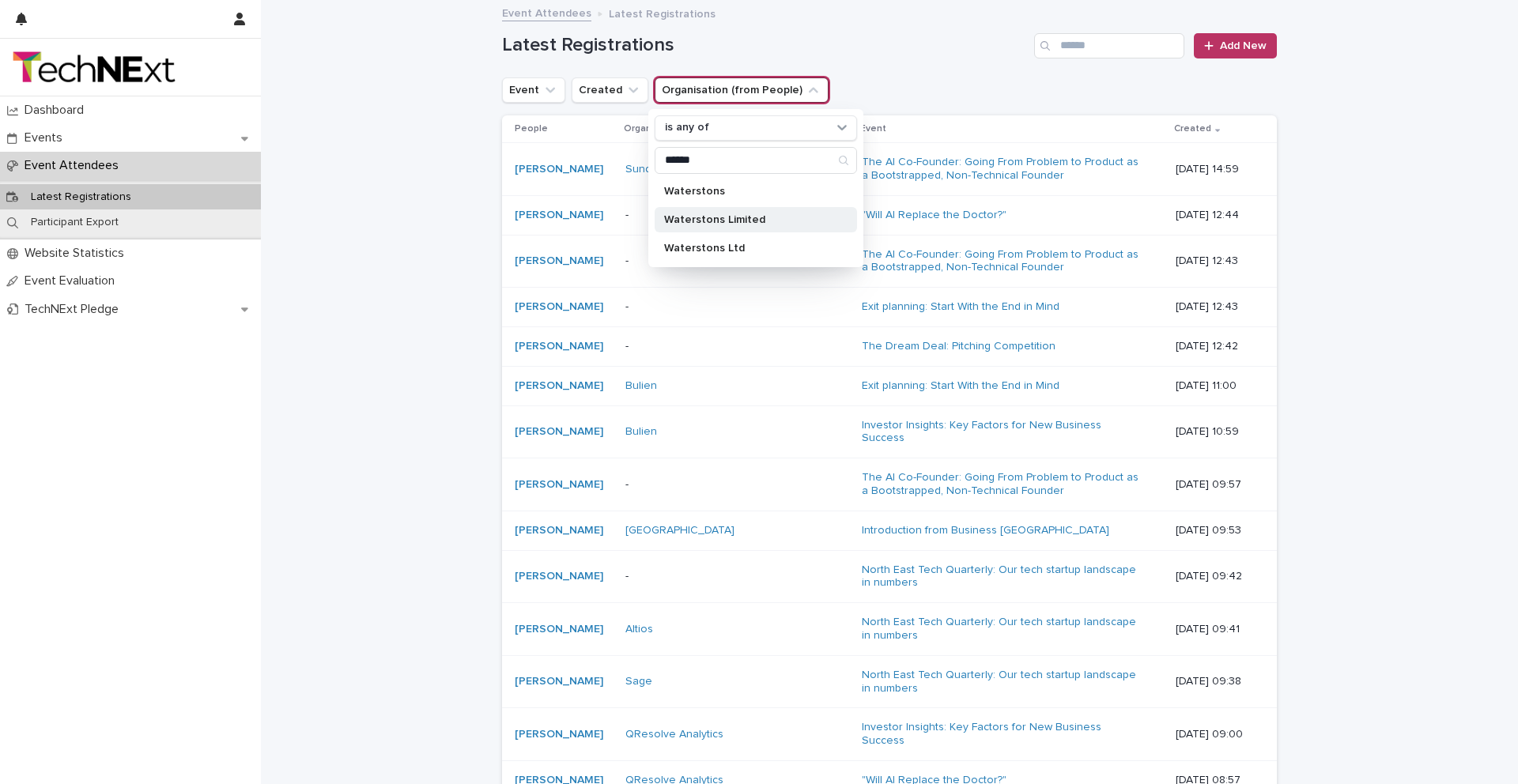 click on "Waterstons Limited" at bounding box center (756, 220) 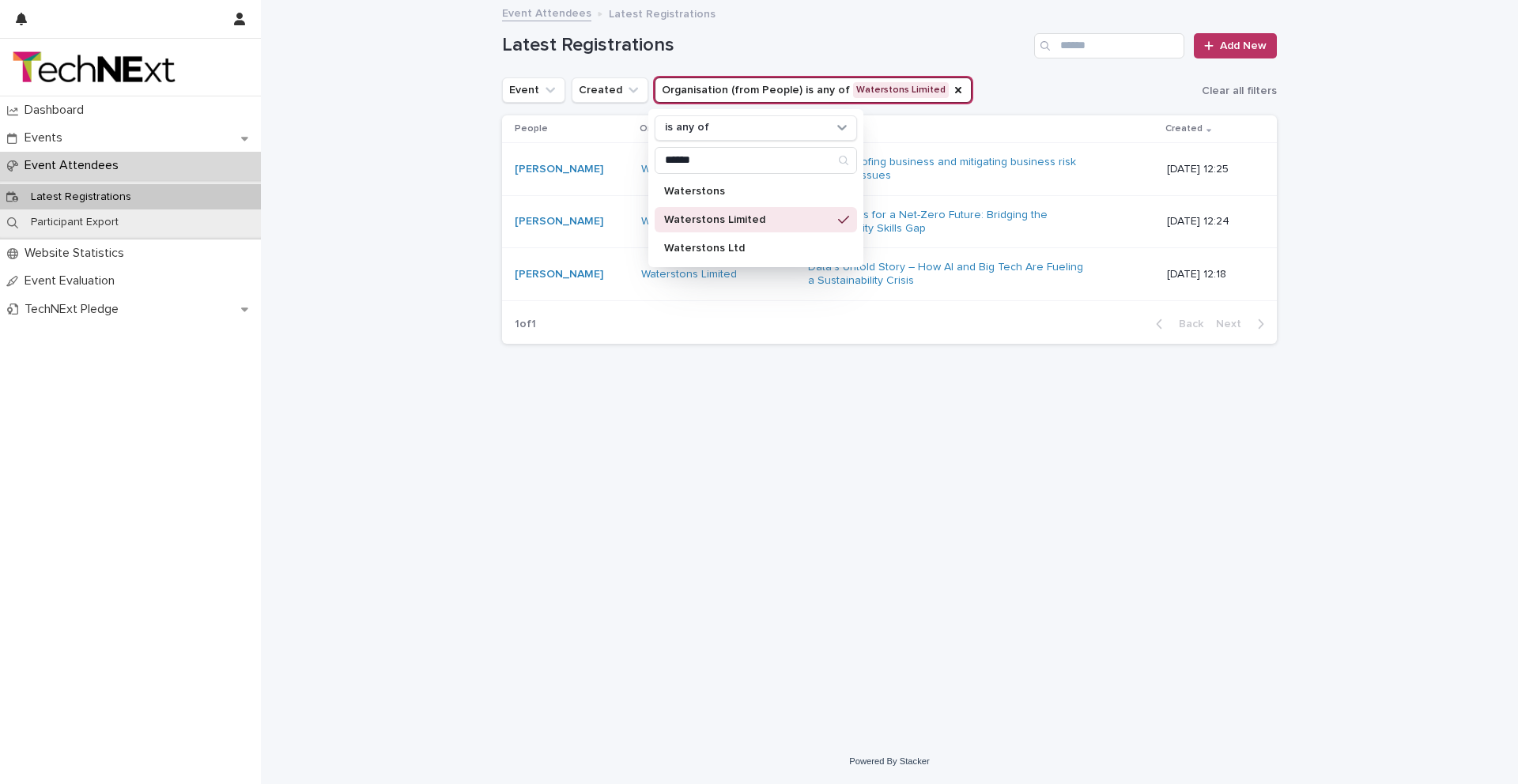 click on "Latest Registrations Add New" at bounding box center [889, 40] 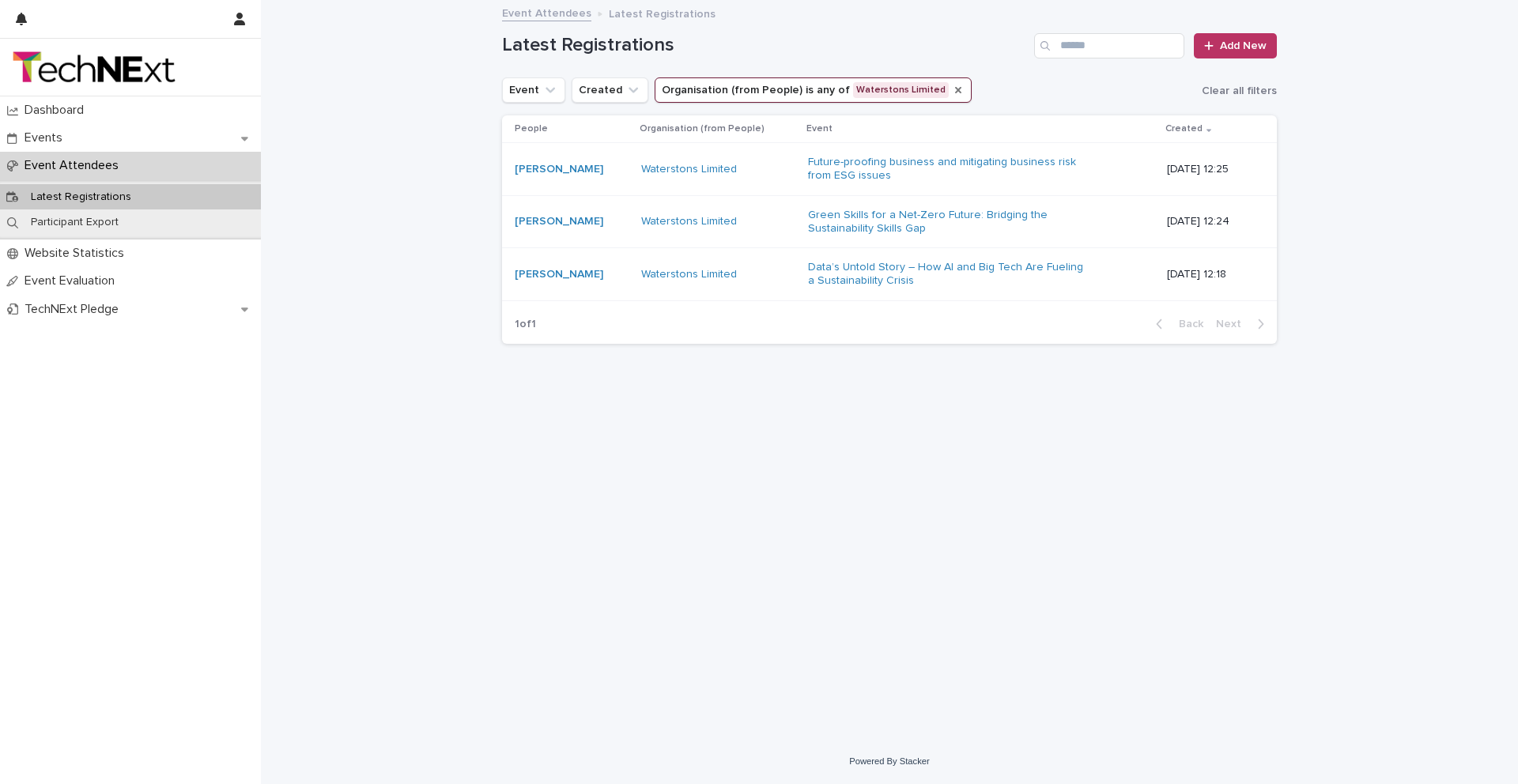 click at bounding box center (958, 90) 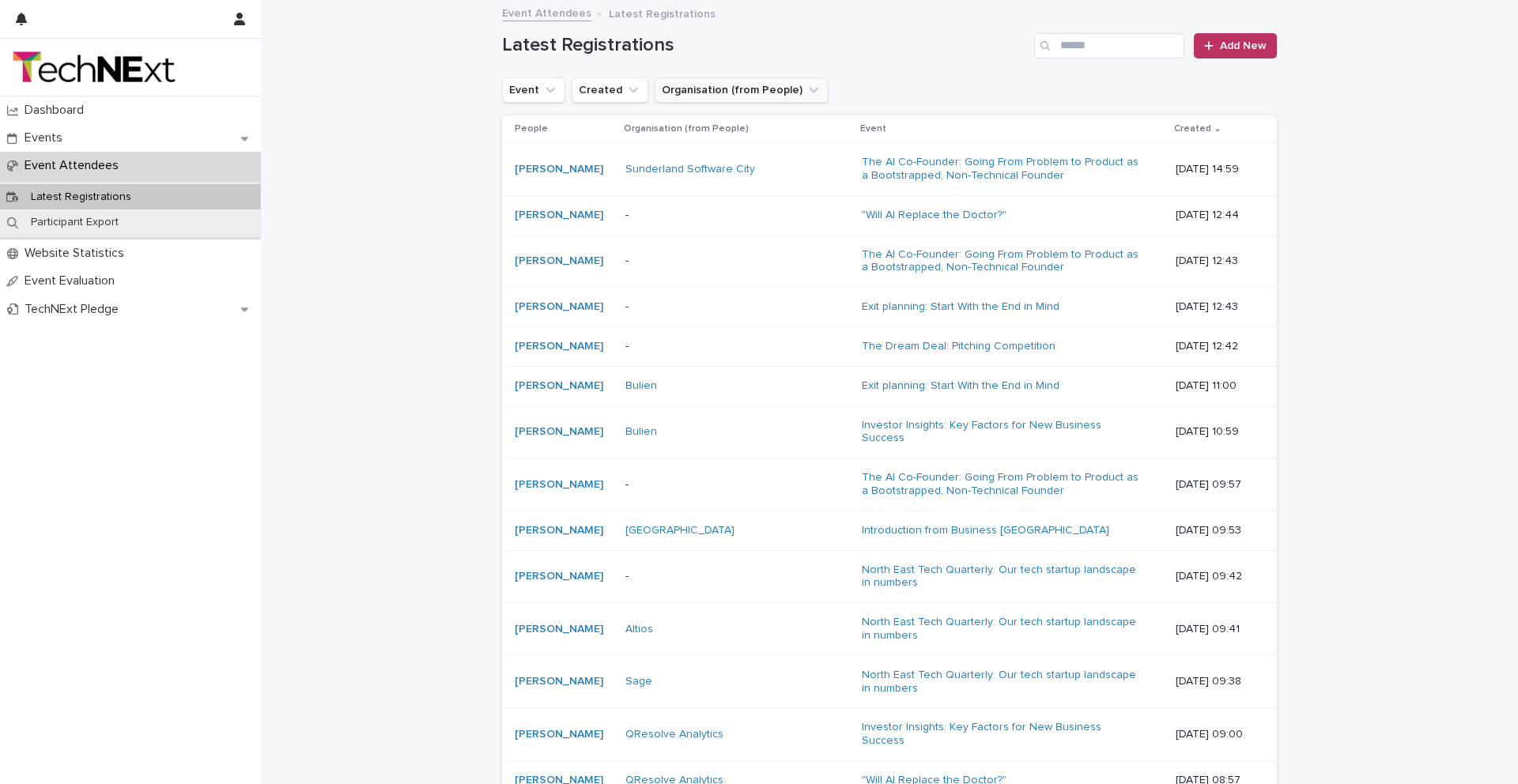 click 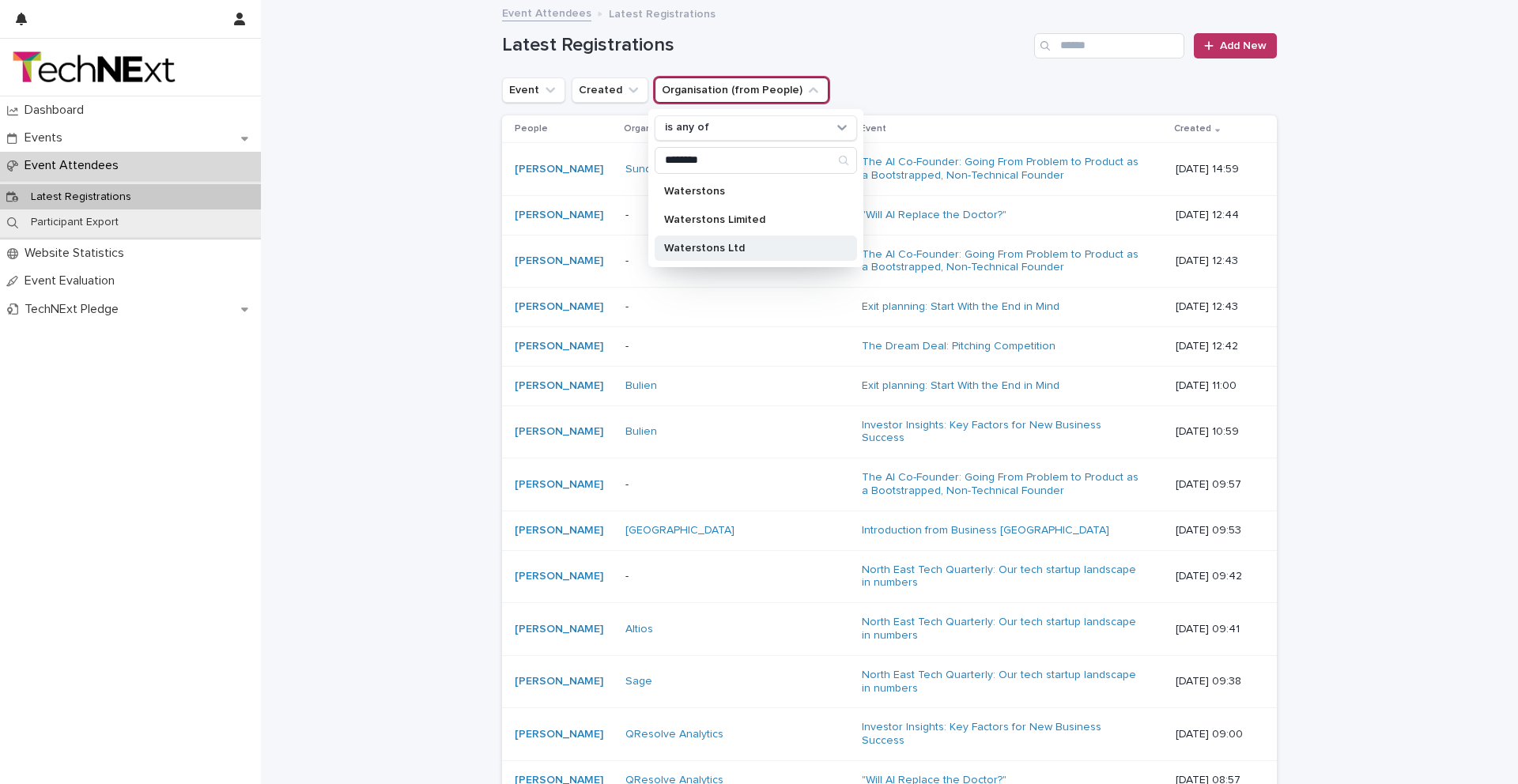 type on "********" 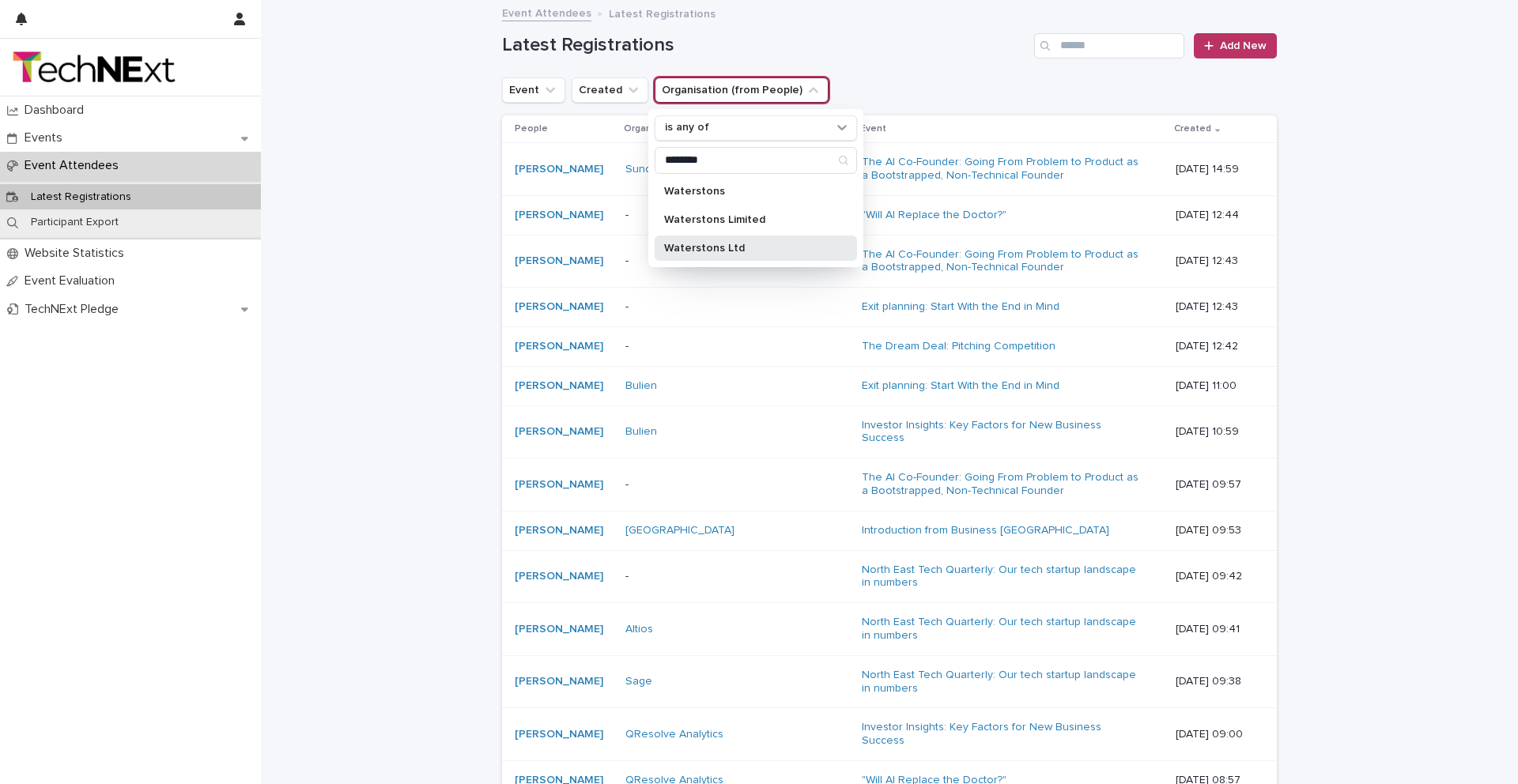click on "Waterstons Ltd" at bounding box center [756, 248] 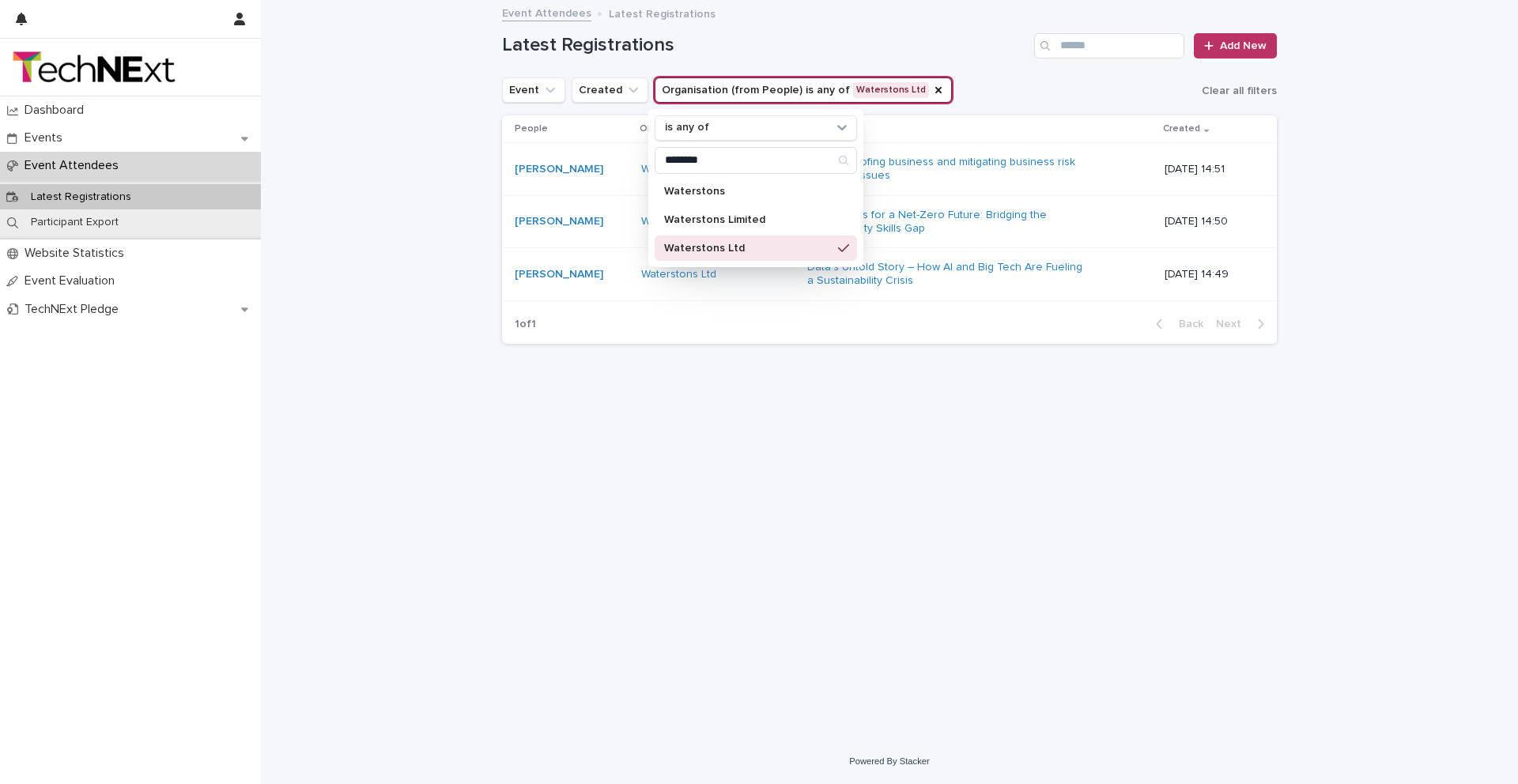 click on "Loading... Saving… Loading... Saving… Latest Registrations Add New Event Created Organisation (from People) is any of Waterstons Ltd is any of ******** Waterstons Waterstons Limited Waterstons Ltd Clear all filters People Organisation (from People) Event Created [PERSON_NAME] Ltd   Future-proofing business and mitigating business risk from ESG issues   [DATE] 14:51 [PERSON_NAME] Ltd   Green Skills for a Net-Zero Future: Bridging the Sustainability Skills Gap   [DATE] 14:50 [PERSON_NAME] Ltd   Data’s Untold Story – How AI and Big Tech Are Fueling a Sustainability Crisis   [DATE] 14:49 1  of  1 Back Next" at bounding box center [889, 370] 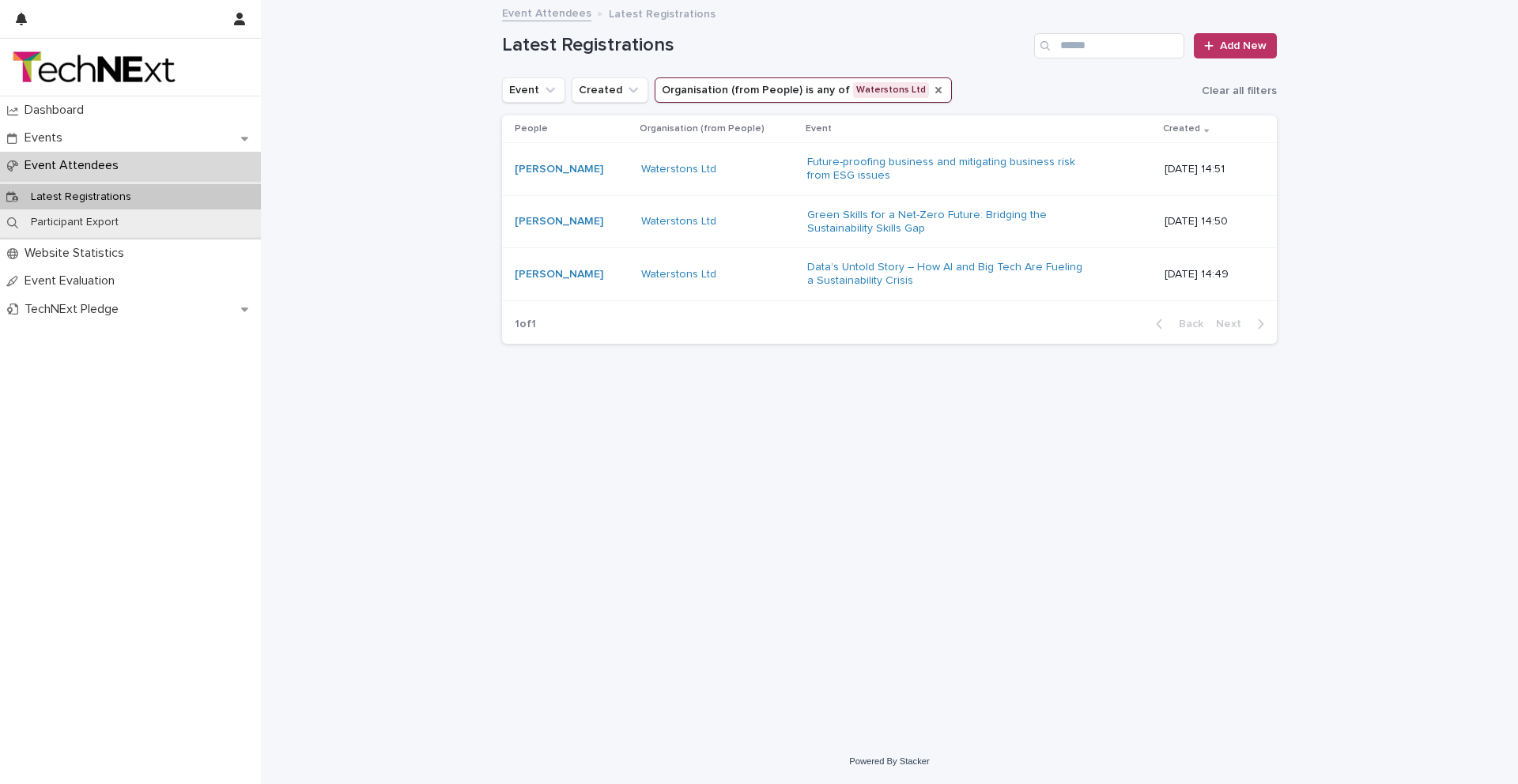 click 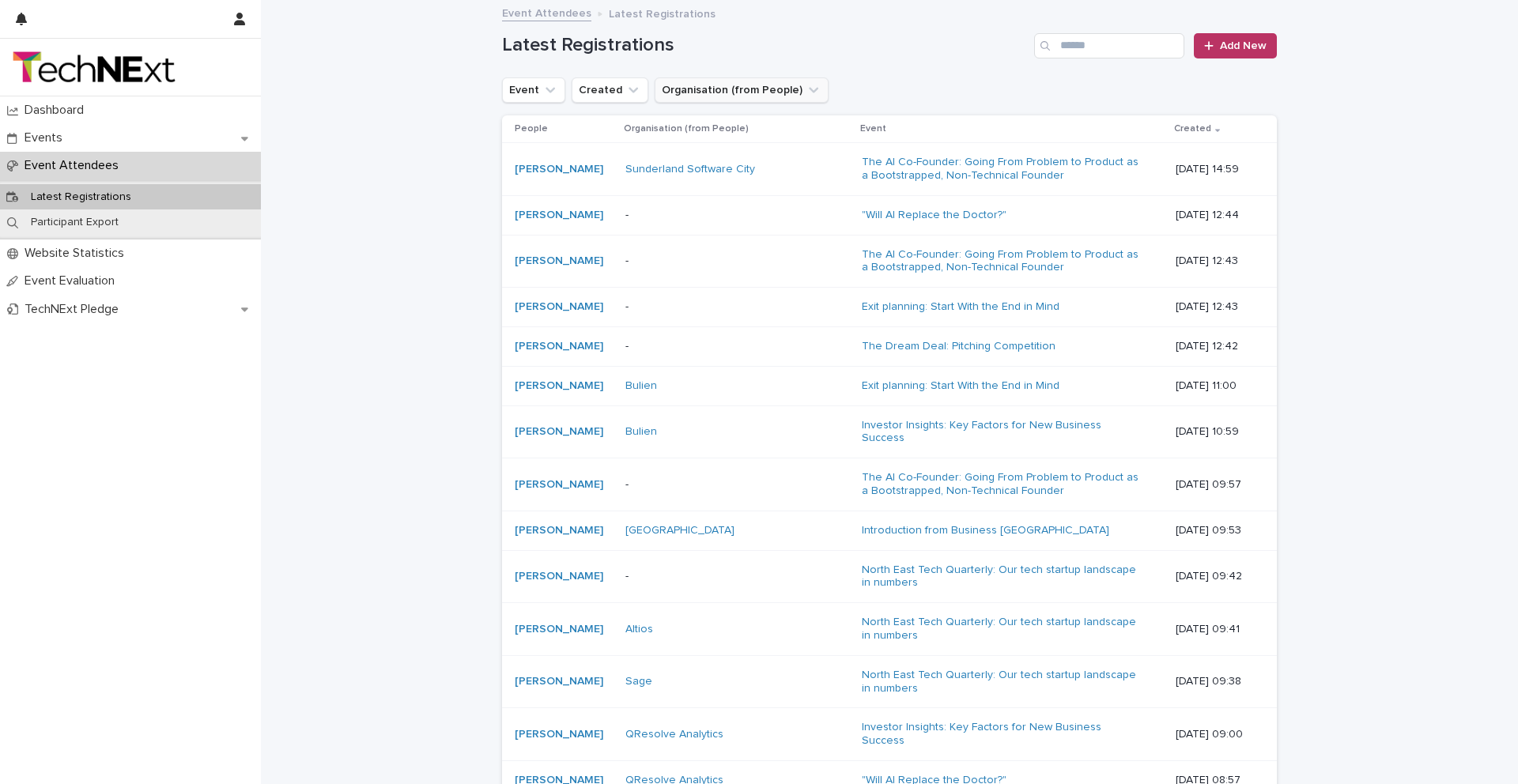 click on "Organisation (from People)" at bounding box center (742, 90) 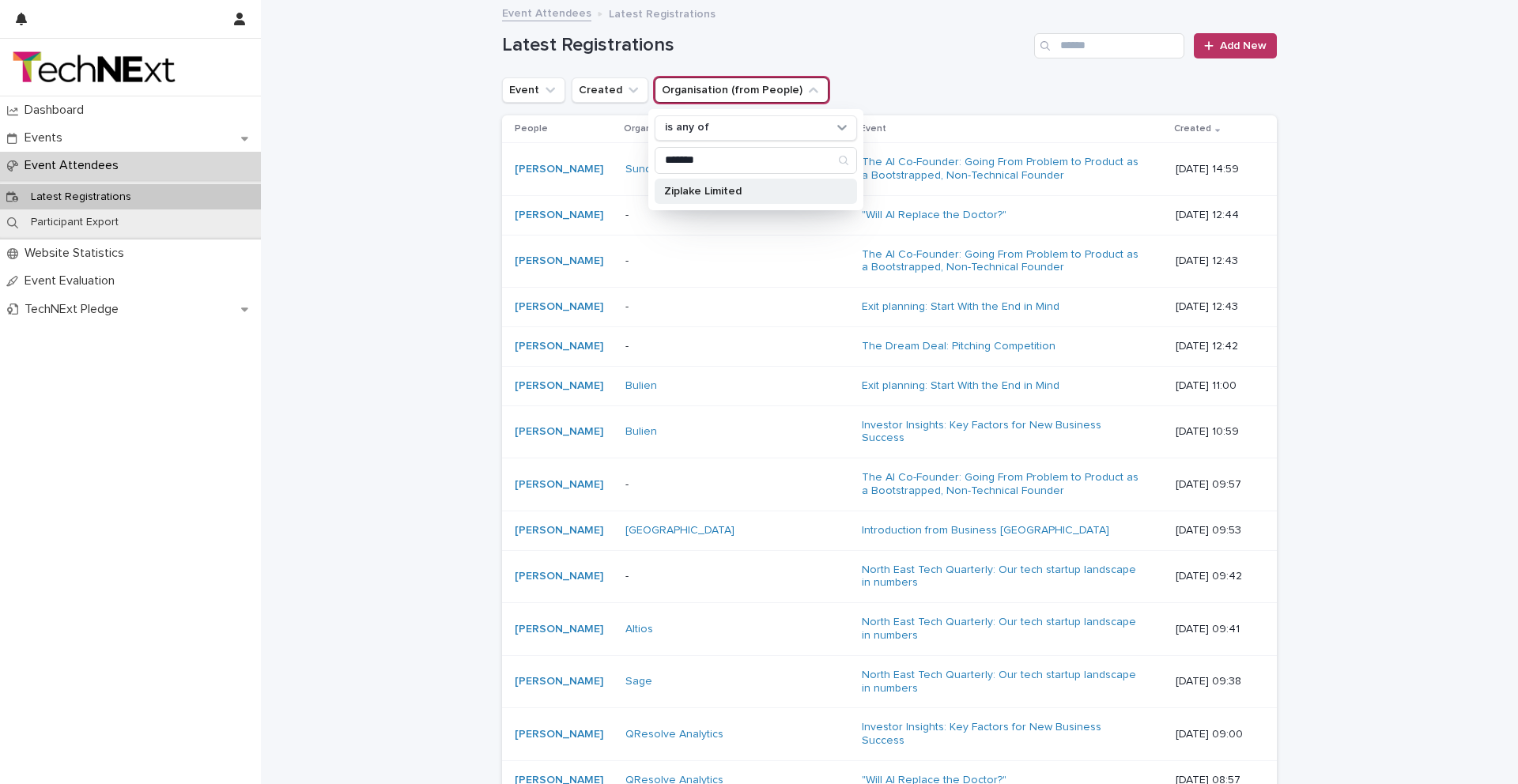 type on "*******" 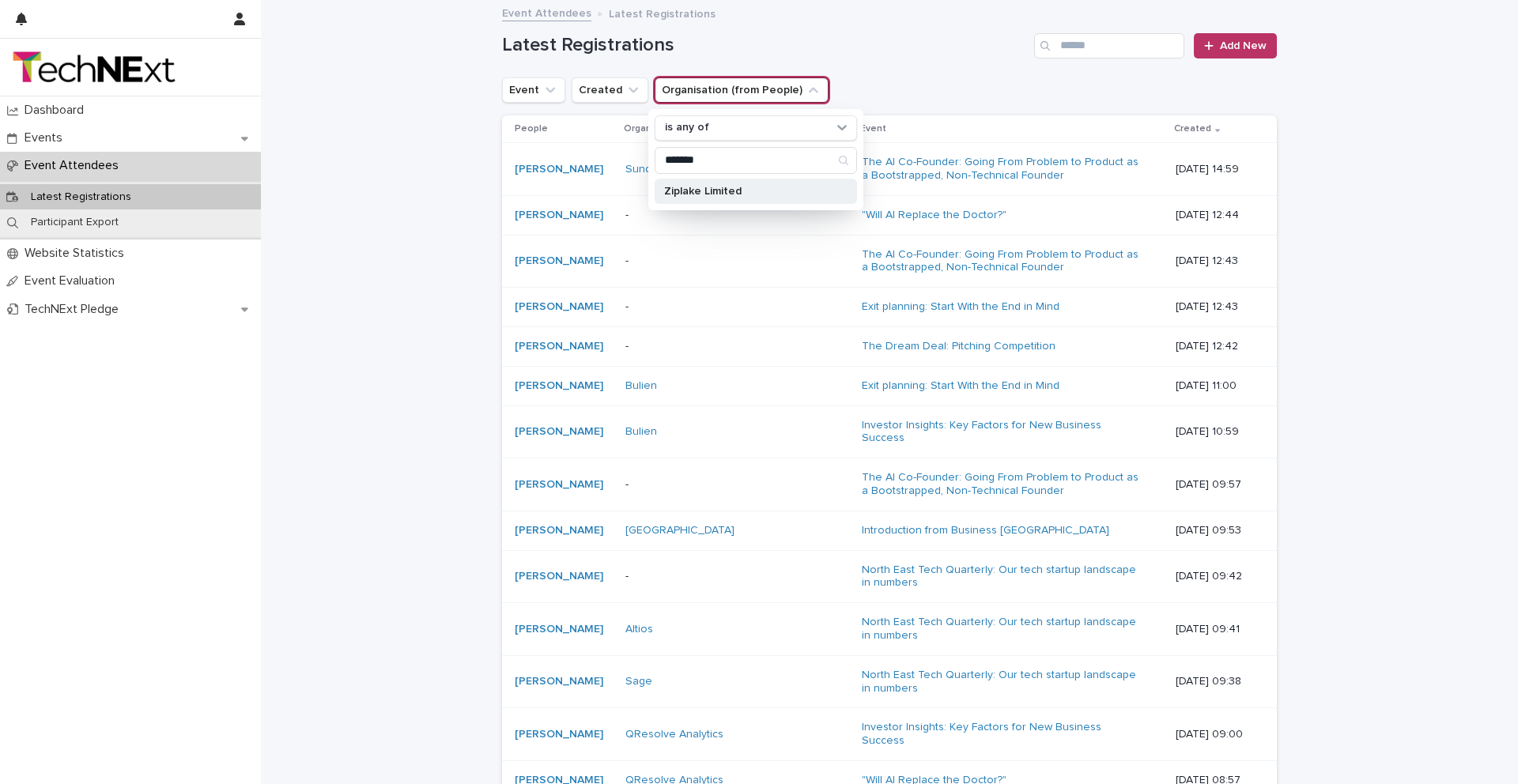 click on "Ziplake Limited" at bounding box center [748, 191] 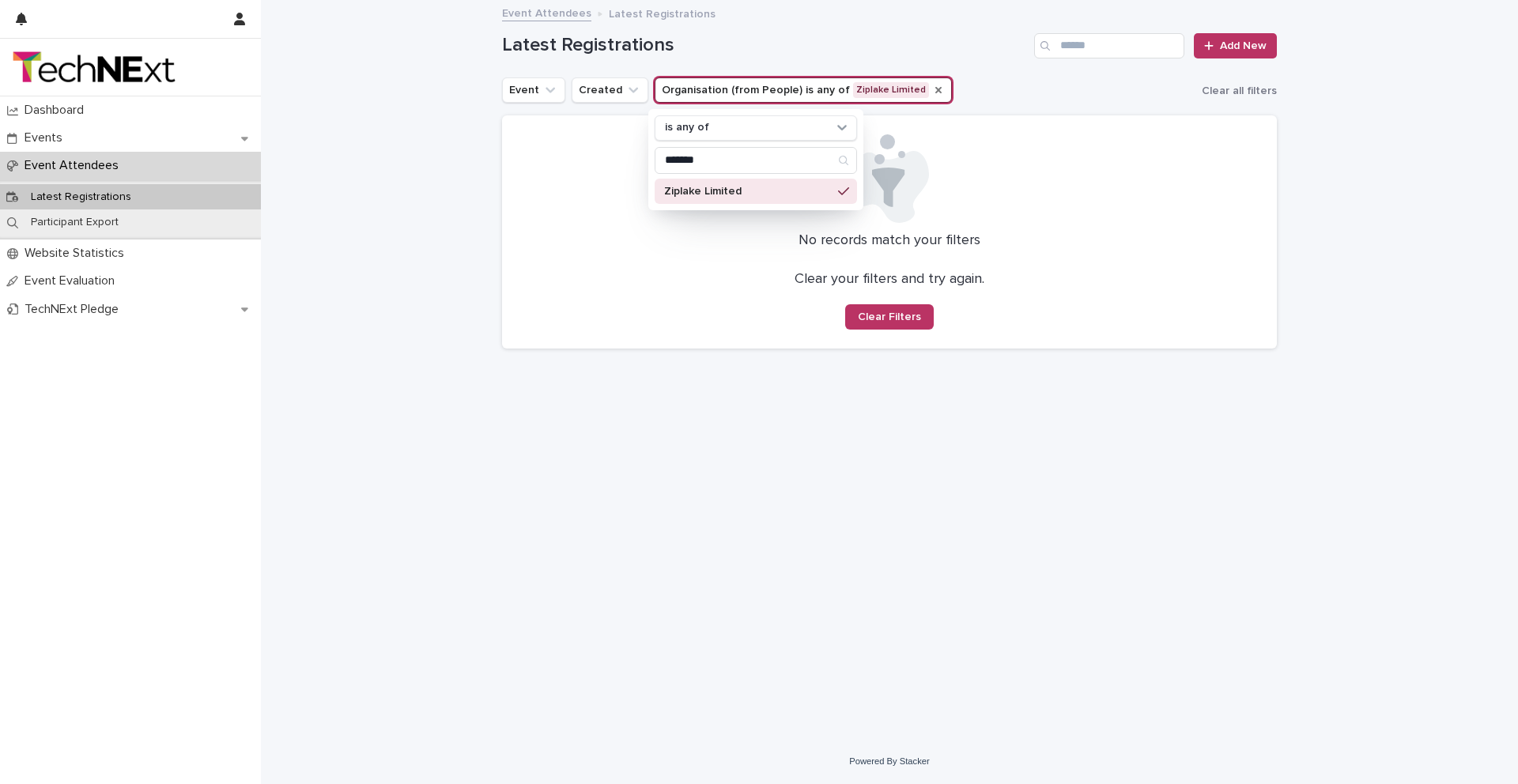 click on "Loading... Saving… Loading... Saving… Latest Registrations Add New Event Created Organisation (from People) is any of Ziplake Limited is any of ******* Ziplake Limited Clear all filters No records match your filters Clear your filters and try again. Clear Filters" at bounding box center [889, 350] 